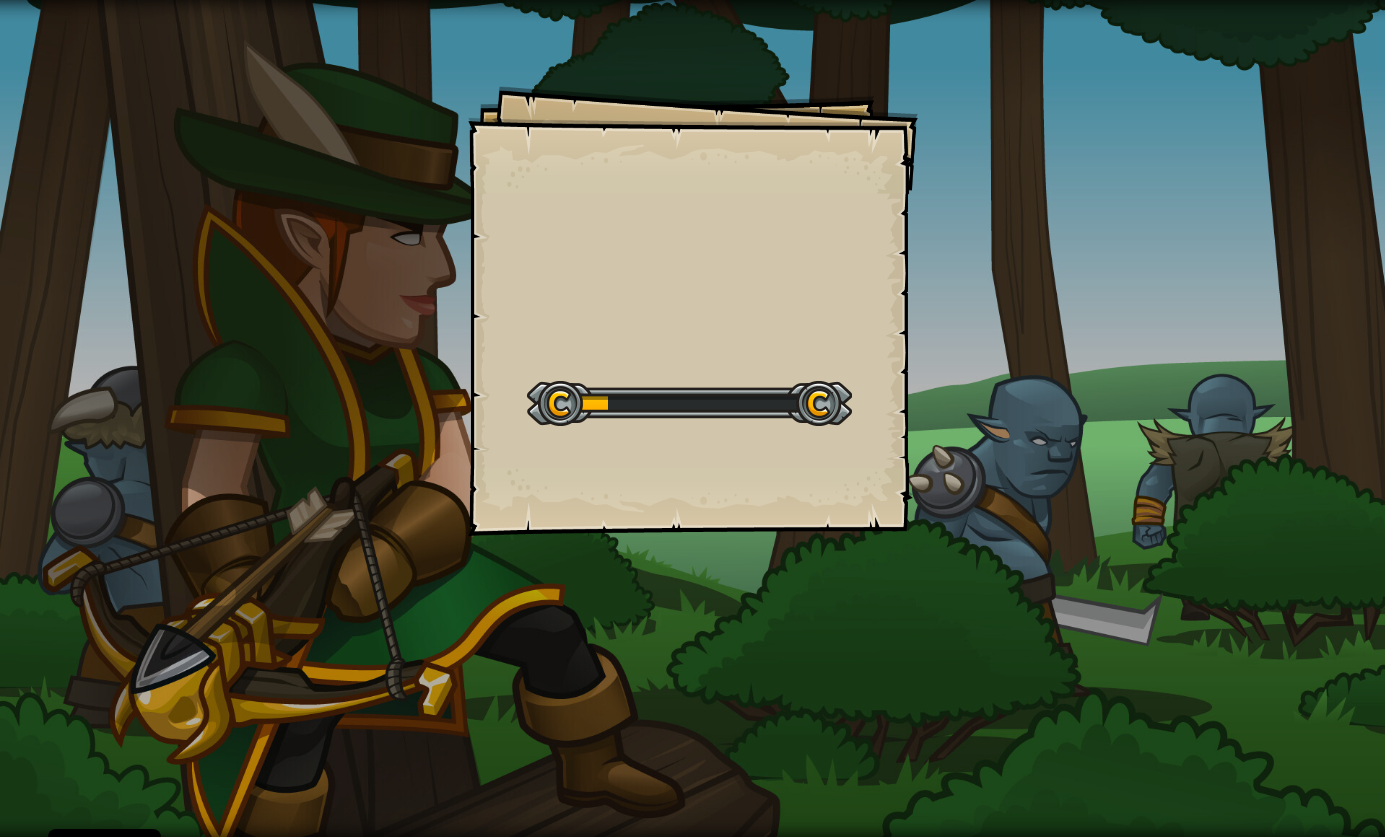 scroll, scrollTop: 0, scrollLeft: 0, axis: both 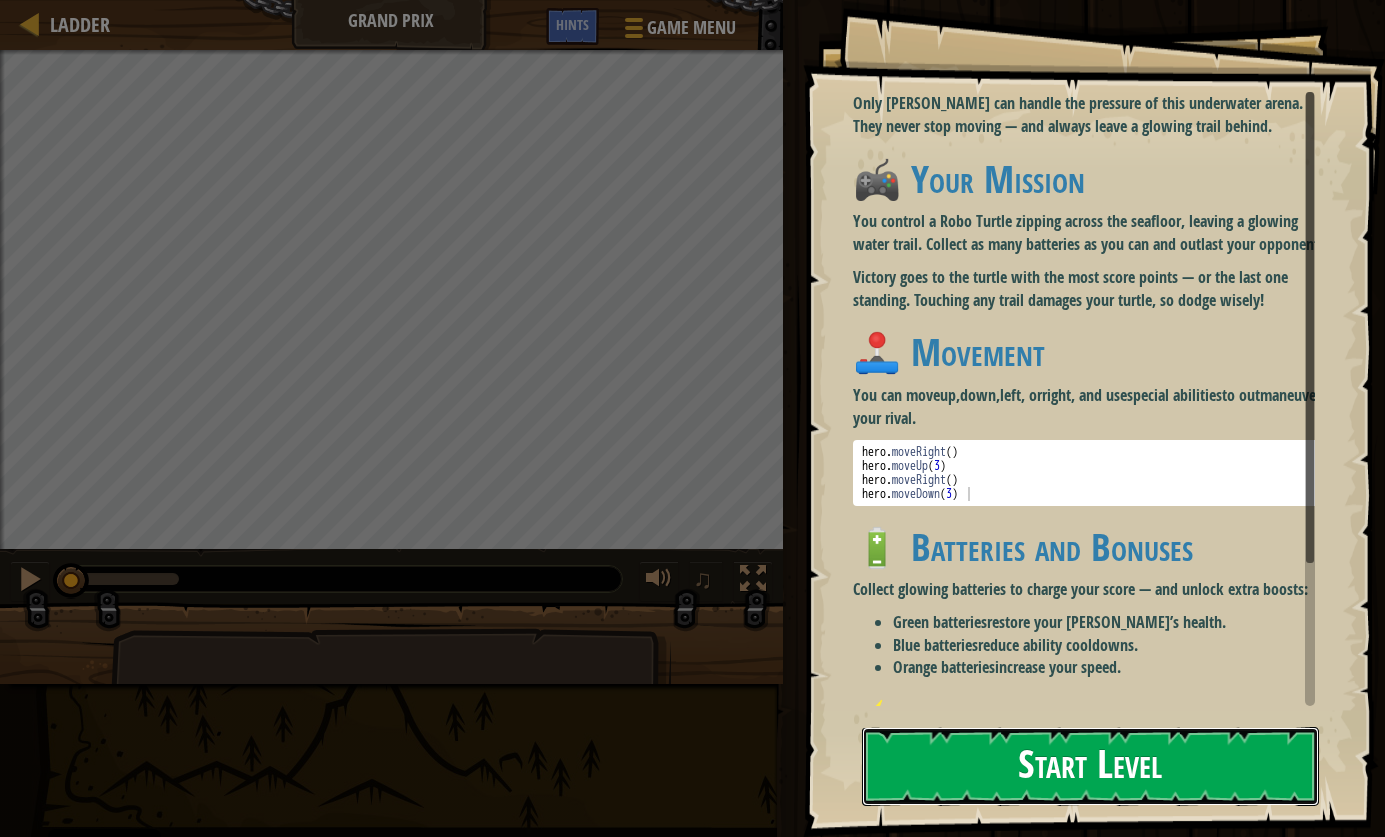 click on "Start Level" at bounding box center (1090, 766) 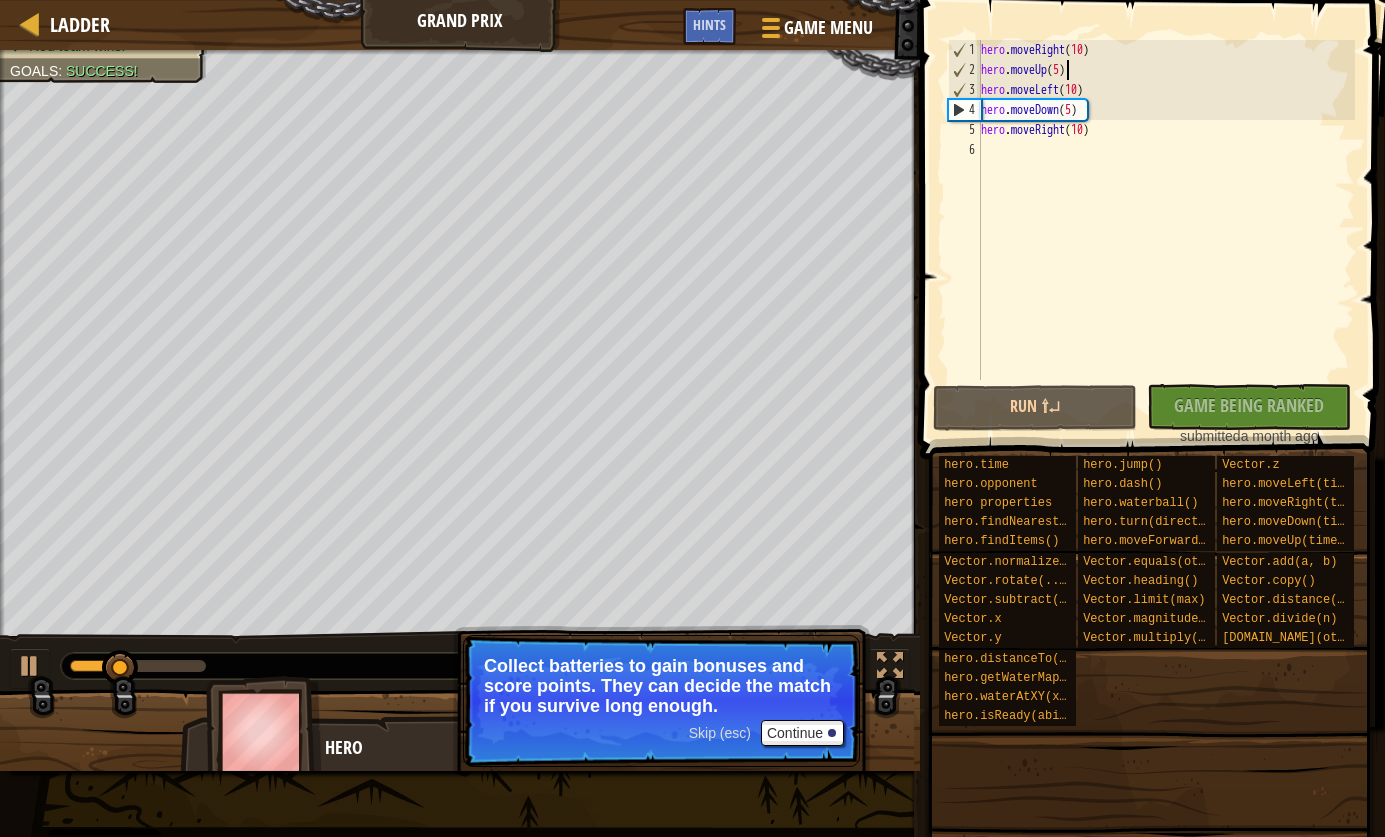 click on "hero . moveRight ( 10 ) hero . moveUp ( 5 ) hero . moveLeft ( 10 ) hero . moveDown ( 5 ) hero . moveRight ( 10 )" at bounding box center (1166, 230) 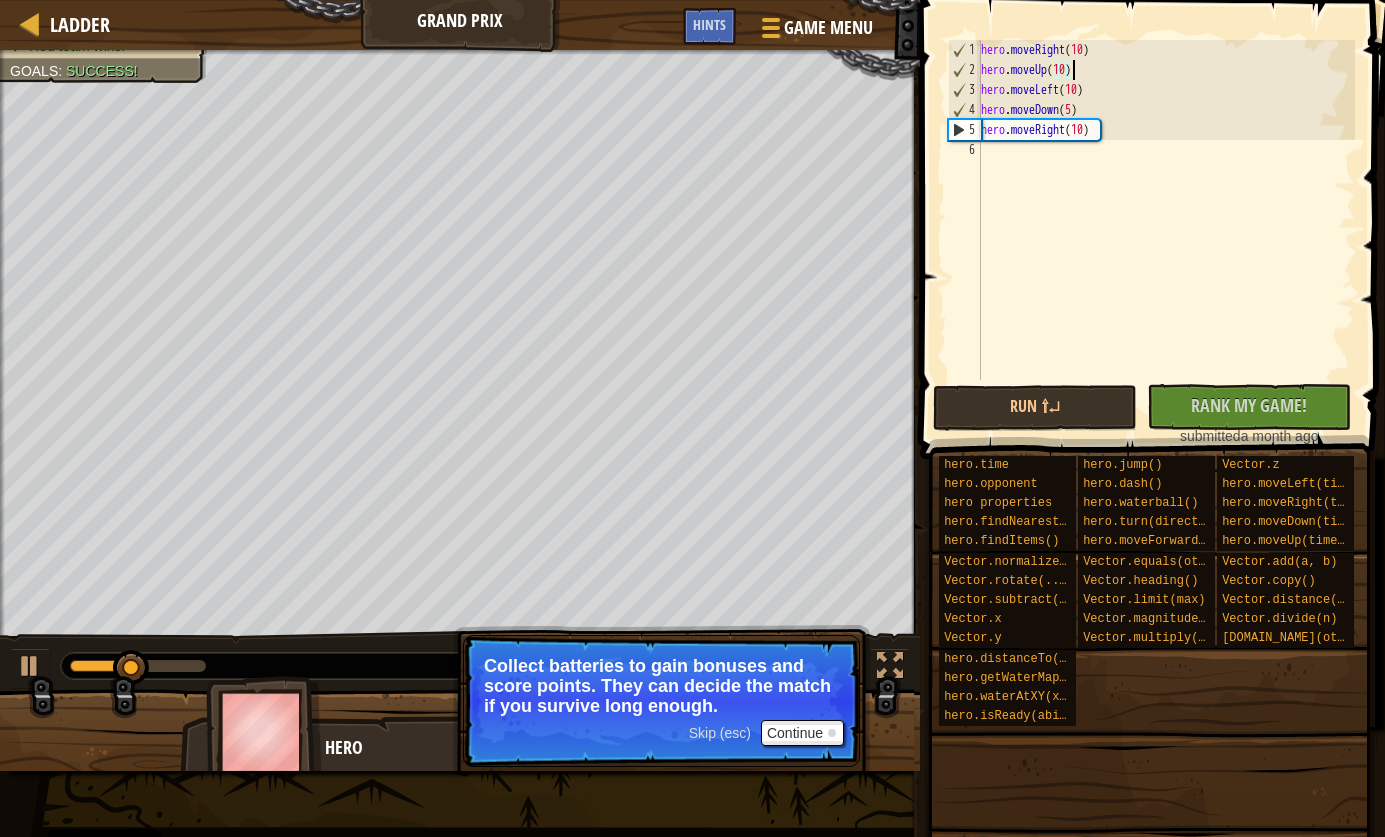 scroll, scrollTop: 9, scrollLeft: 7, axis: both 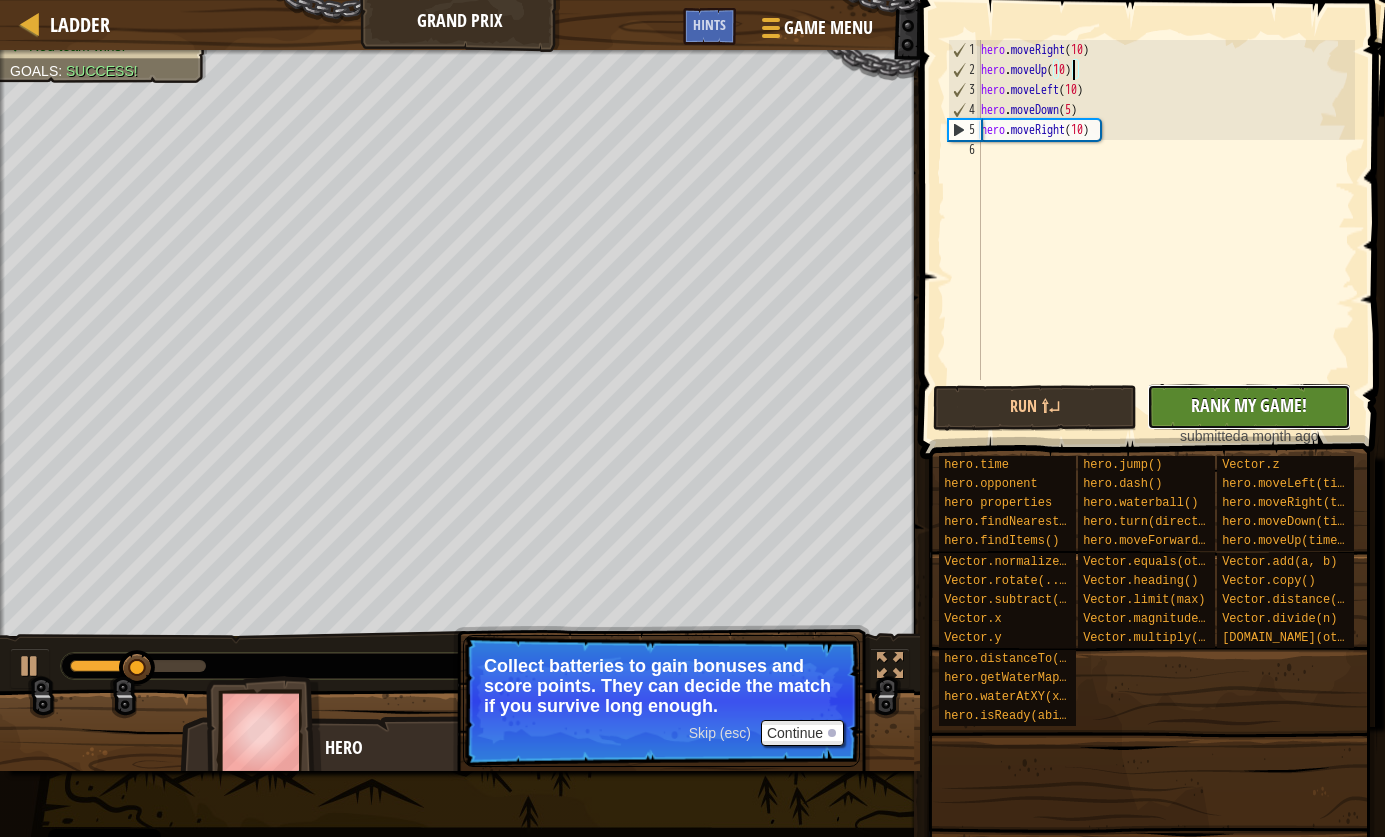 click on "Rank My Game!" at bounding box center [1249, 405] 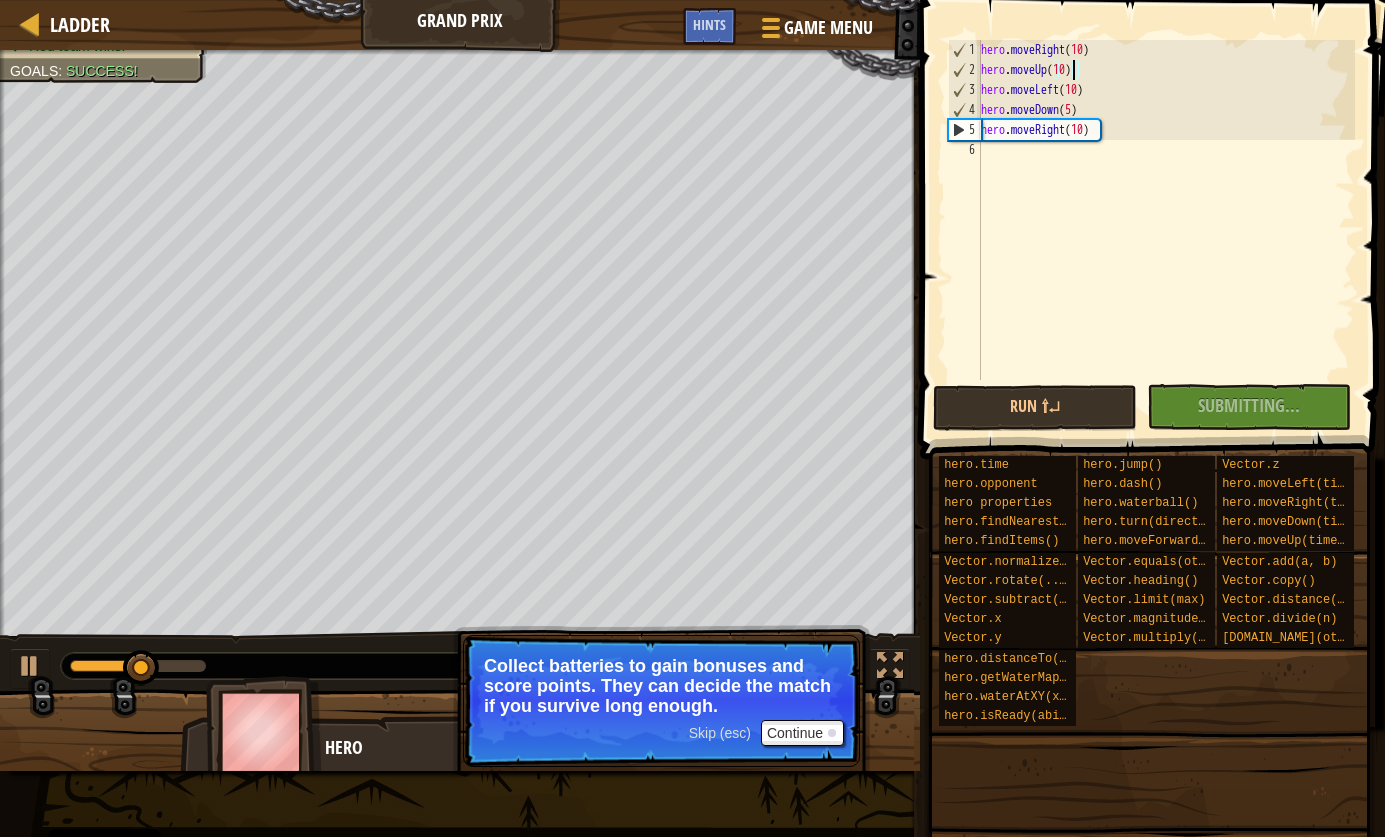 click on "No New Code to Rank Rank My Game! Submitting... Submitted for Ranking Failed to Rank Game Being Ranked submitted  a month ago" at bounding box center [1239, 407] 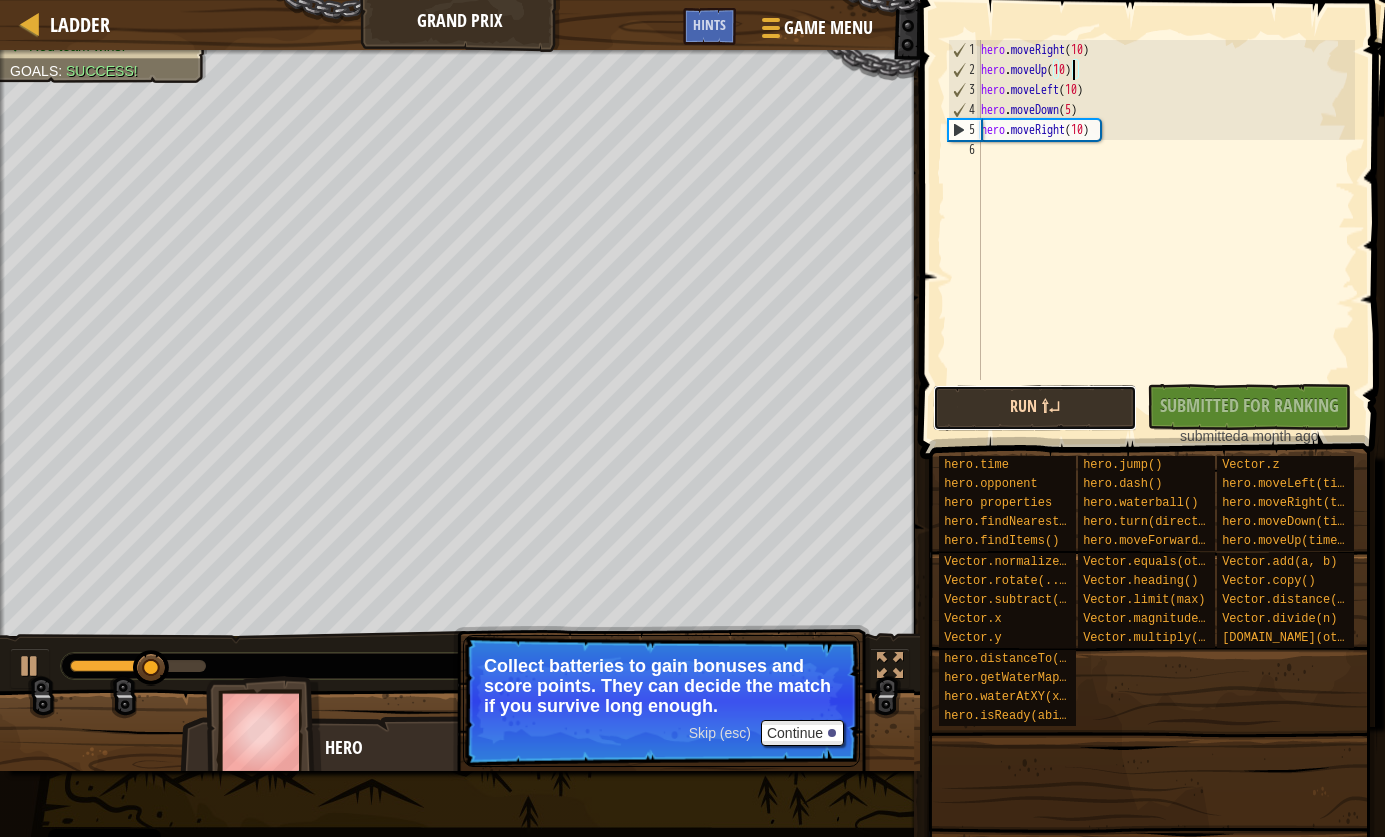 click on "Run ⇧↵" at bounding box center (1035, 408) 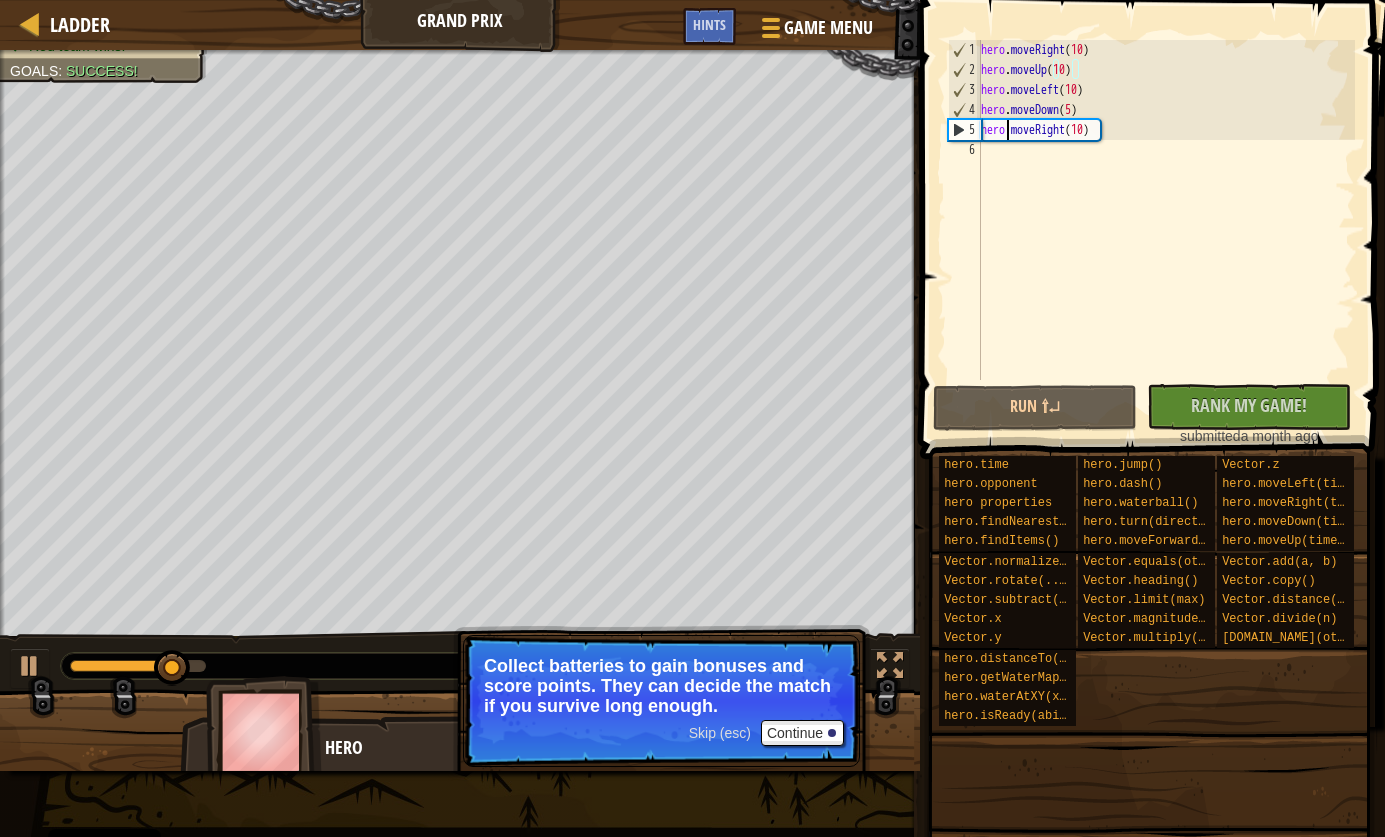 click on "hero . moveRight ( 10 ) hero . moveUp ( 10 ) hero . moveLeft ( 10 ) hero . moveDown ( 5 ) hero . moveRight ( 10 )" at bounding box center (1166, 230) 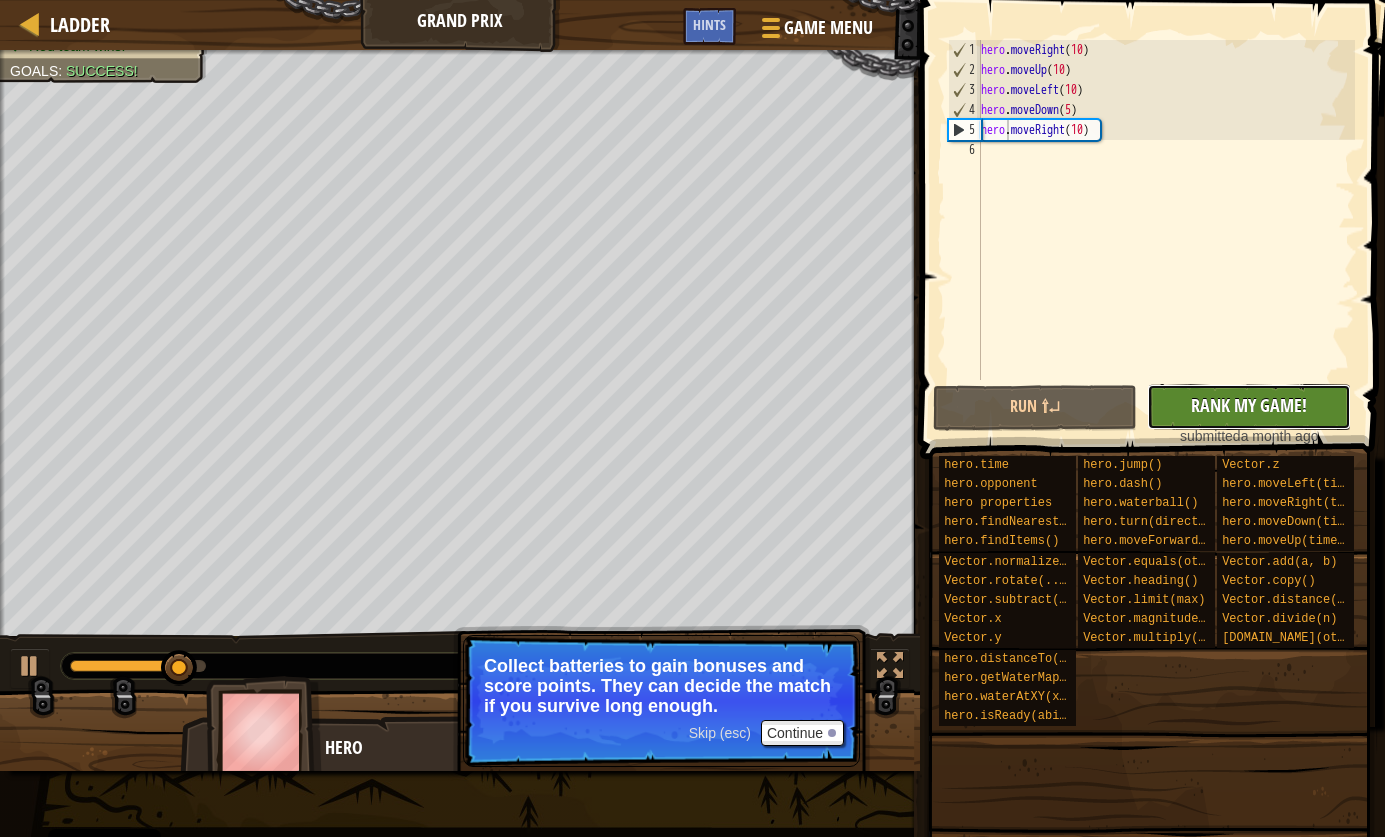 click on "Rank My Game!" at bounding box center [1249, 405] 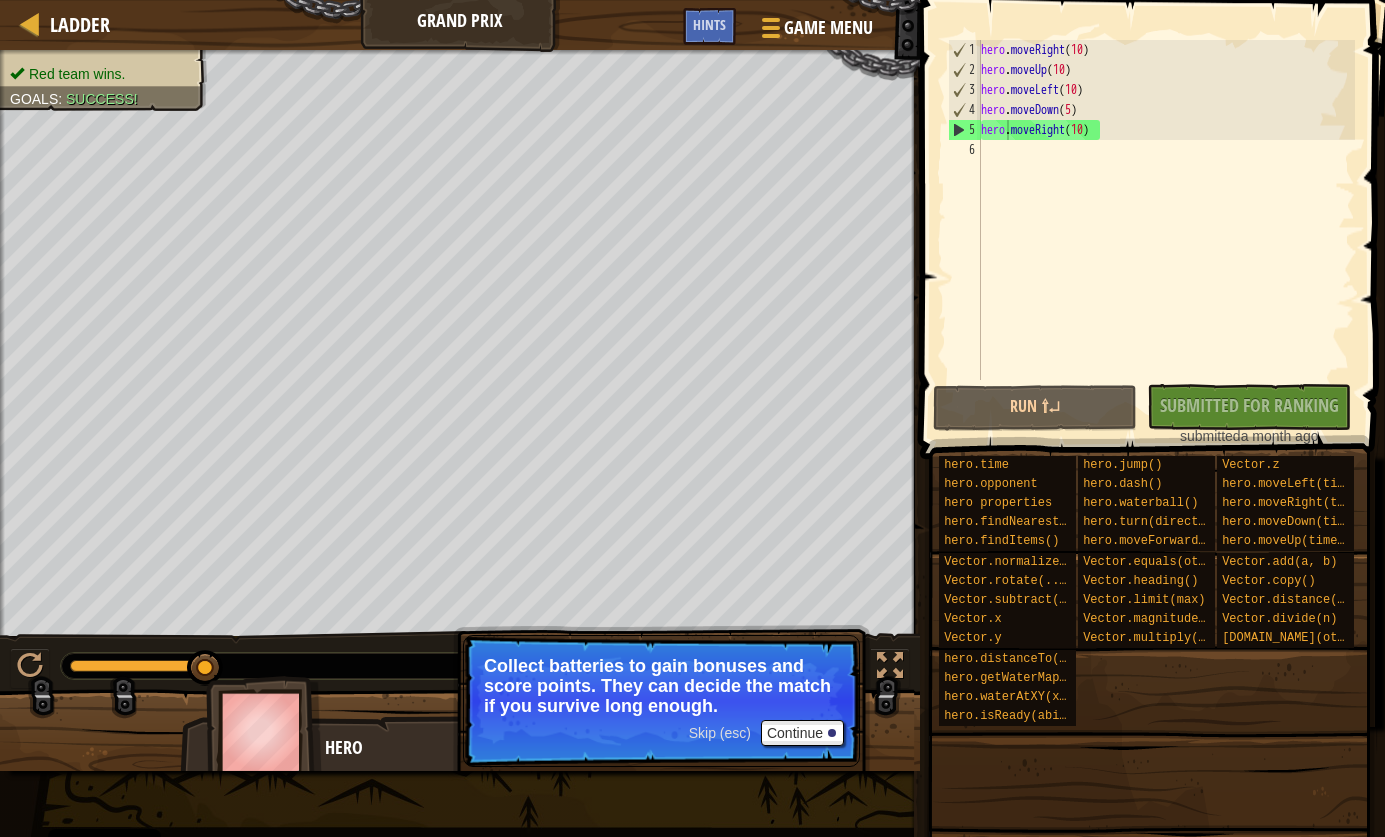 click on "No New Code to Rank Rank My Game! Submitting... Submitted for Ranking Failed to Rank Game Being Ranked submitted  a month ago" at bounding box center [1239, 415] 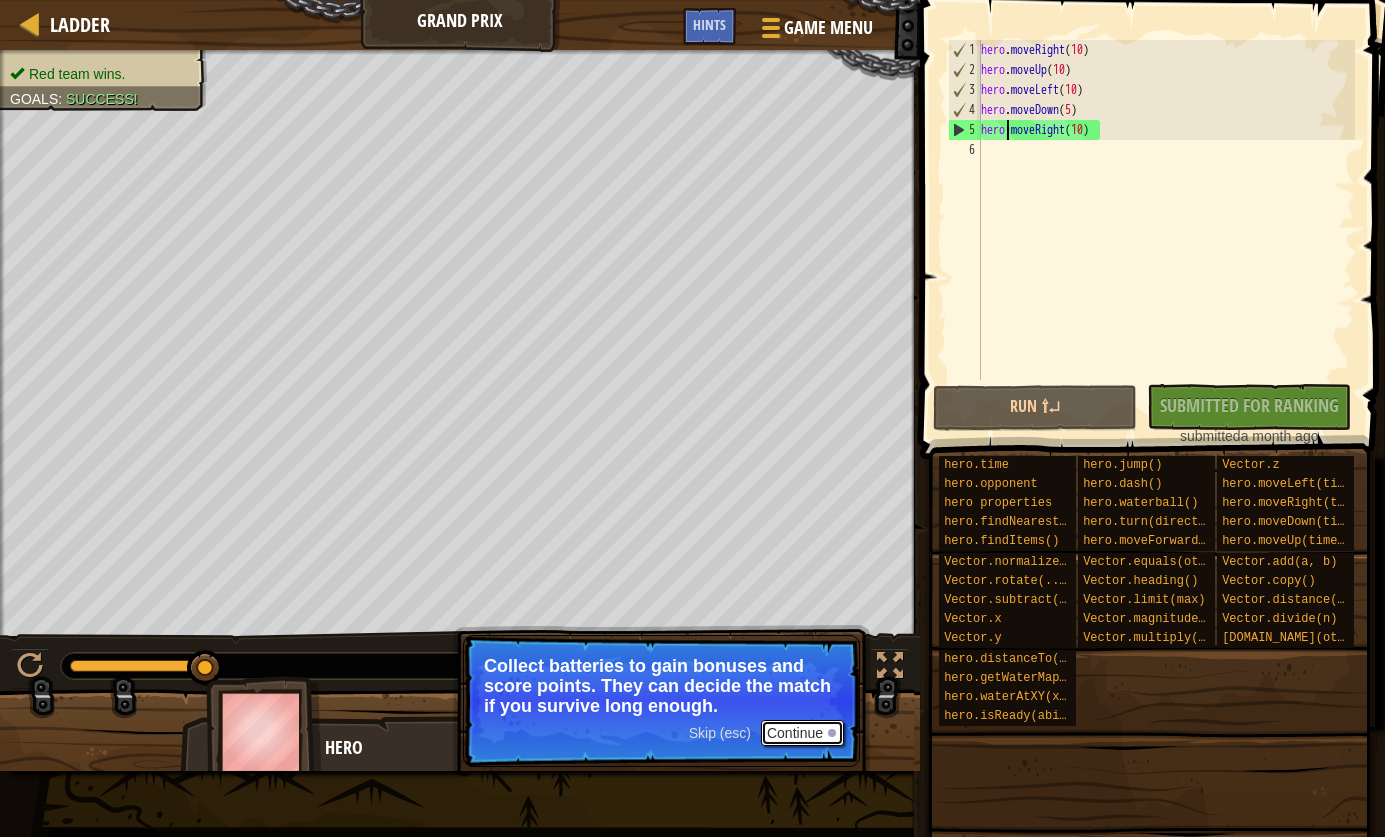 click on "Continue" at bounding box center (802, 733) 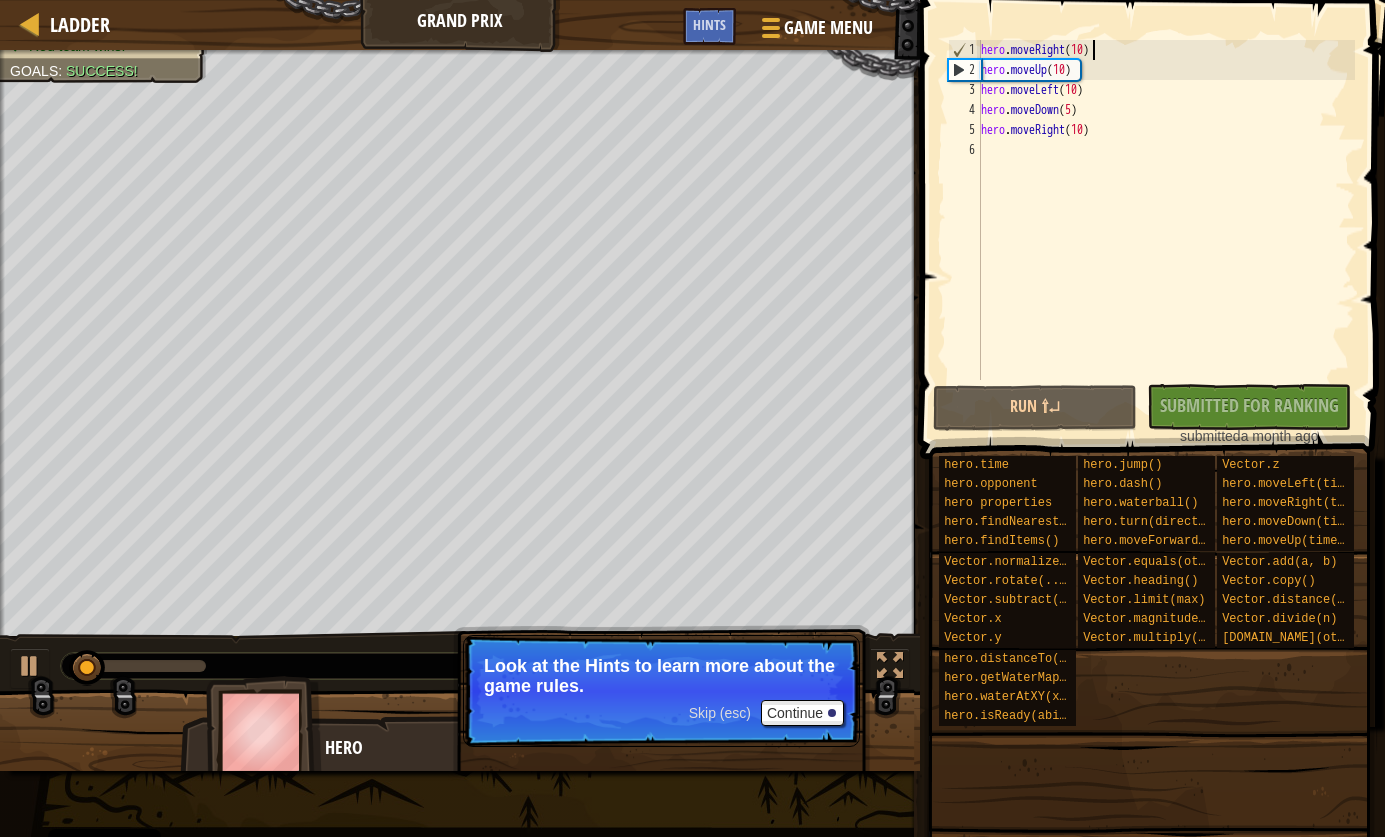 click on "hero . moveRight ( 10 ) hero . moveUp ( 10 ) hero . moveLeft ( 10 ) hero . moveDown ( 5 ) hero . moveRight ( 10 )" at bounding box center [1166, 230] 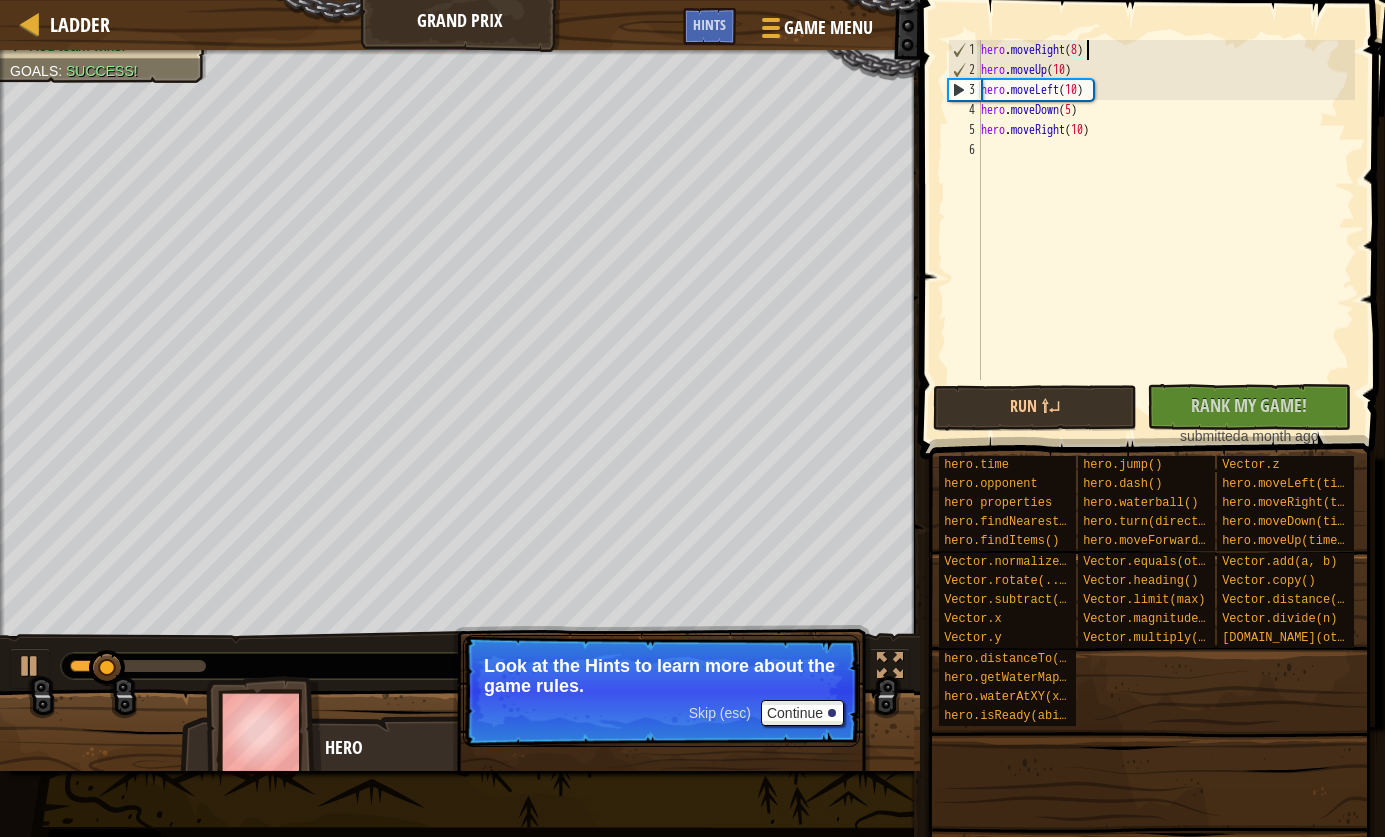 scroll, scrollTop: 9, scrollLeft: 8, axis: both 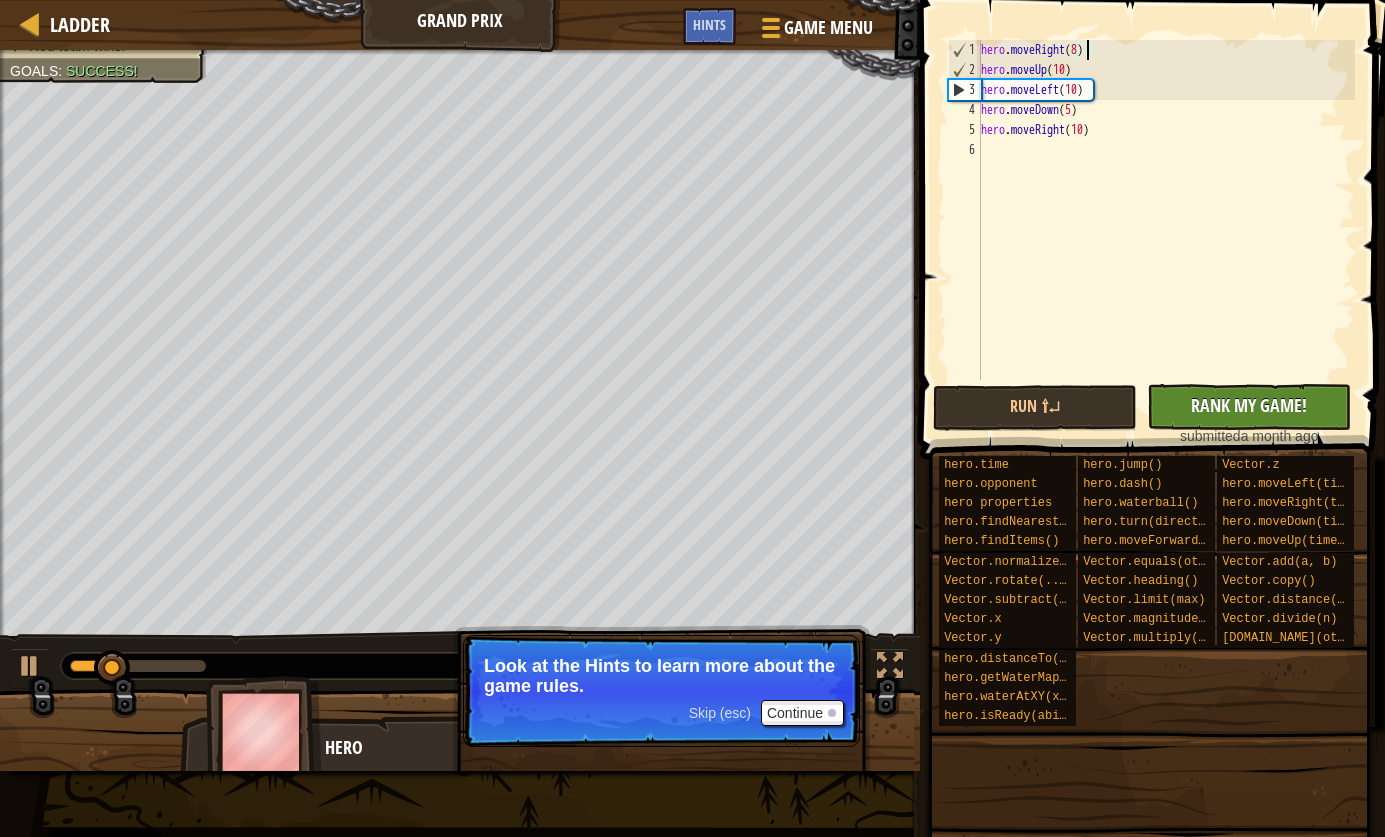type on "hero.moveRight(8)" 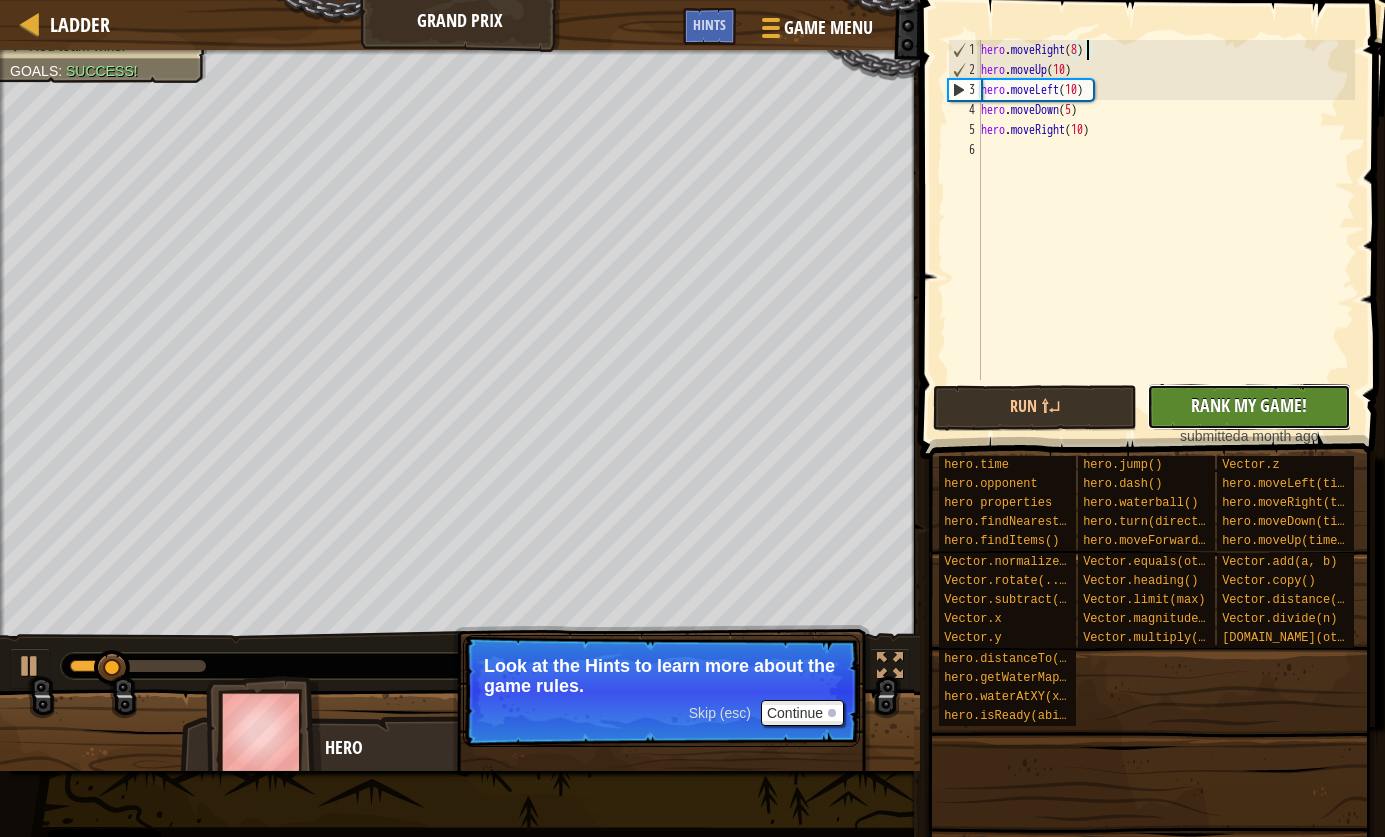 click on "Rank My Game!" at bounding box center [1249, 405] 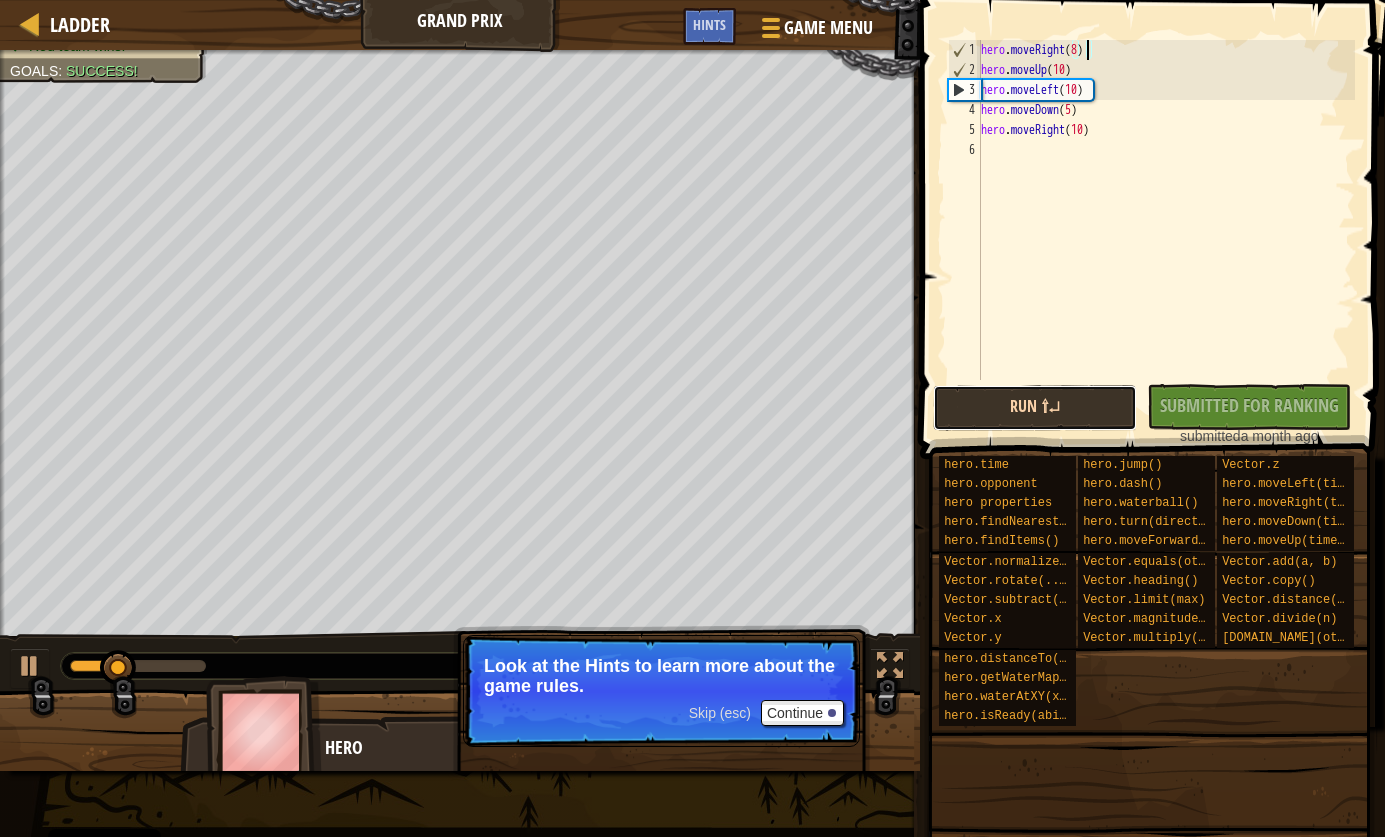 click on "Run ⇧↵" at bounding box center (1035, 408) 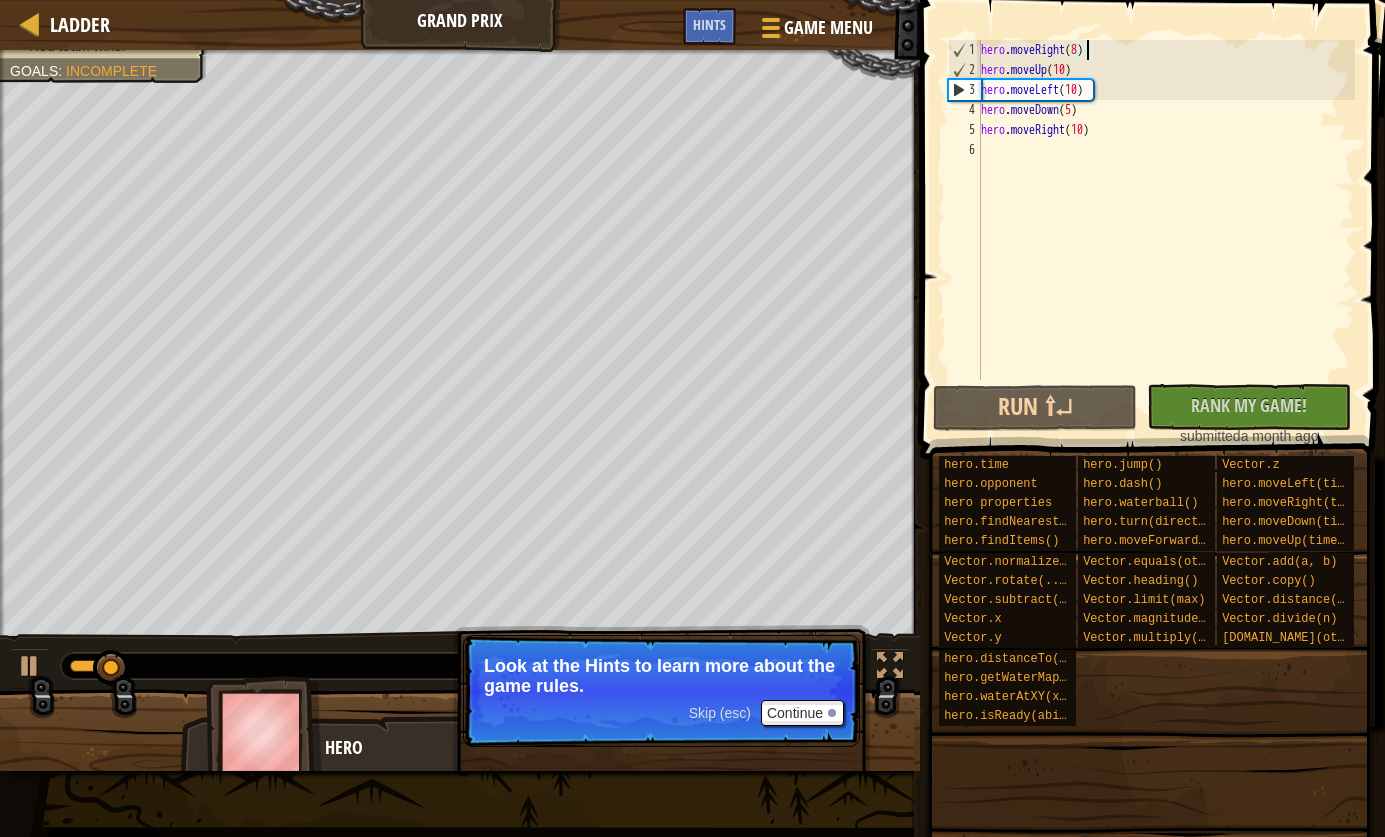 click on "hero . moveRight ( 8 ) hero . moveUp ( 10 ) hero . moveLeft ( 10 ) hero . moveDown ( 5 ) hero . moveRight ( 10 )" at bounding box center [1166, 230] 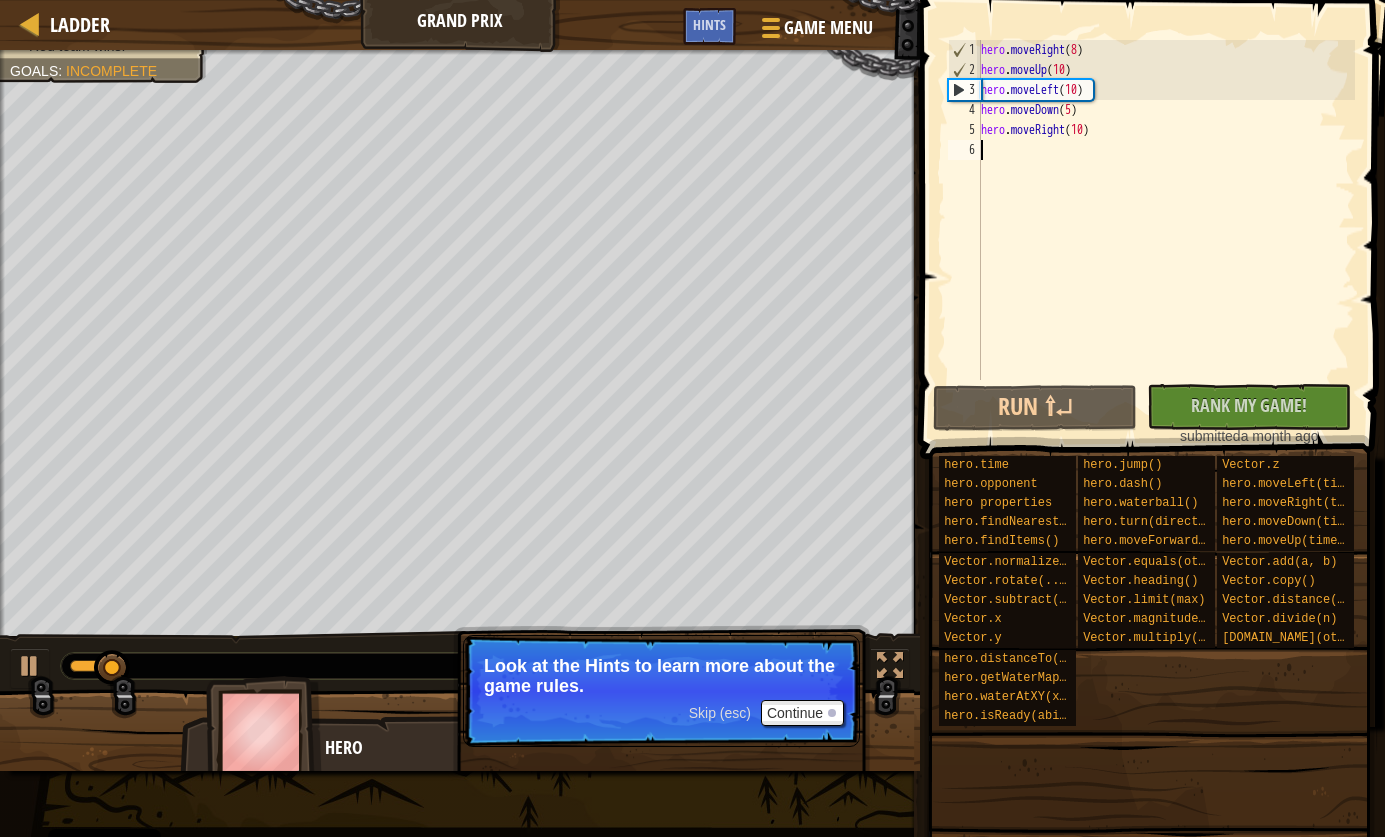 scroll, scrollTop: 9, scrollLeft: 0, axis: vertical 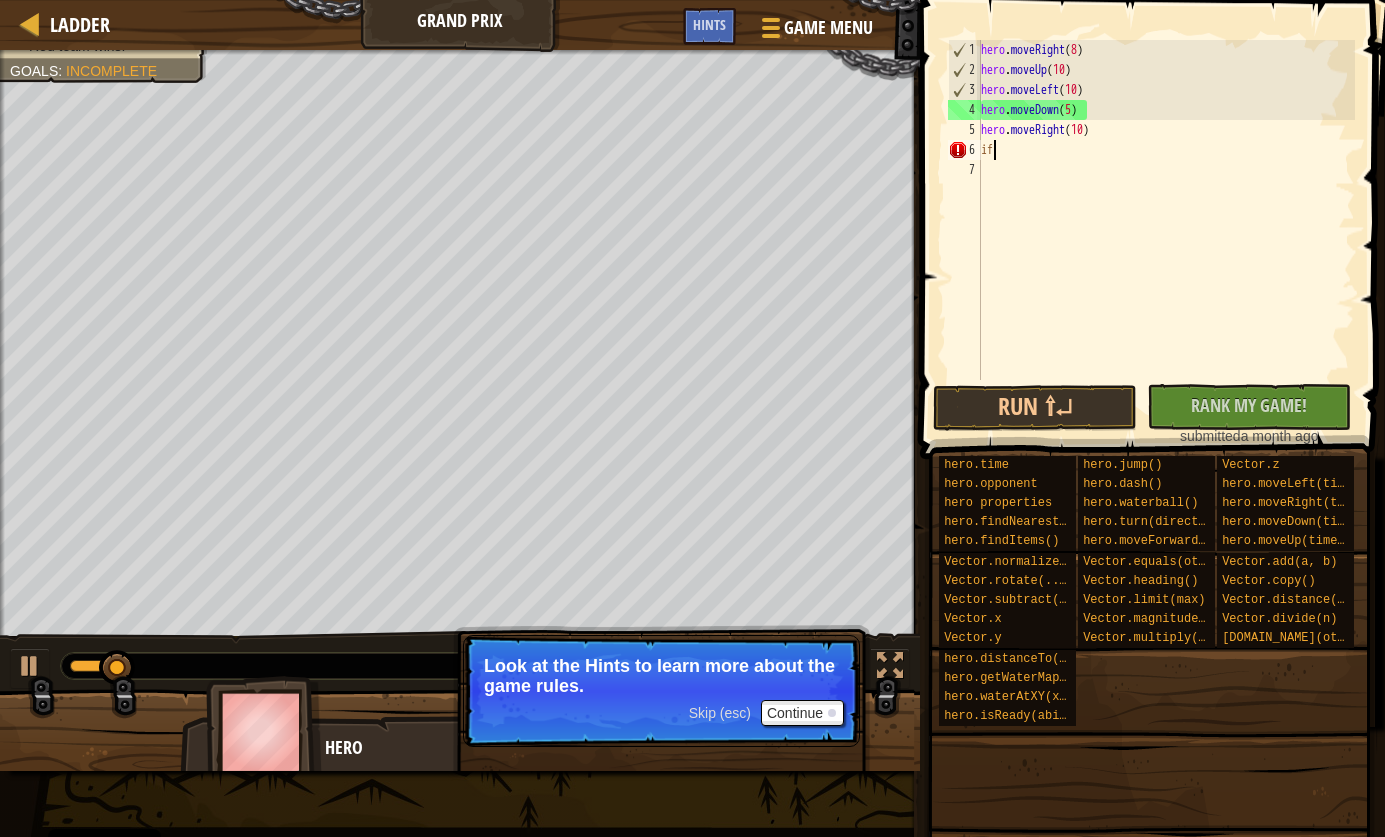 type on "i" 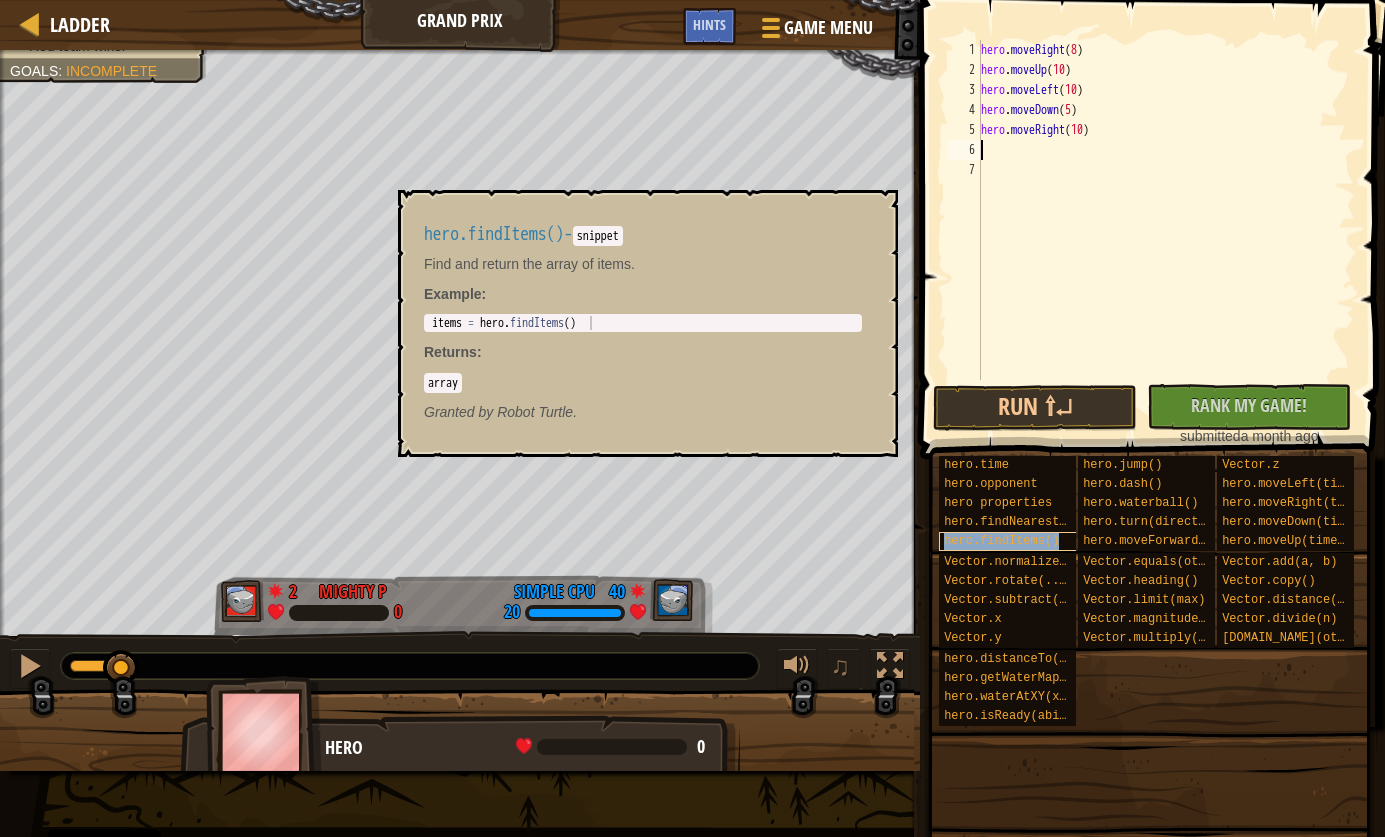 click on "hero.findItems()" at bounding box center [1001, 541] 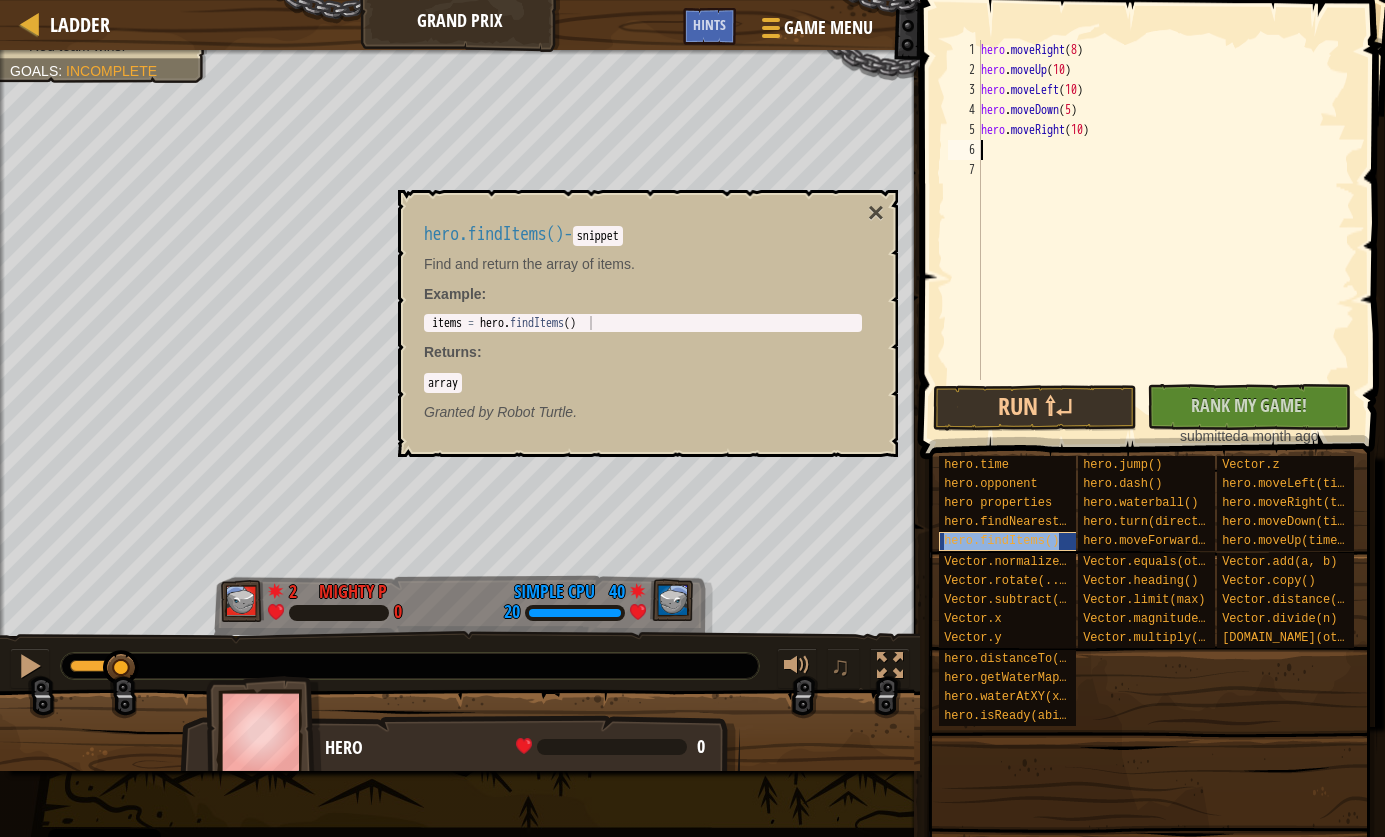 click on "hero.findItems()" at bounding box center [1001, 541] 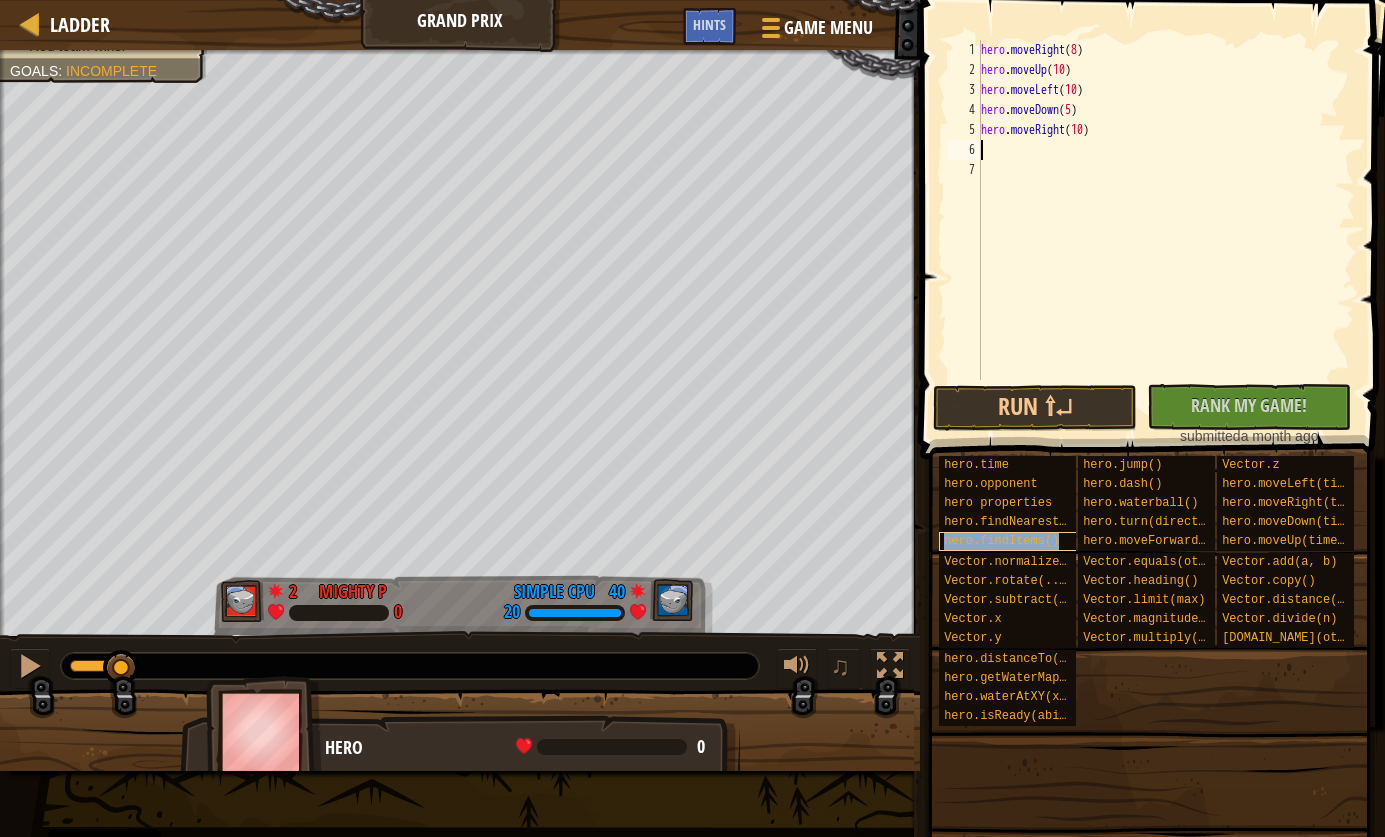 click on "hero.findItems()" at bounding box center [1001, 541] 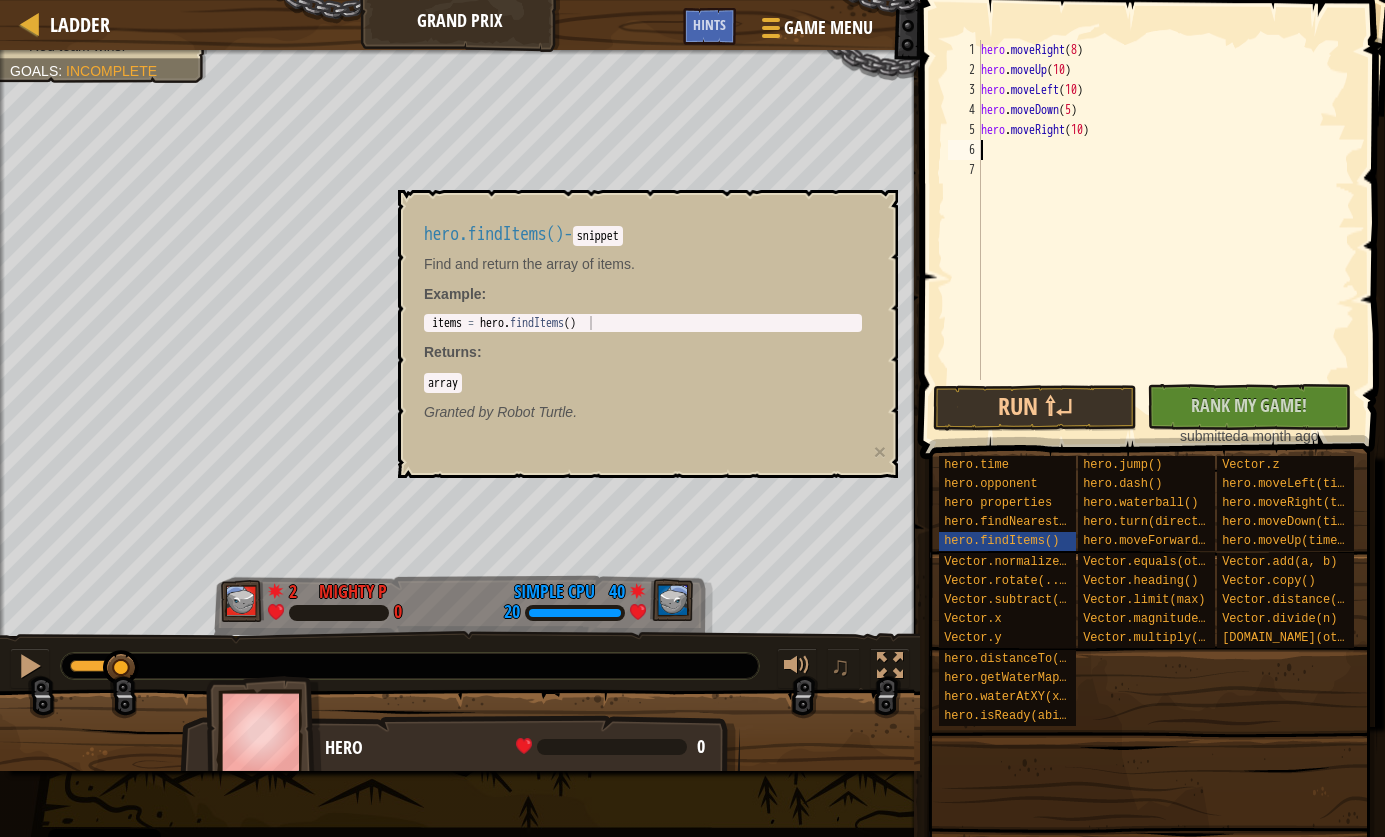 click on "hero . moveRight ( 8 ) hero . moveUp ( 10 ) hero . moveLeft ( 10 ) hero . moveDown ( 5 ) hero . moveRight ( 10 )" at bounding box center [1166, 230] 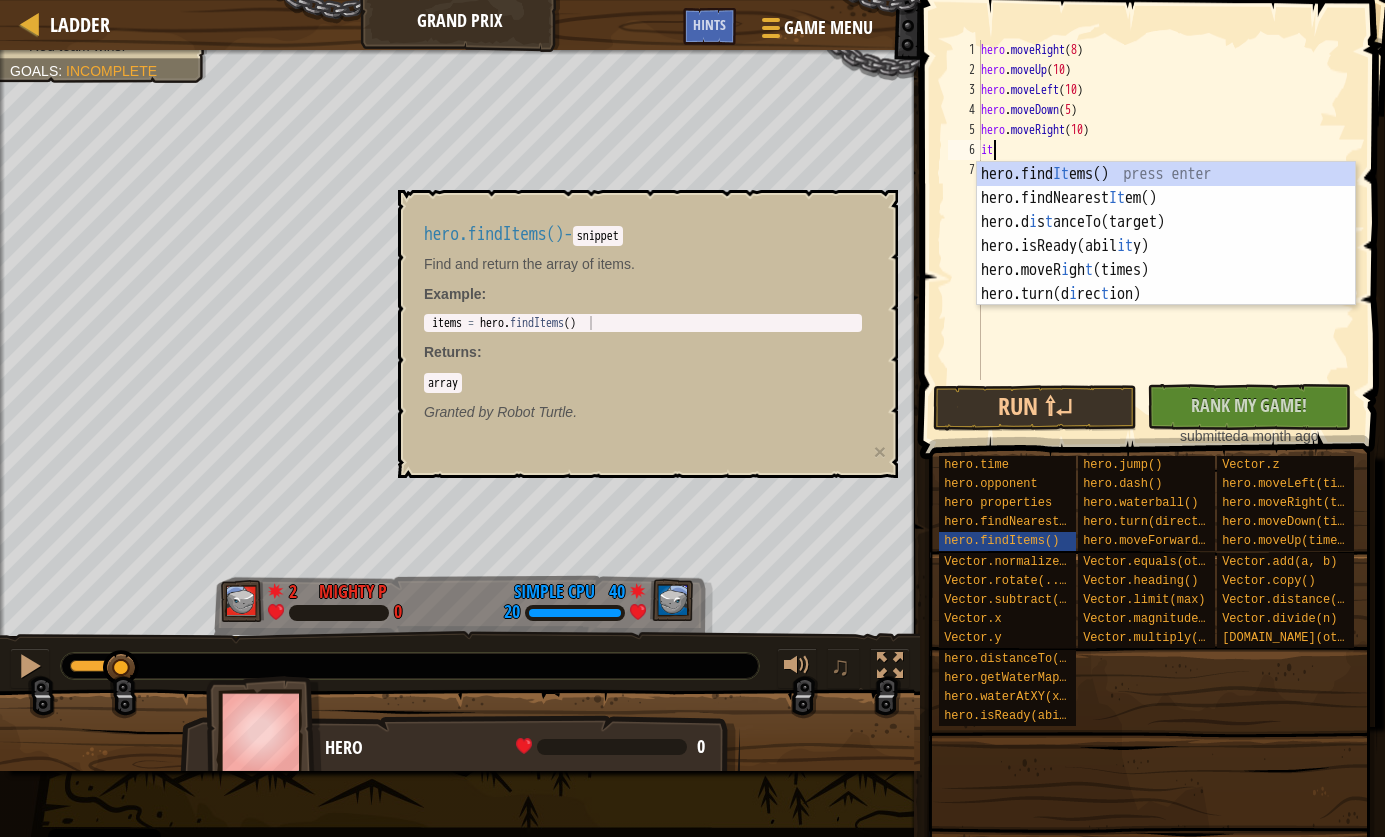 type on "ite" 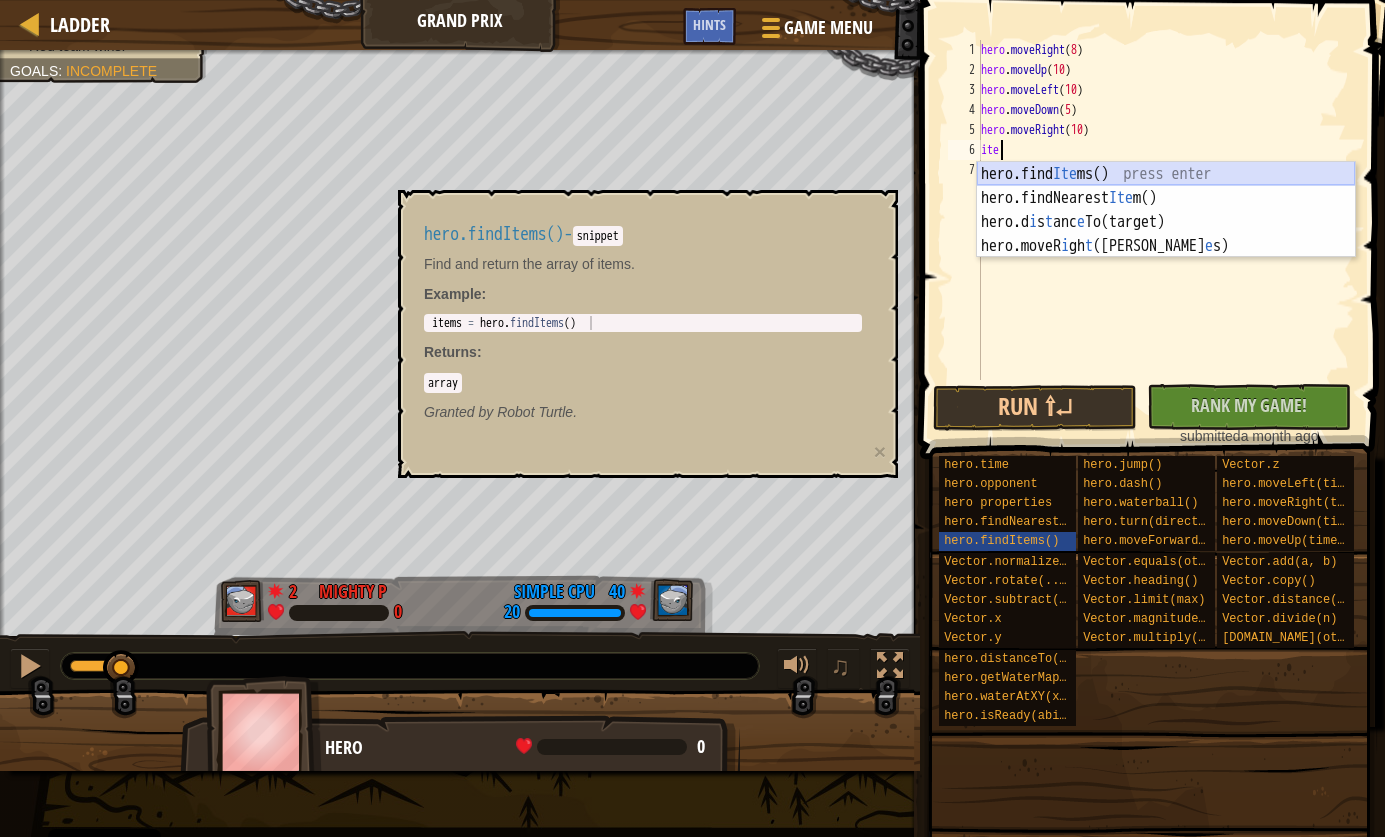 click on "hero.find Ite ms() press enter hero.findNearest Ite m() press enter hero.d i s t anc e To(target) press enter hero.moveR i gh t ([PERSON_NAME] e s) press enter" at bounding box center (1166, 234) 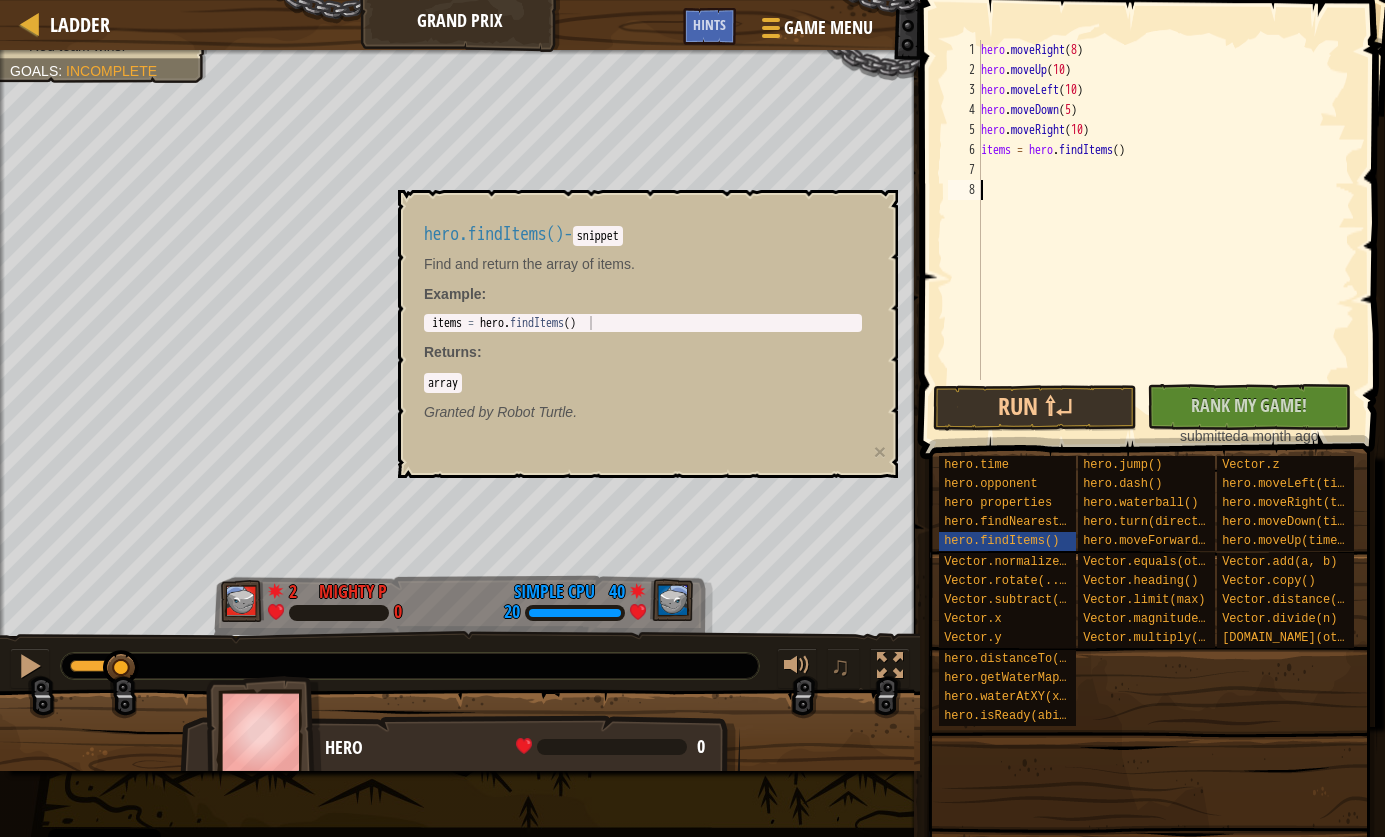 drag, startPoint x: 1095, startPoint y: 205, endPoint x: 1125, endPoint y: 123, distance: 87.31552 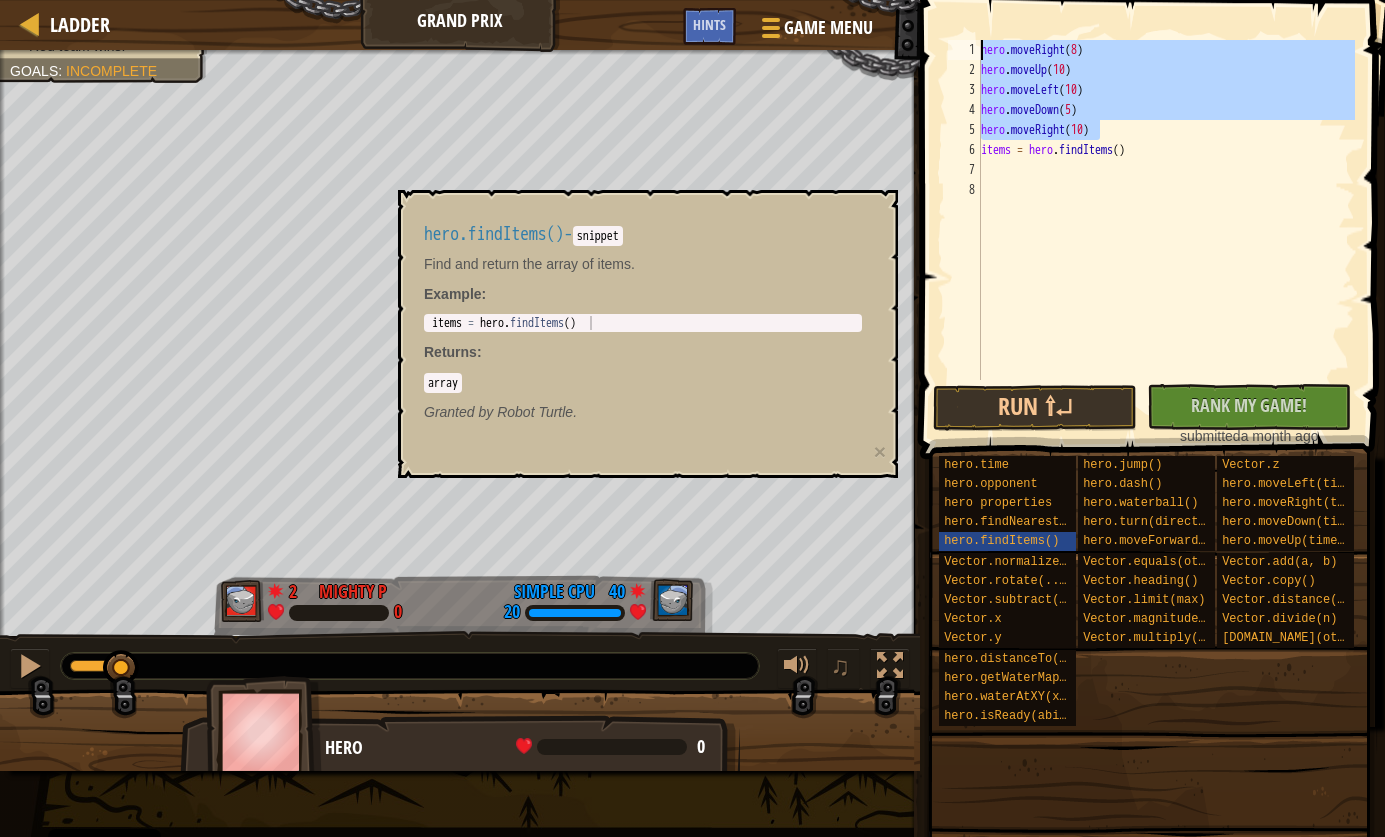 drag, startPoint x: 1122, startPoint y: 125, endPoint x: 967, endPoint y: 43, distance: 175.35393 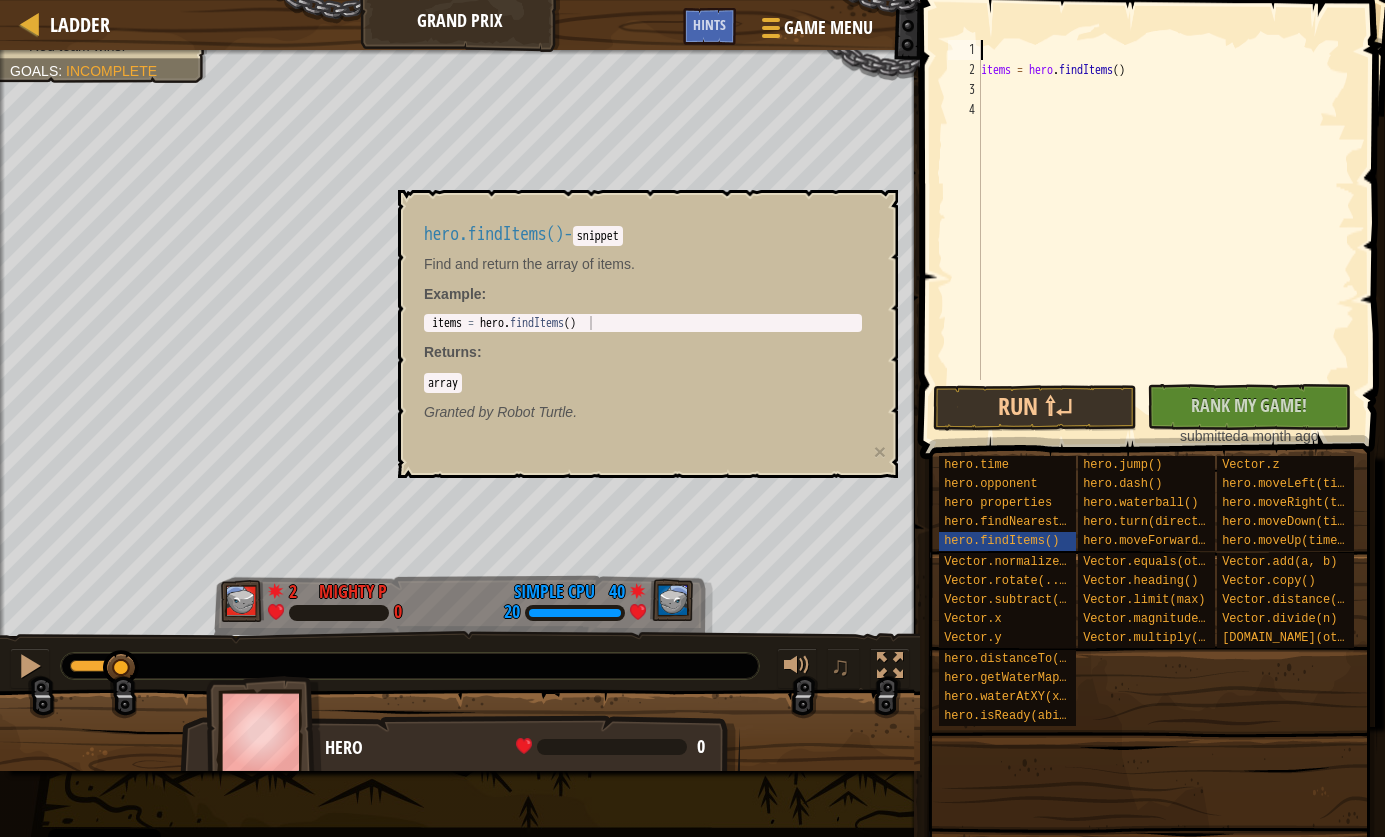 click on "items   =   hero . findItems ( )" at bounding box center [1166, 230] 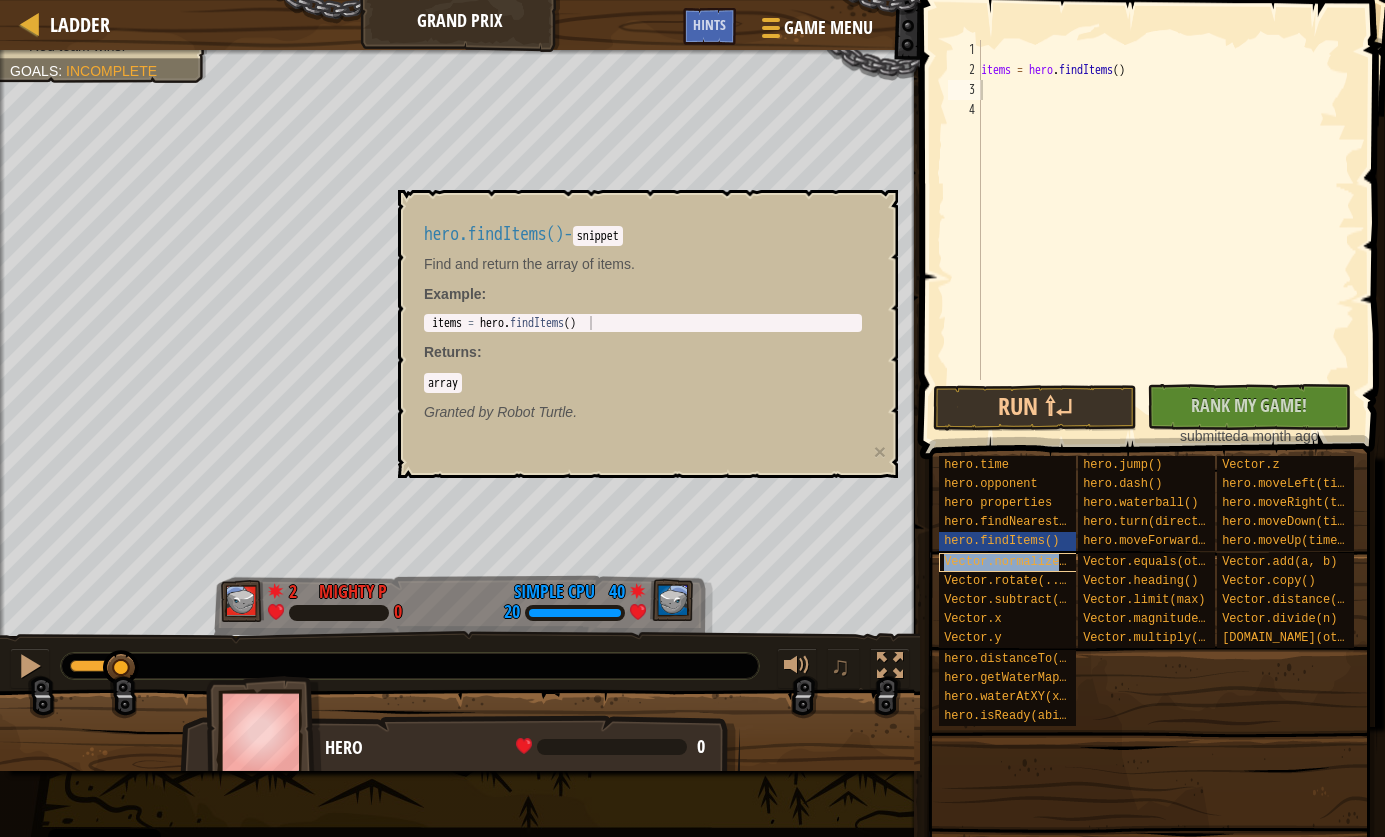 click on "Vector.normalize()" at bounding box center [1009, 562] 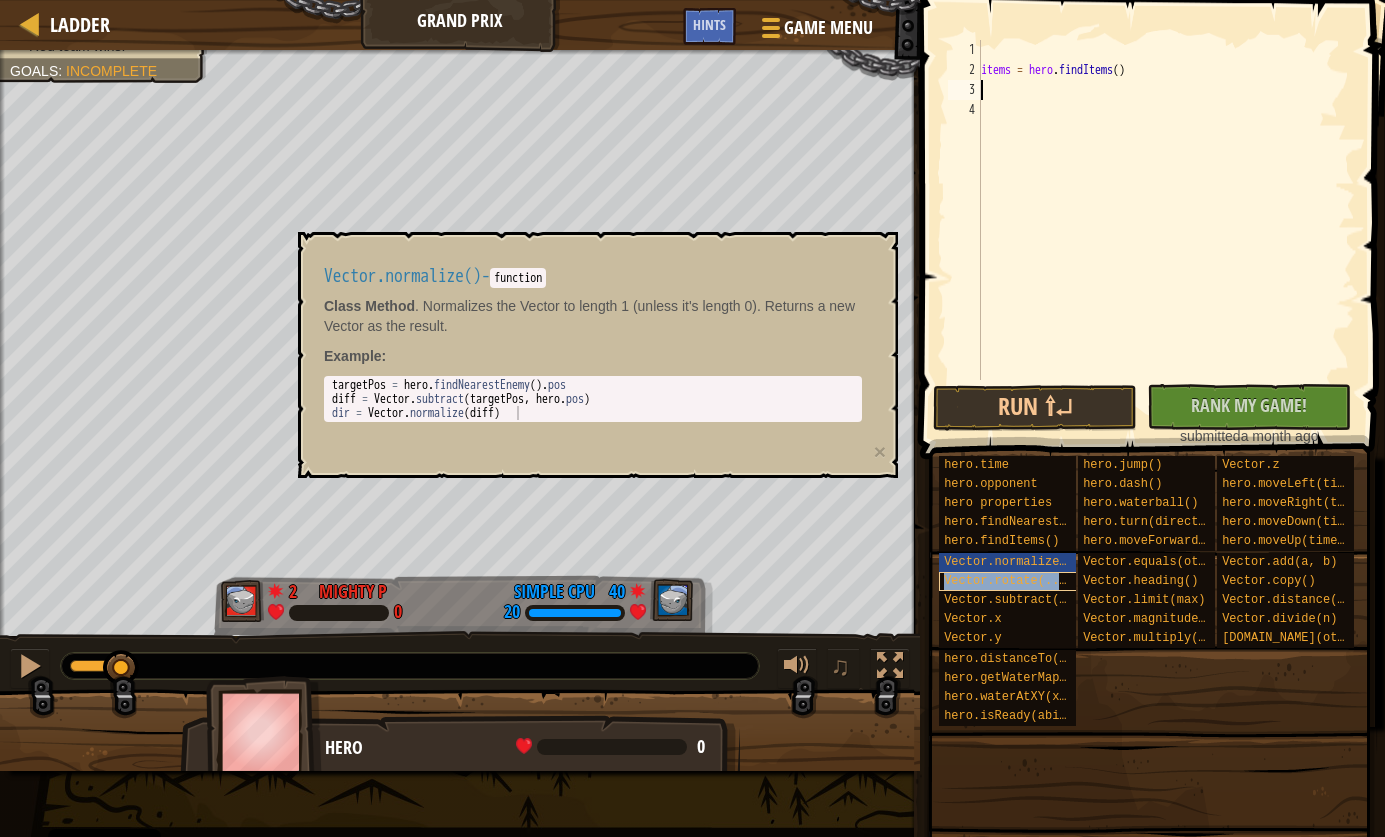 click on "Vector.rotate(...)" at bounding box center [1009, 581] 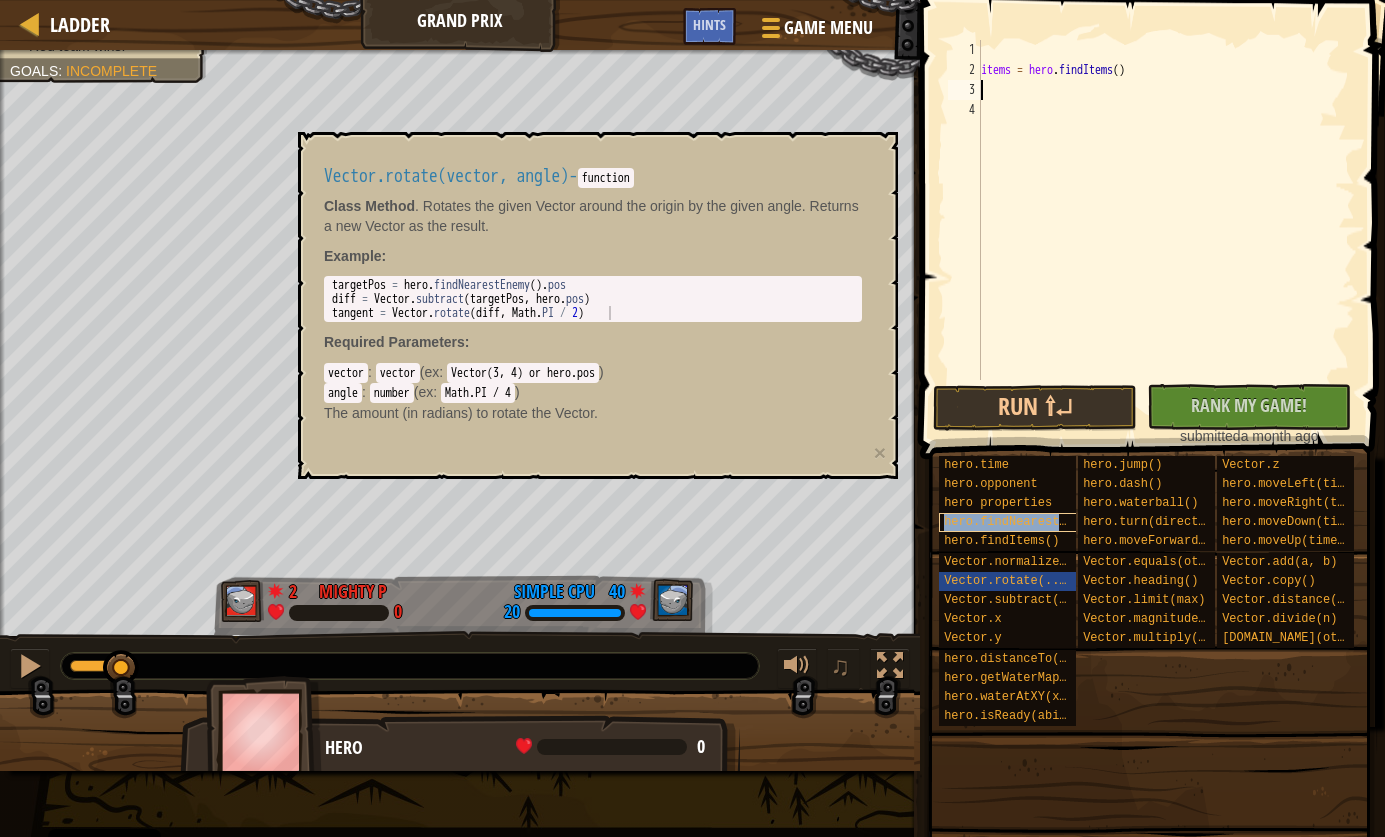 click on "hero.findNearestItem()" at bounding box center [1023, 522] 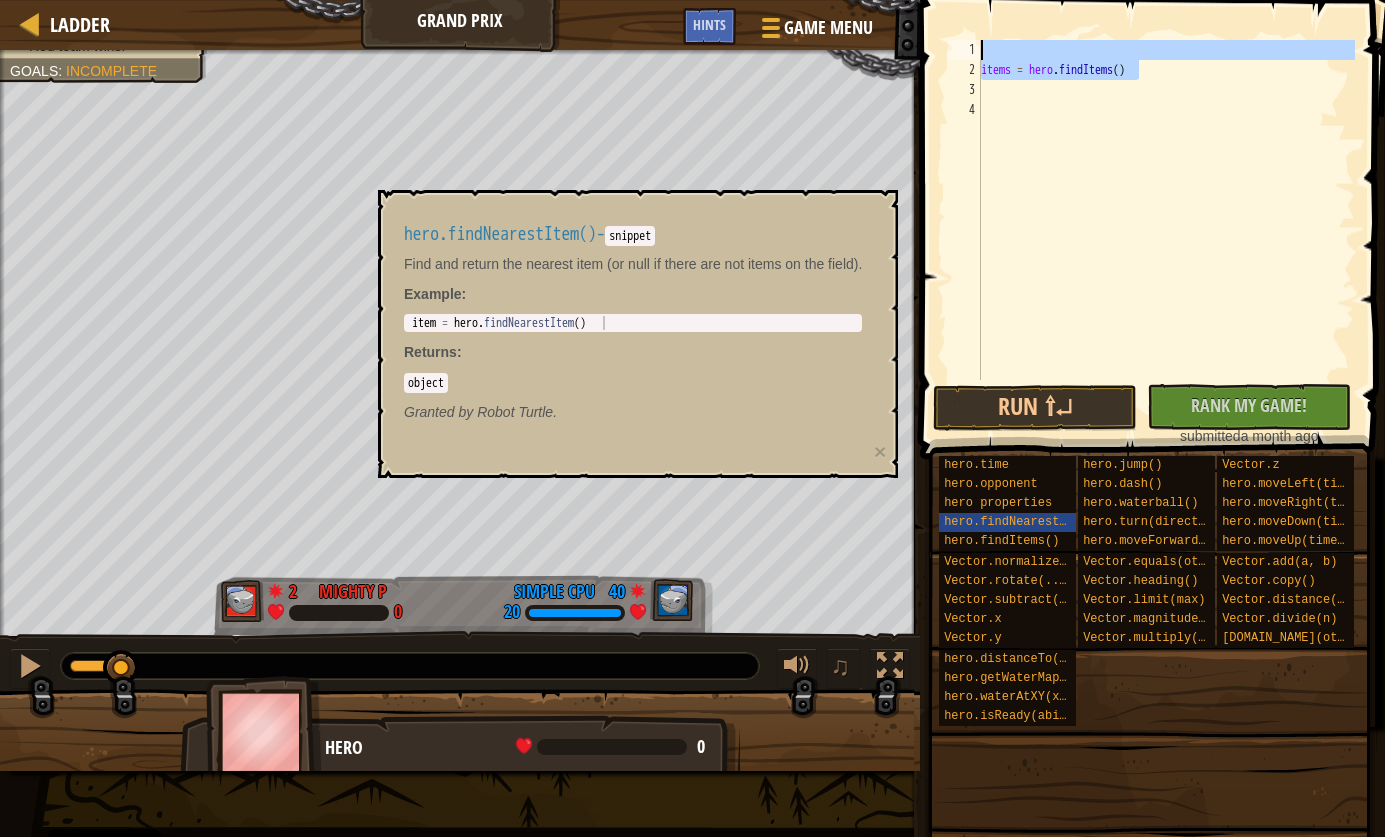 drag, startPoint x: 1159, startPoint y: 79, endPoint x: 971, endPoint y: 55, distance: 189.52573 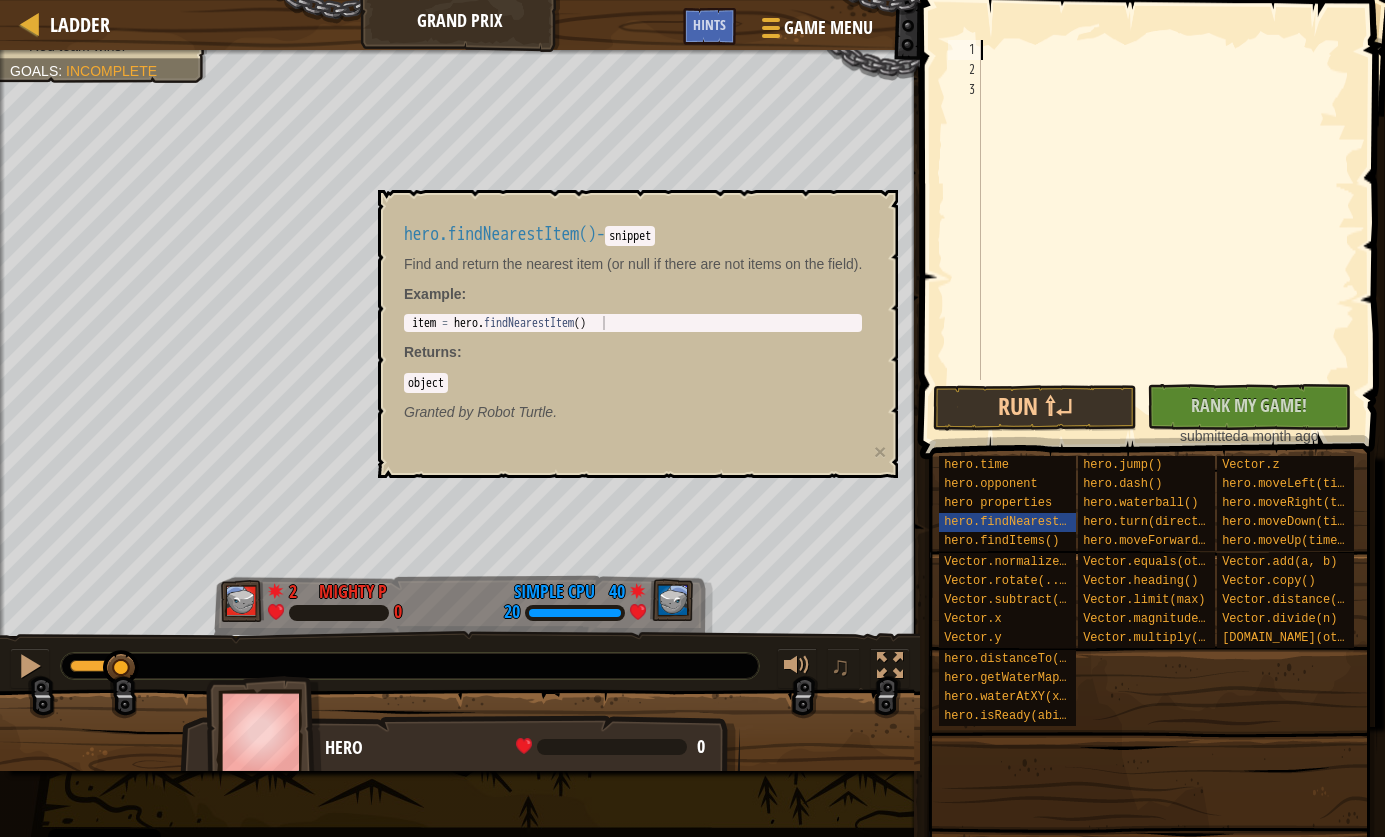 type on "item = hero.findNearestItem()" 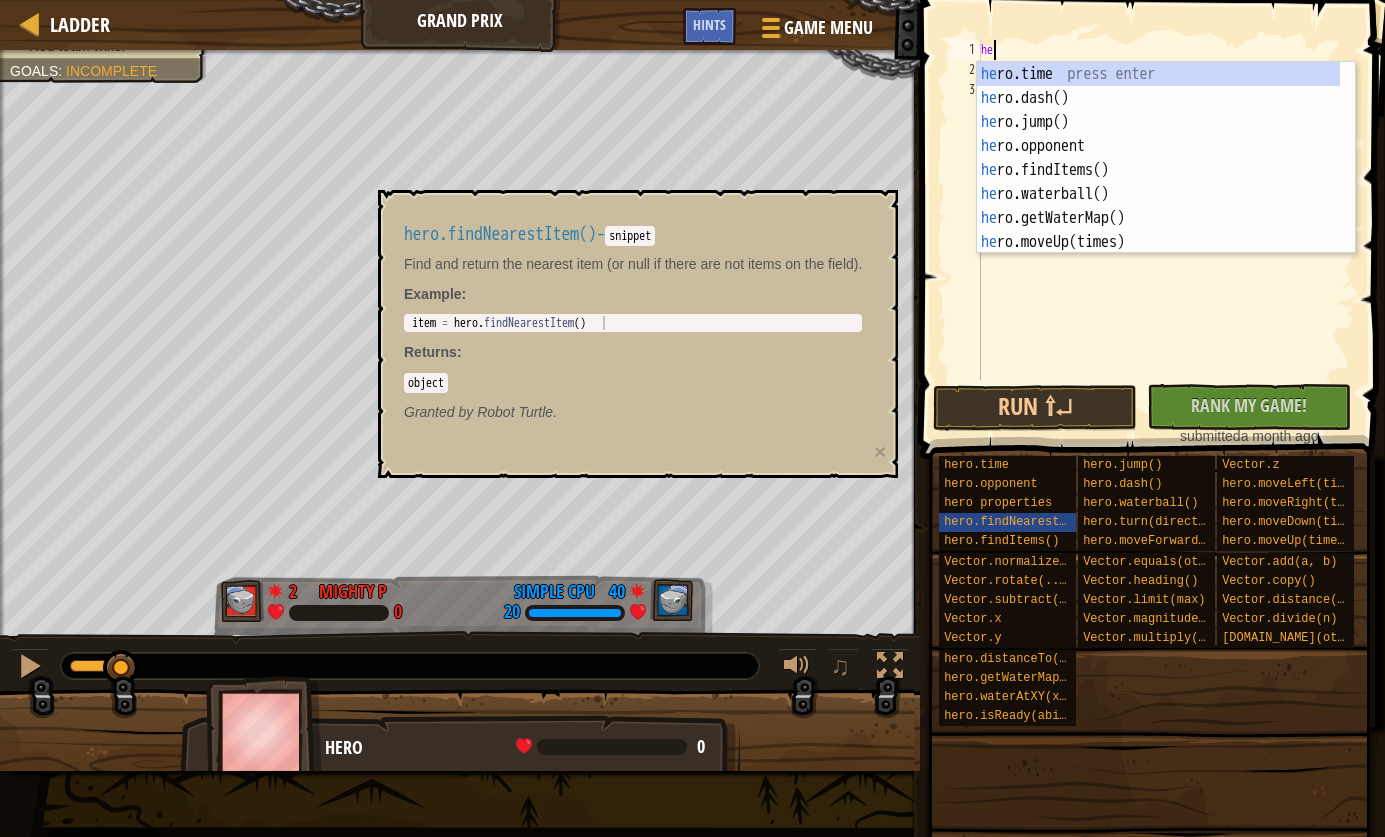 scroll, scrollTop: 9, scrollLeft: 0, axis: vertical 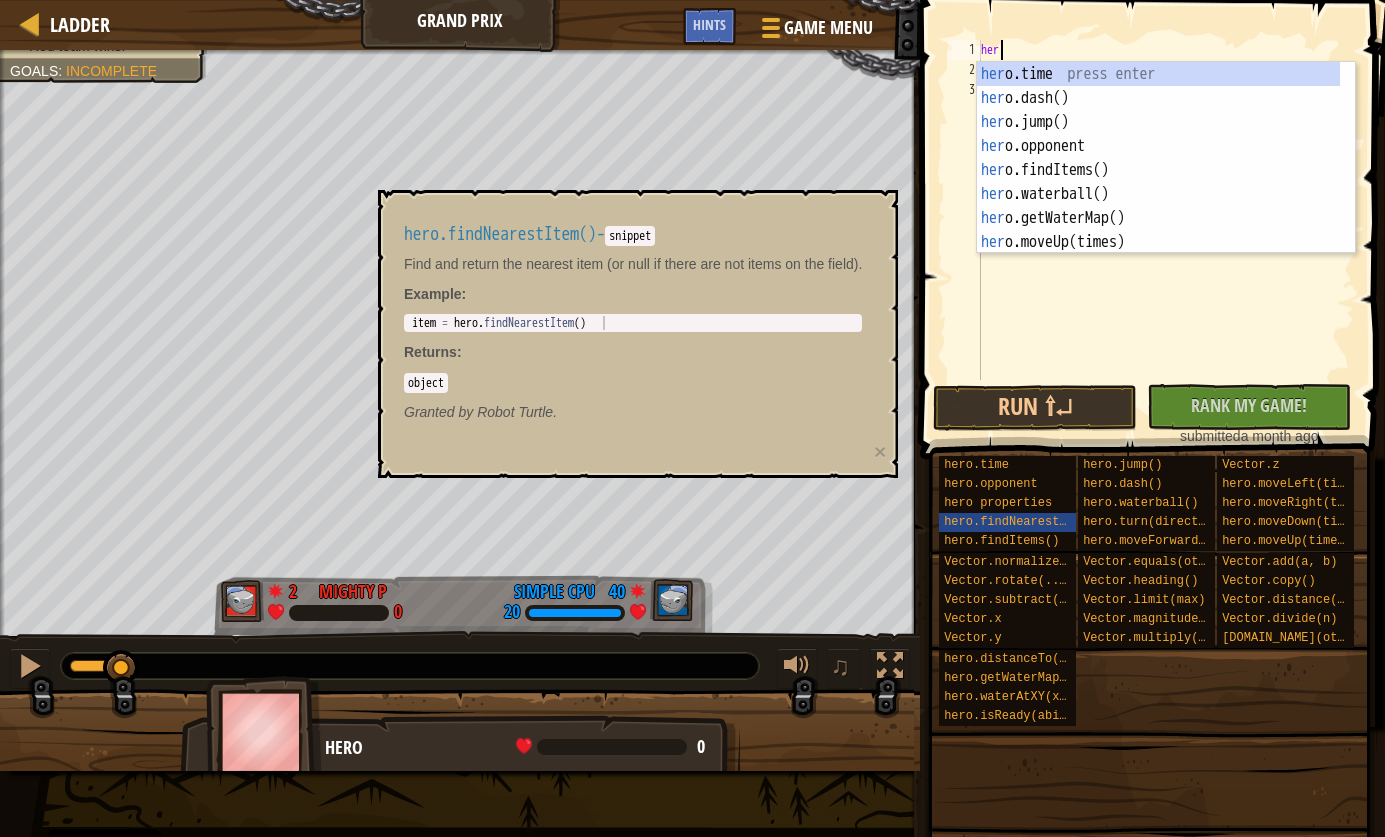 type on "hero" 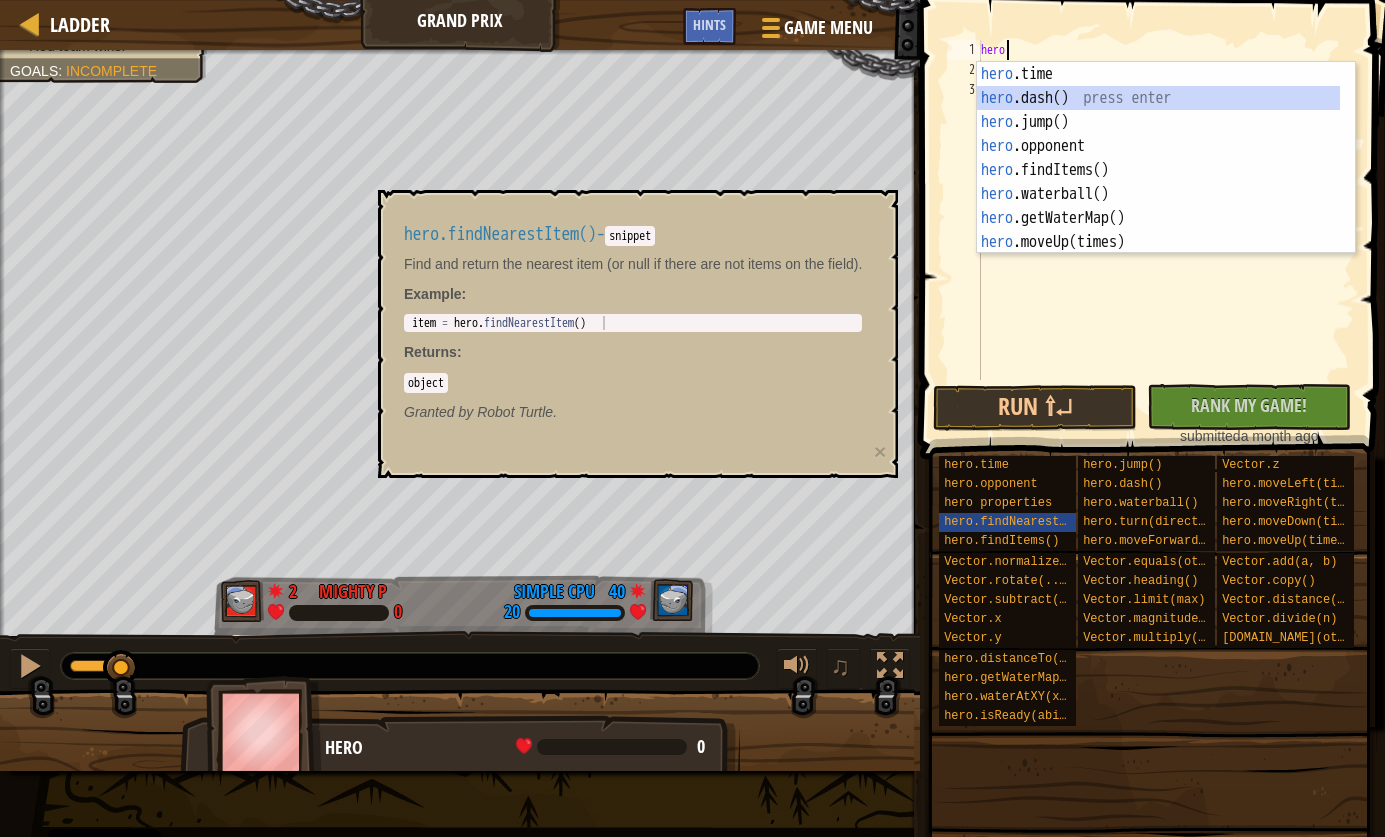 click on "hero .time press enter hero .dash() press enter hero .jump() press enter hero .opponent press enter hero .findItems() press enter hero .waterball() press enter hero .getWaterMap() press enter hero .moveUp(times) press enter hero .turn(direction) press enter" at bounding box center (1158, 182) 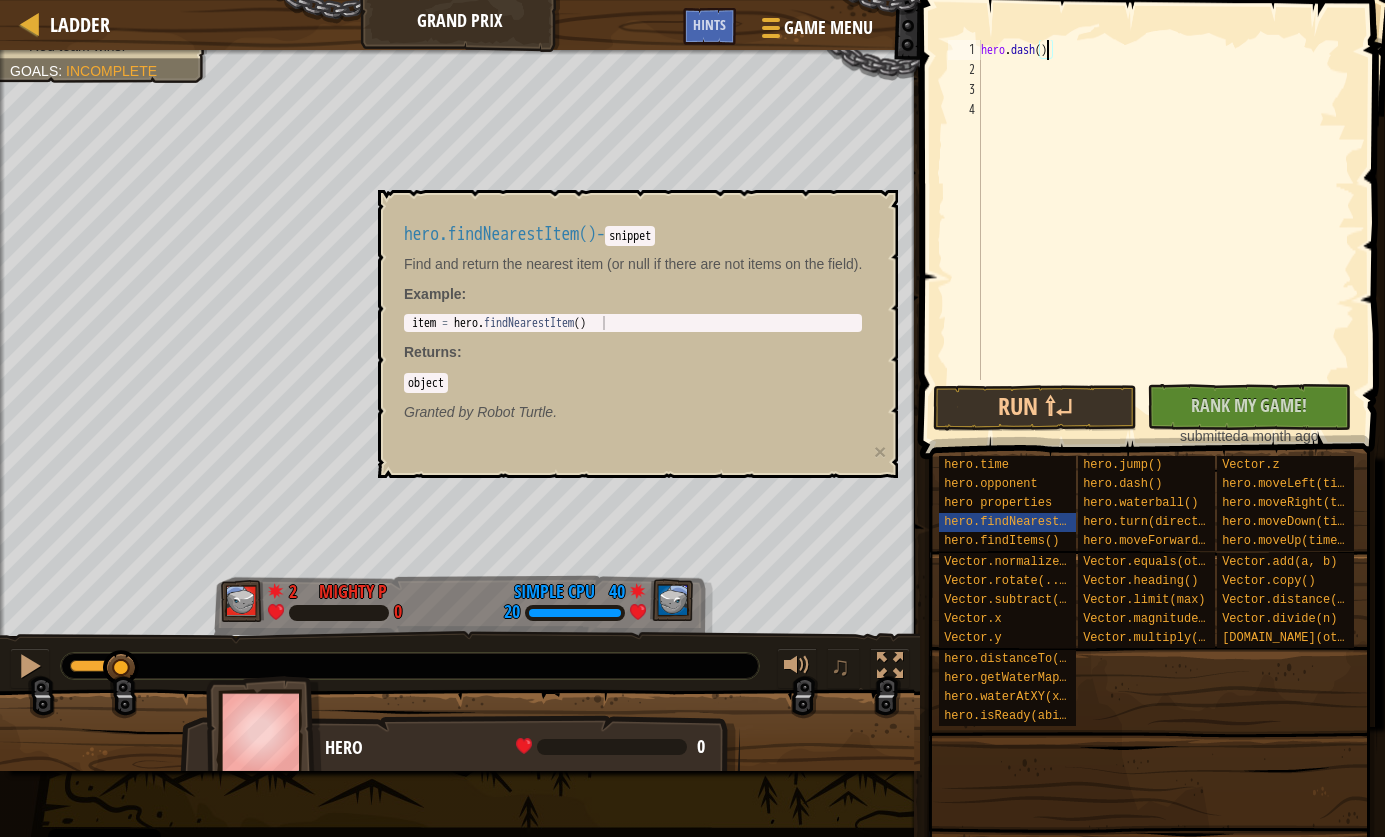 click on "hero . dash ( )" at bounding box center (1166, 230) 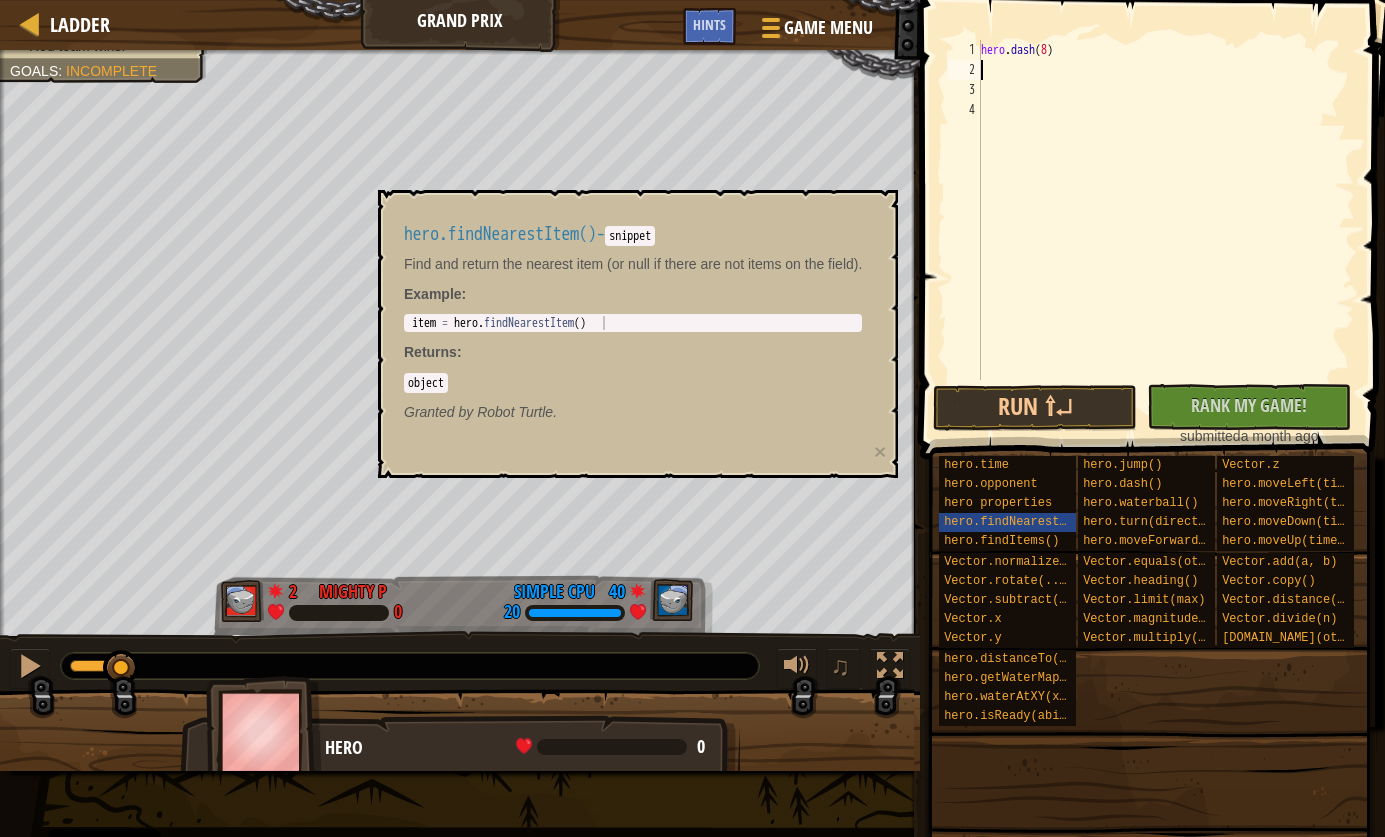 click on "hero . dash ( 8 )" at bounding box center [1166, 230] 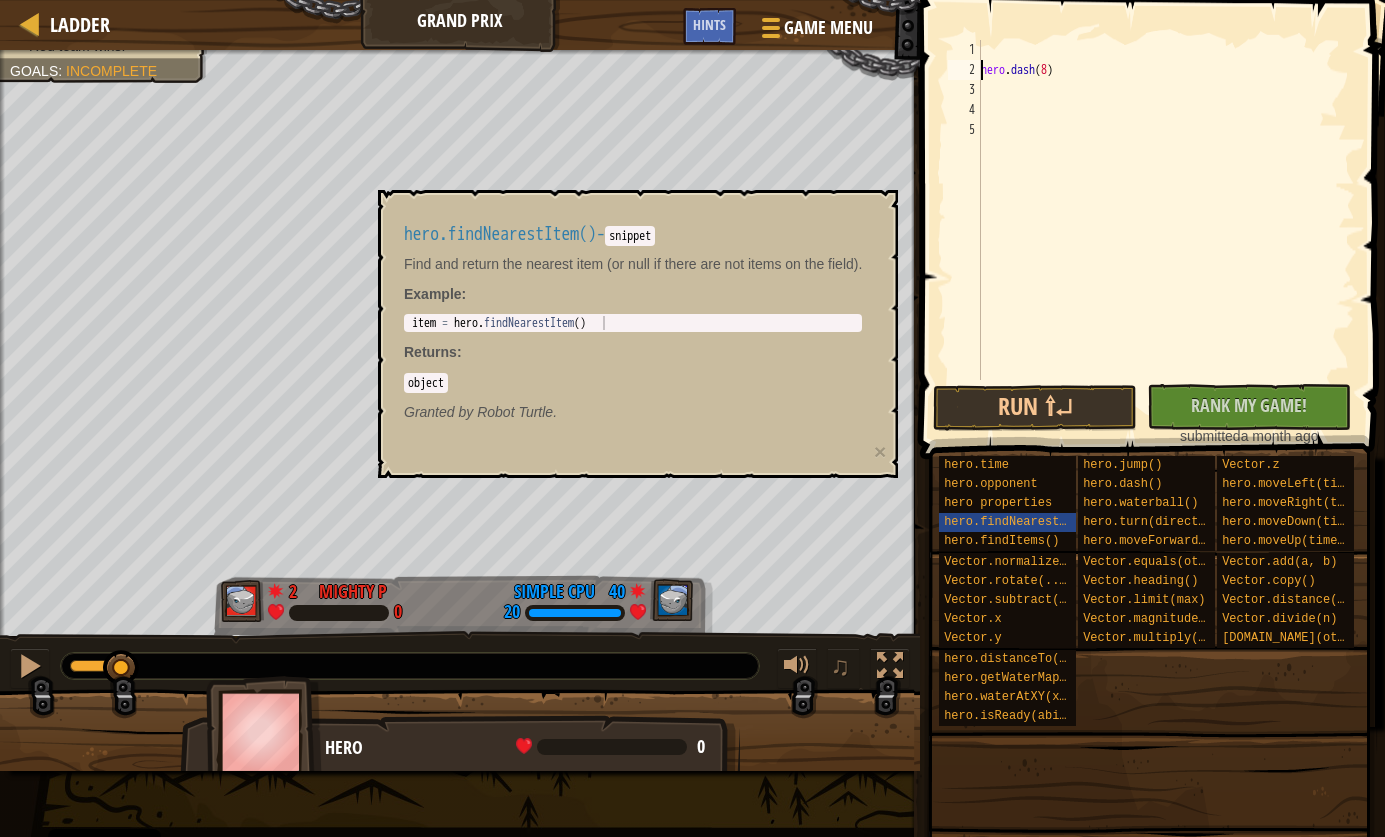 click on "hero . dash ( 8 )" at bounding box center [1166, 230] 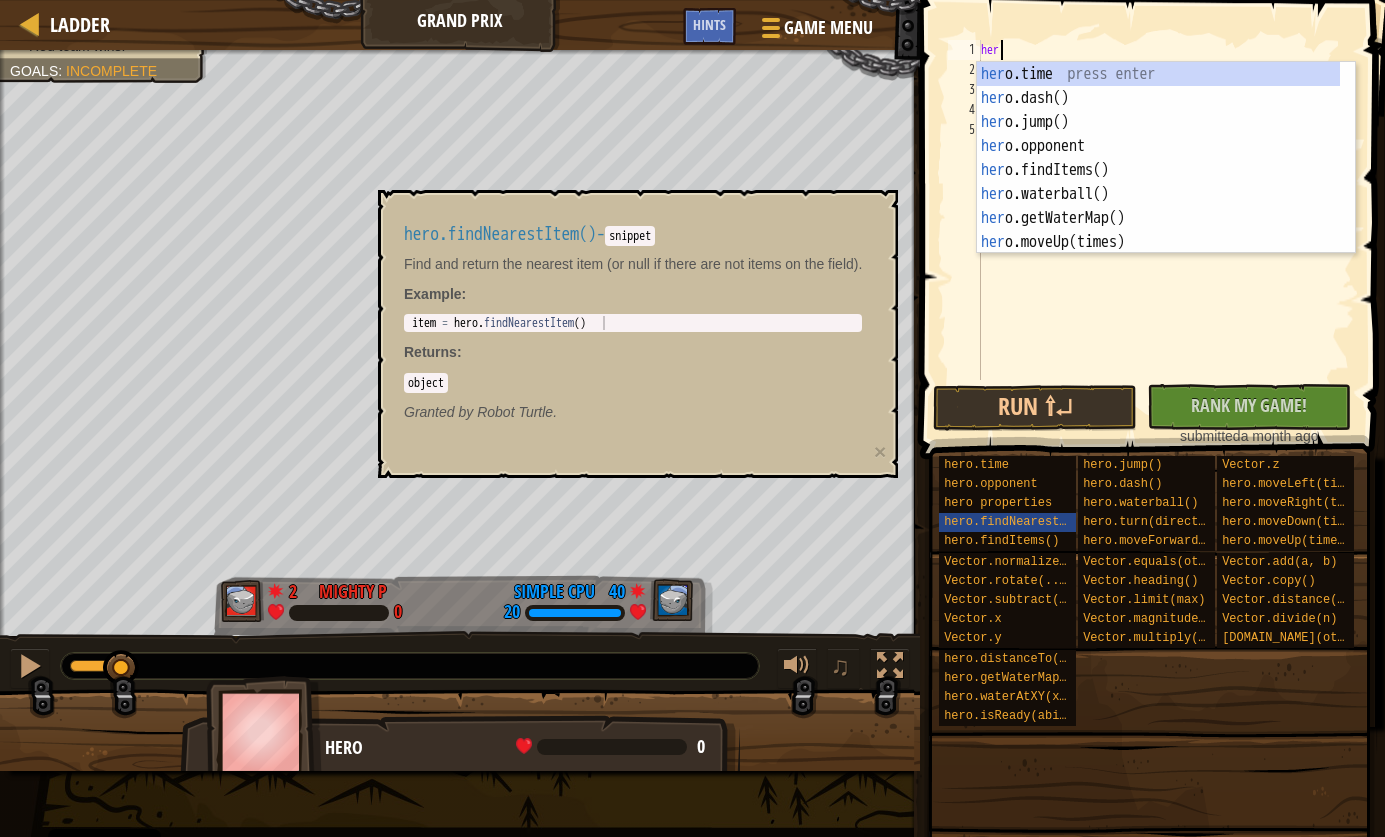 scroll, scrollTop: 9, scrollLeft: 0, axis: vertical 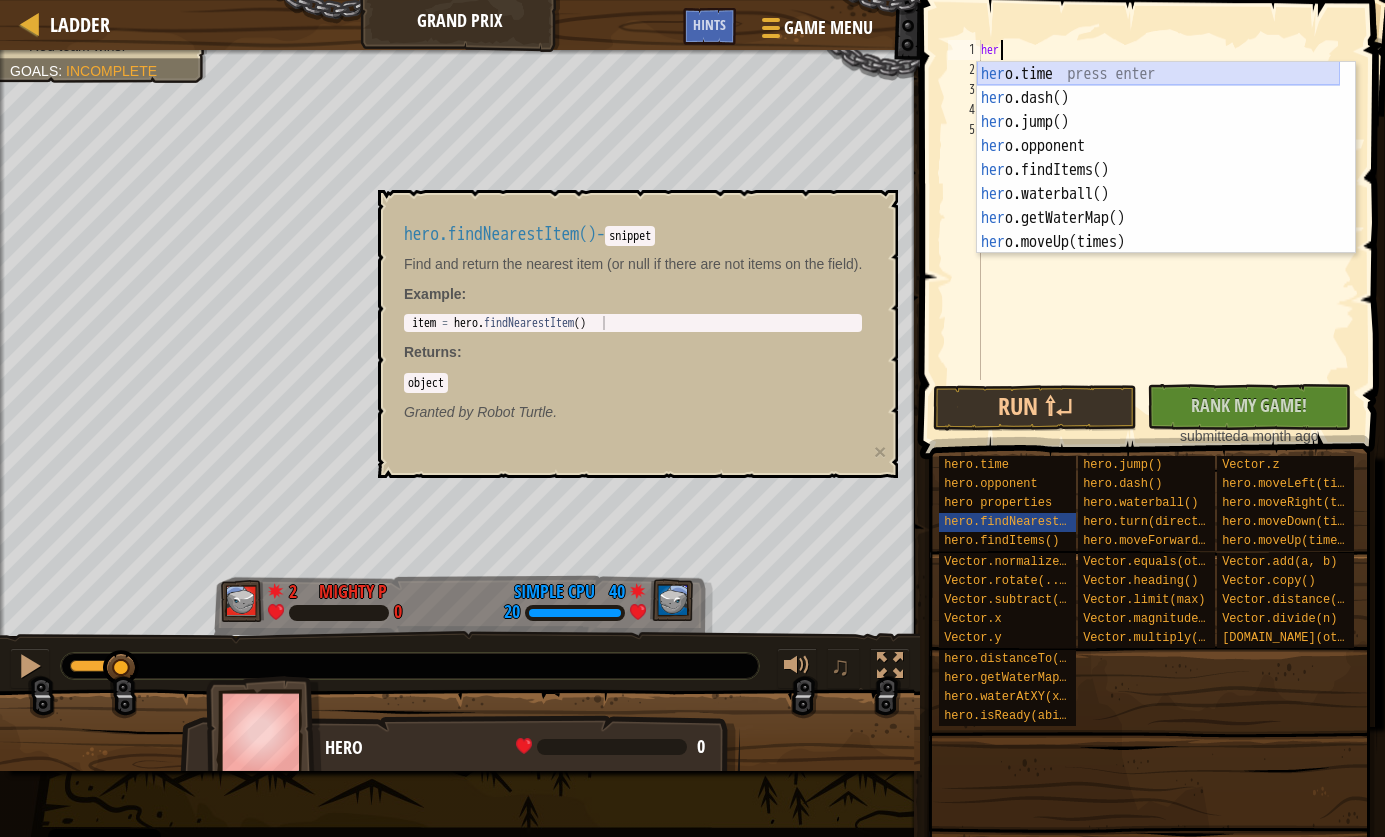 click on "her o.time press enter her o.dash() press enter her o.jump() press enter her o.opponent press enter her o.findItems() press enter her o.waterball() press enter her o.getWaterMap() press enter her o.moveUp(times) press enter her o.turn(direction) press enter" at bounding box center (1158, 182) 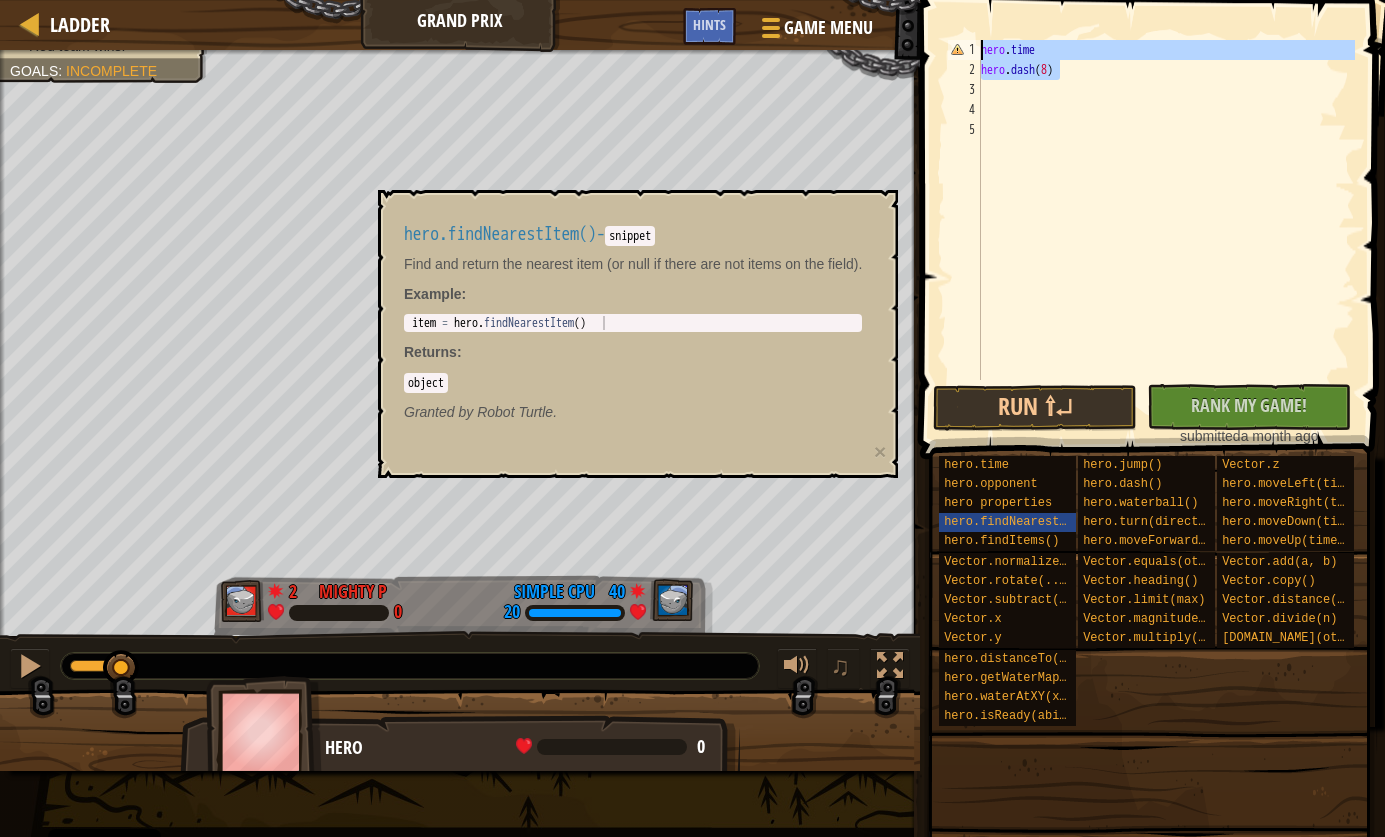 drag, startPoint x: 1097, startPoint y: 79, endPoint x: 958, endPoint y: 46, distance: 142.86357 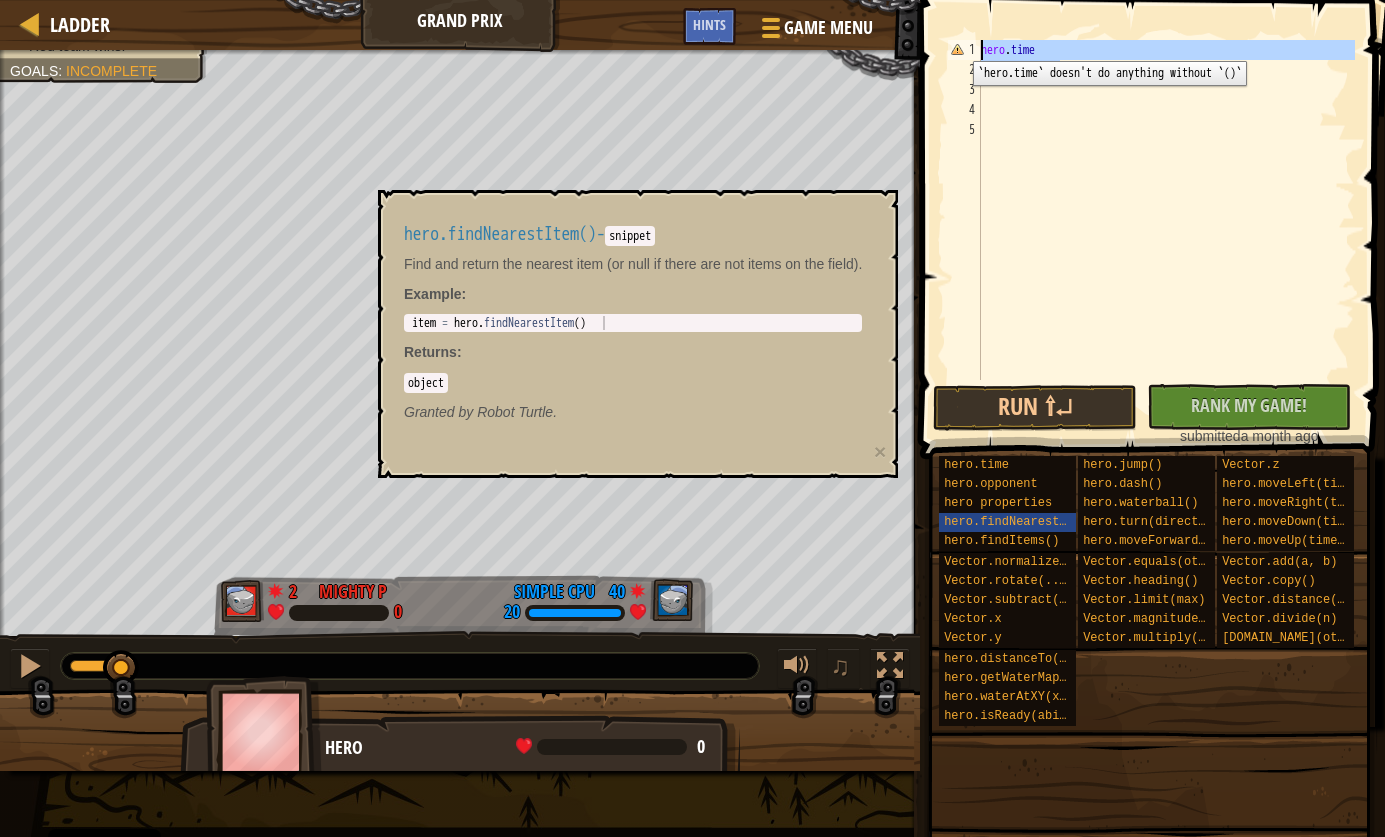 scroll, scrollTop: 9, scrollLeft: 0, axis: vertical 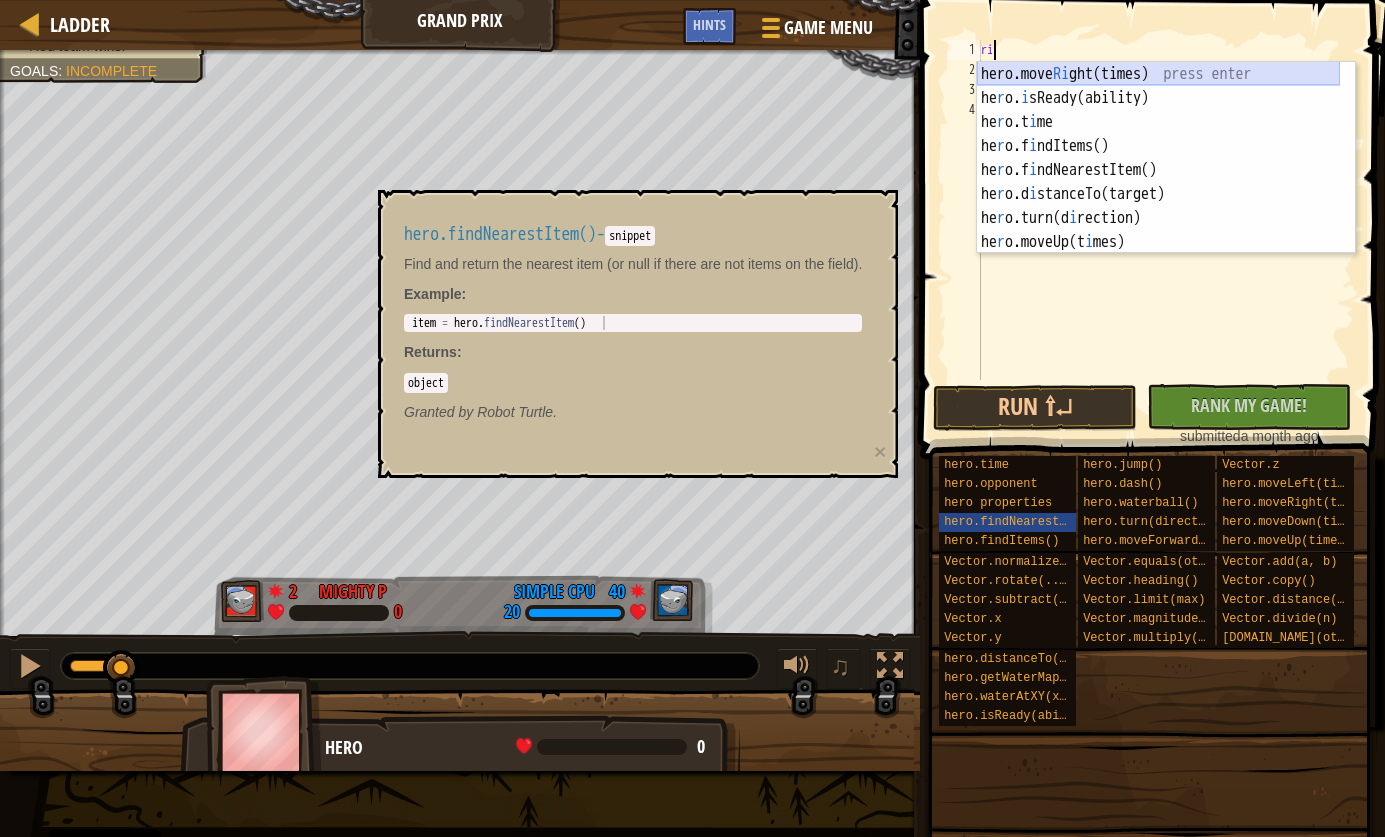 click on "hero.move Ri ght(times) press enter he r o. i sReady(ability) press enter he r o.t i me press enter he r o.f i ndItems() press enter he r o.f i ndNearestItem() press enter he r o.d i stanceTo(target) press enter he r o.turn(d i rection) press enter he r o.moveUp(t i mes) press enter he r o.moveDown(t i mes) press enter" at bounding box center [1158, 182] 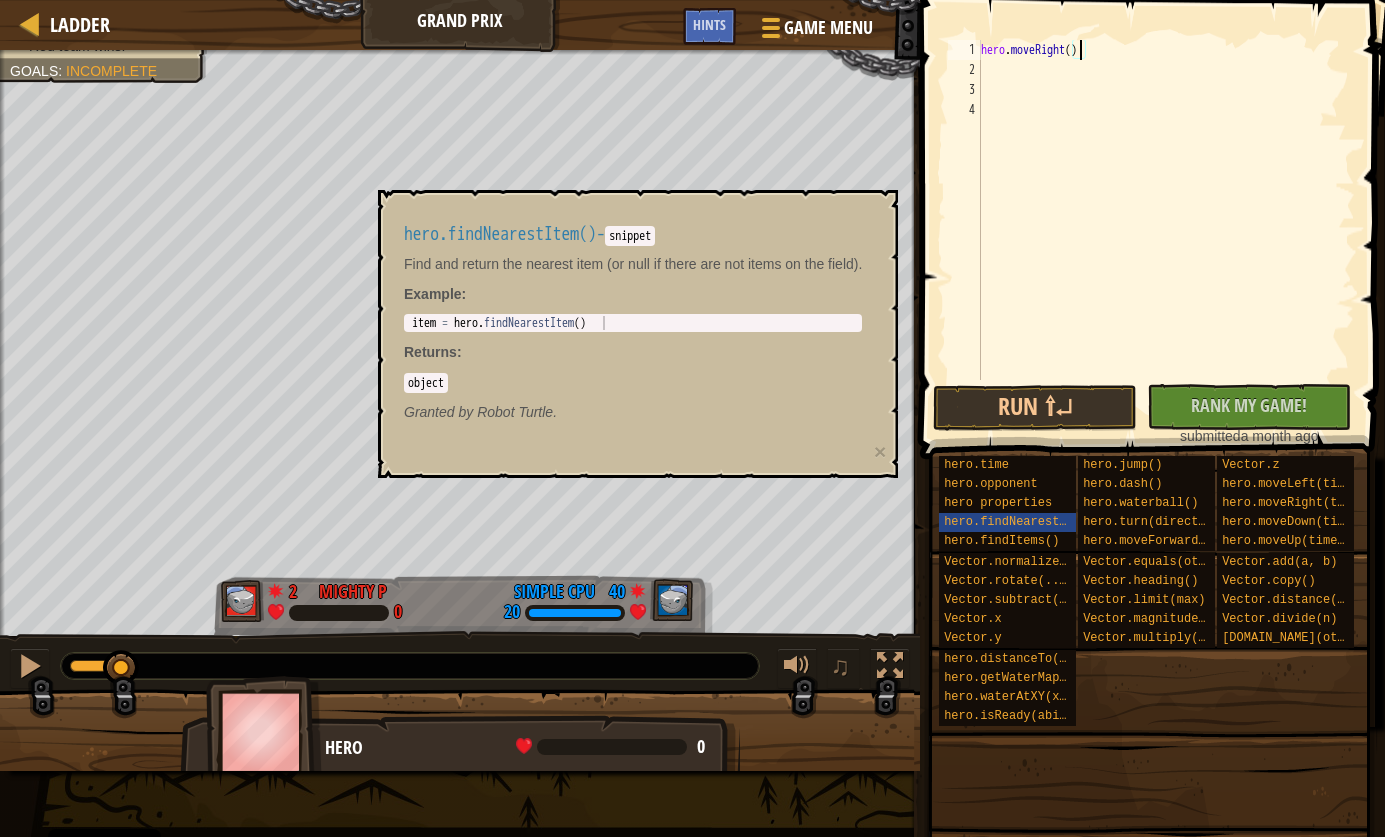 type on "hero.moveRight(8)" 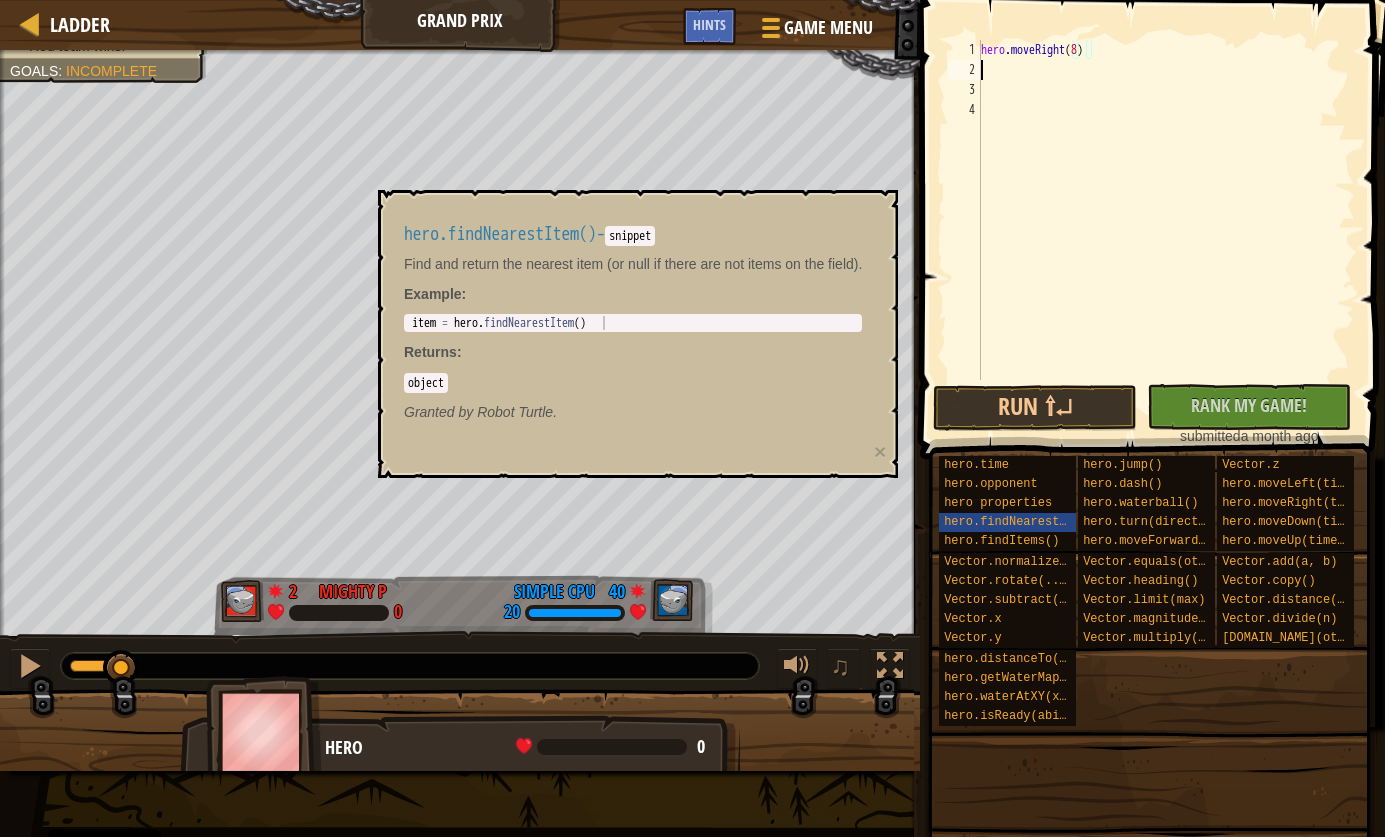 click on "hero . moveRight ( 8 )" at bounding box center (1166, 230) 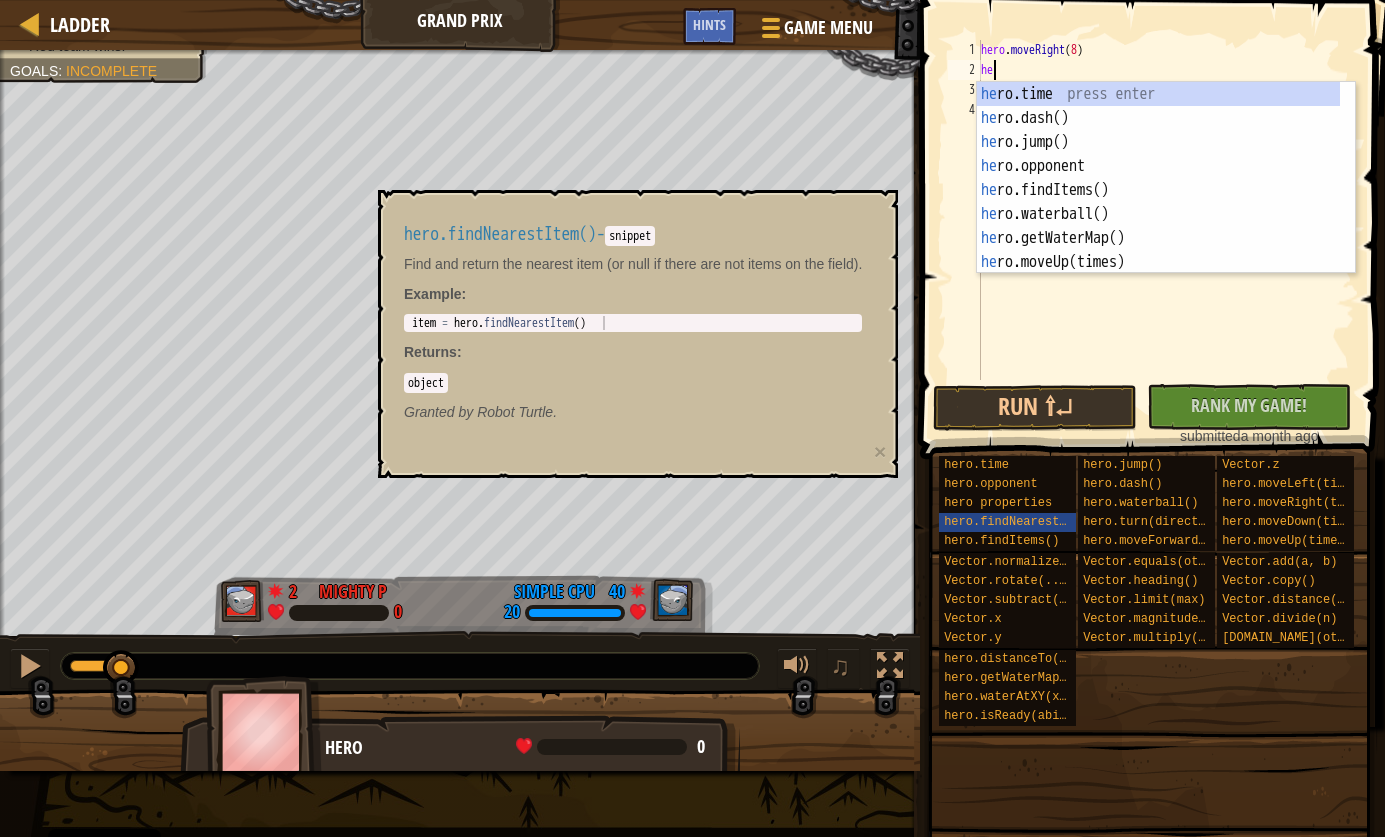 scroll, scrollTop: 9, scrollLeft: 0, axis: vertical 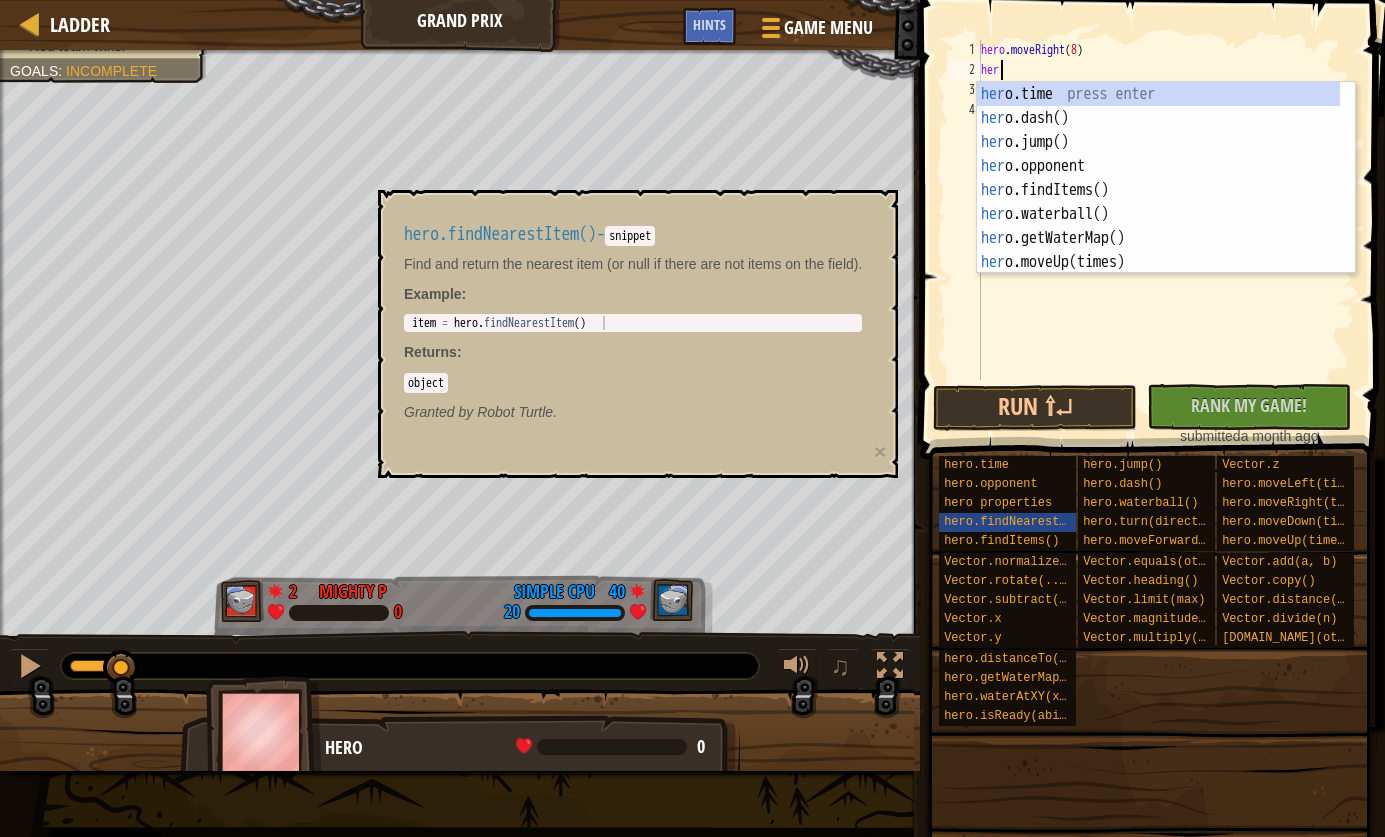 type on "hero" 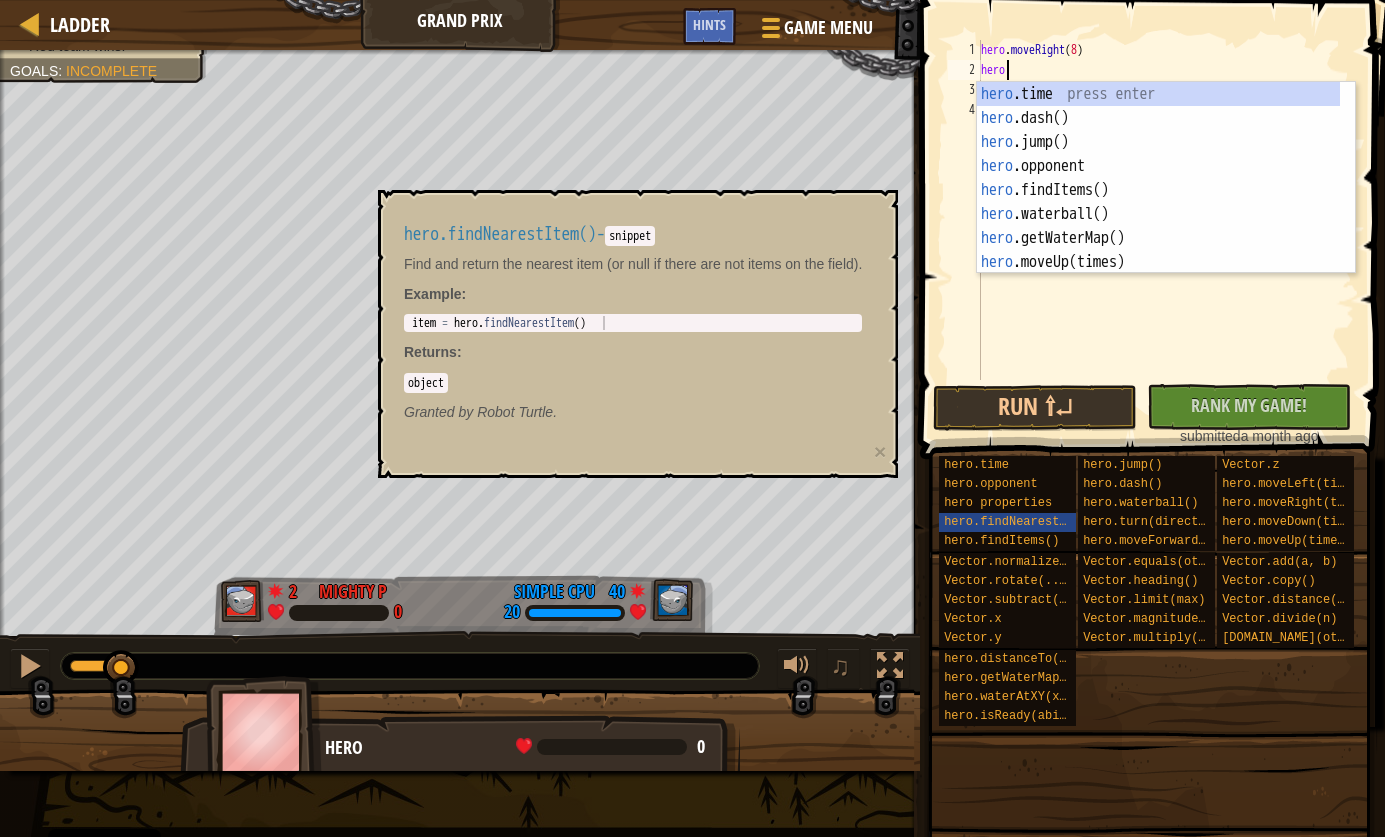 scroll, scrollTop: 9, scrollLeft: 1, axis: both 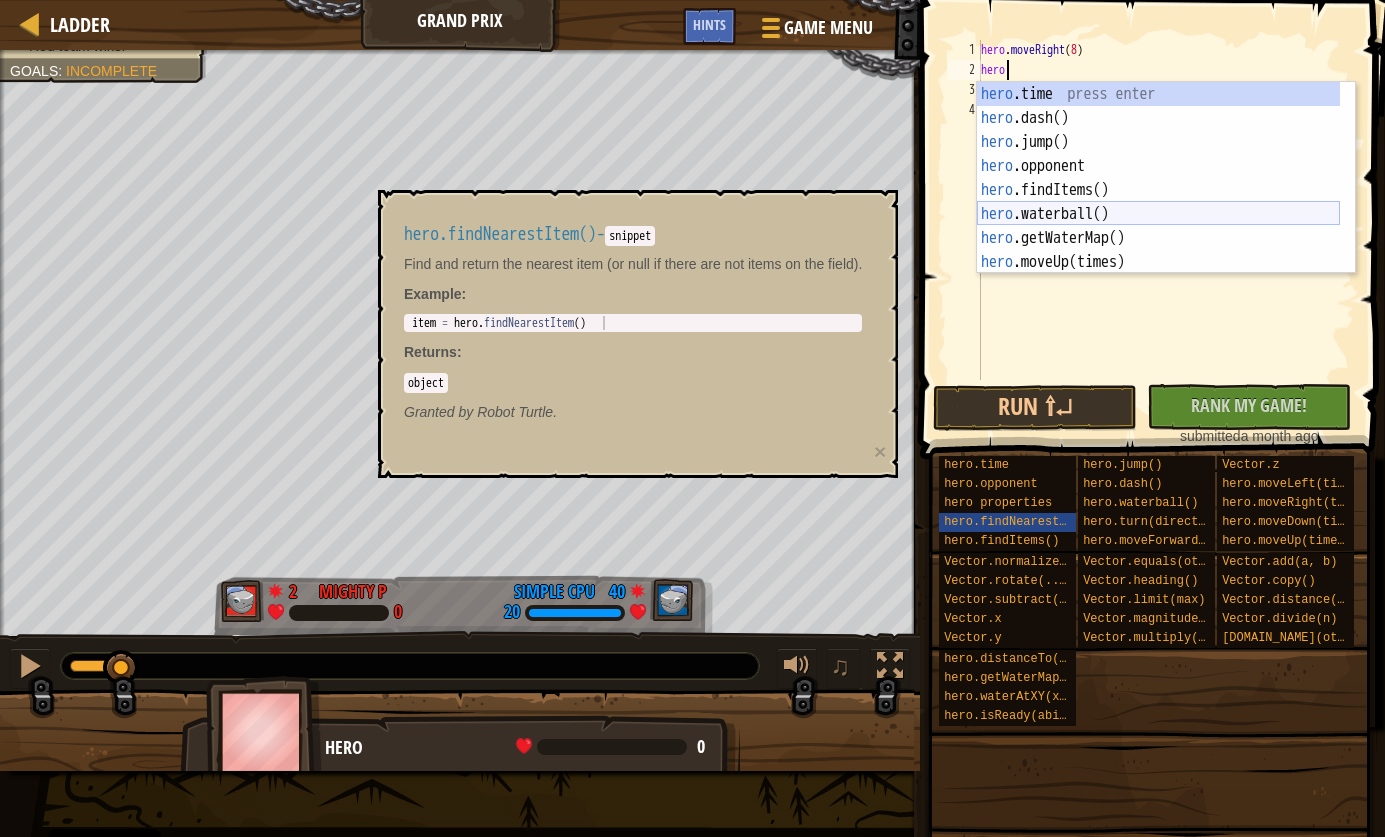 click on "hero .time press enter hero .dash() press enter hero .jump() press enter hero .opponent press enter hero .findItems() press enter hero .waterball() press enter hero .getWaterMap() press enter hero .moveUp(times) press enter hero .turn(direction) press enter" at bounding box center (1158, 202) 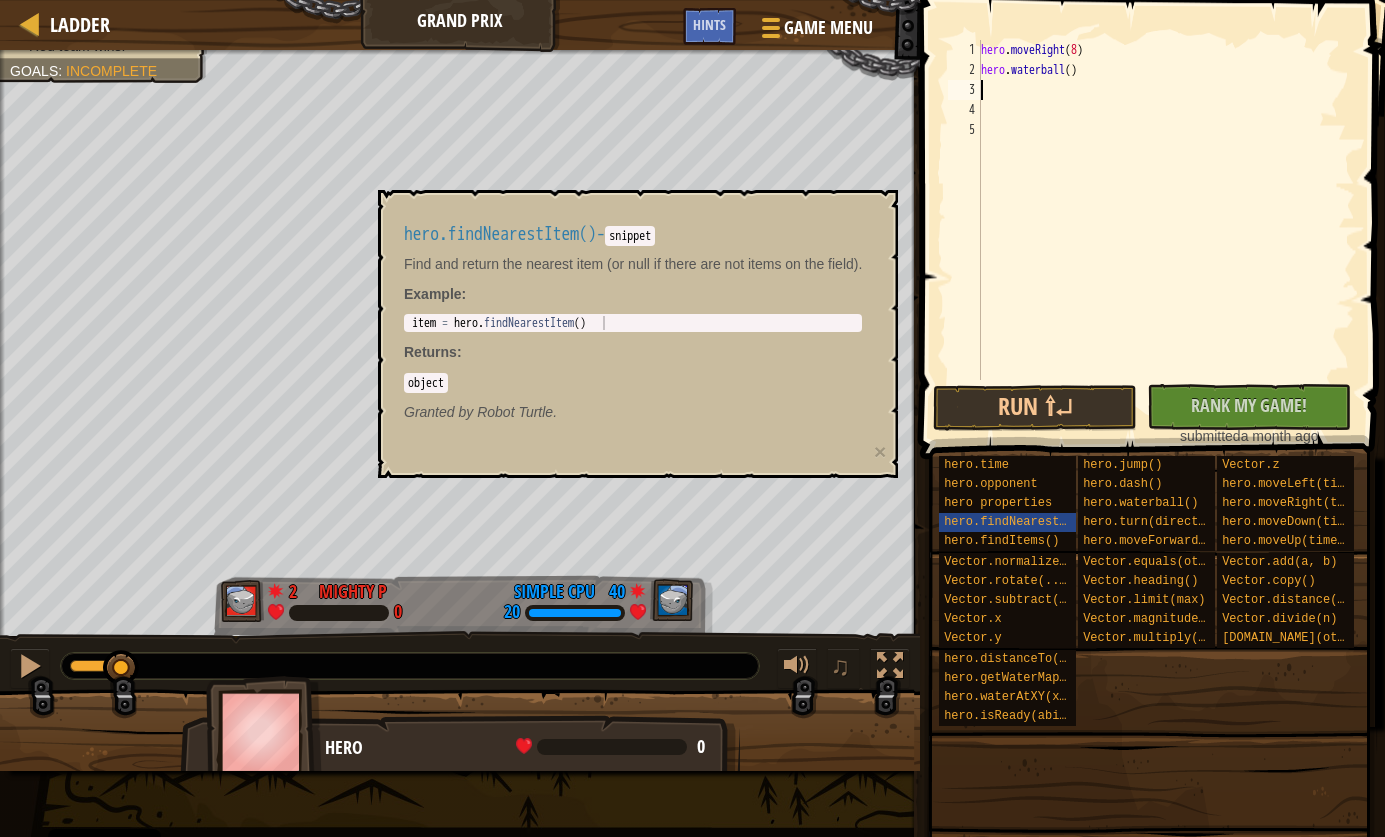 click on "hero . moveRight ( 8 ) hero . waterball ( )" at bounding box center [1166, 230] 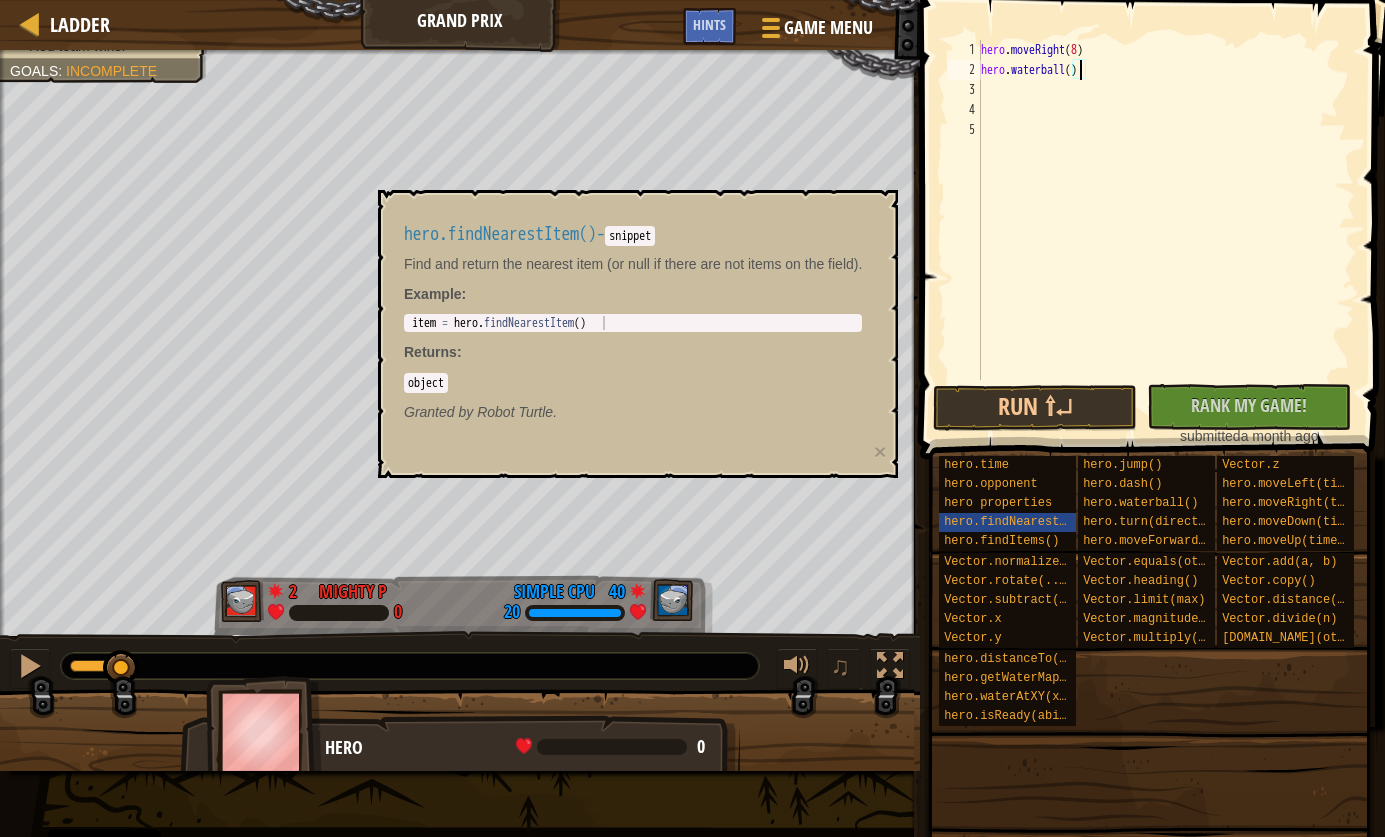click on "hero . moveRight ( 8 ) hero . waterball ( )" at bounding box center [1166, 230] 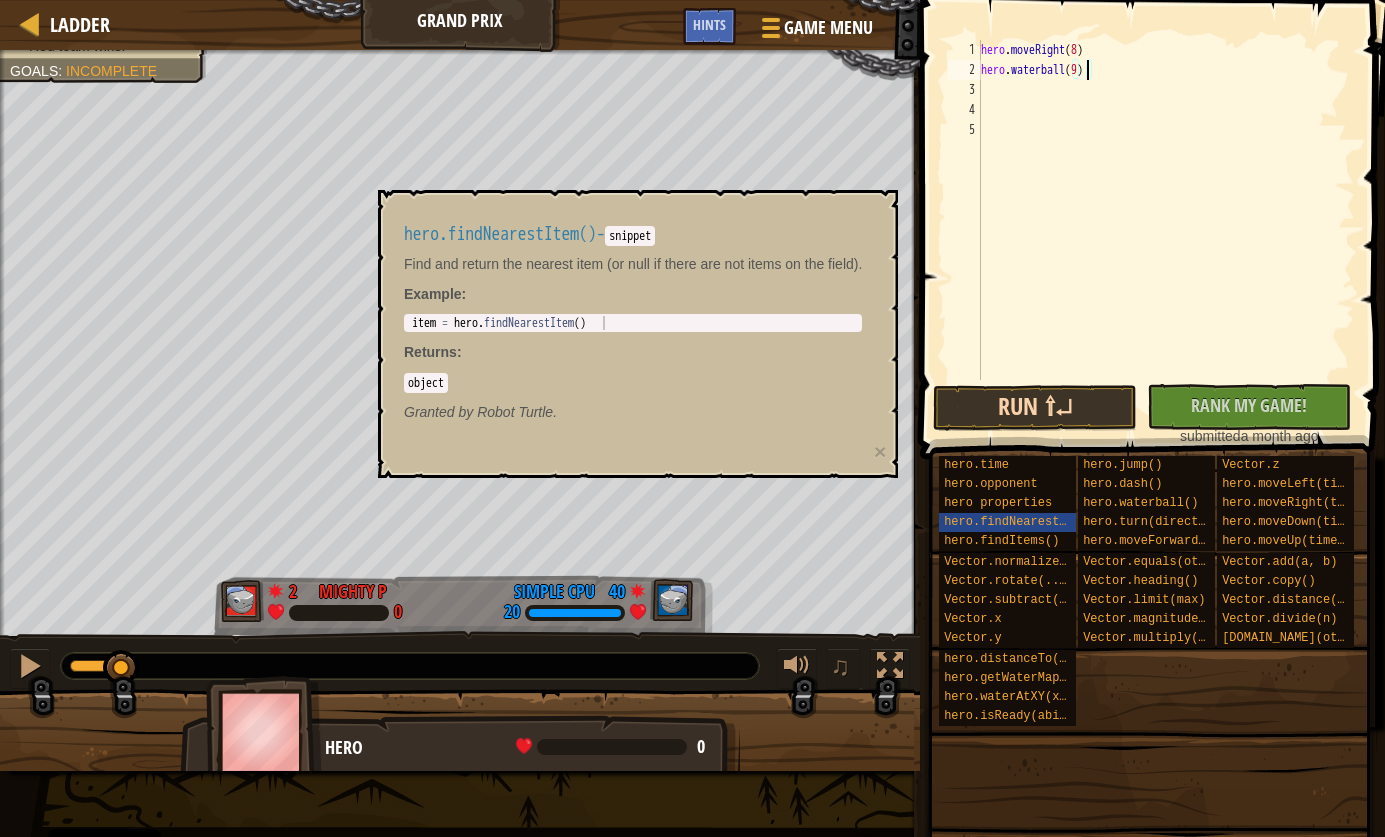 type on "hero.waterball(9)" 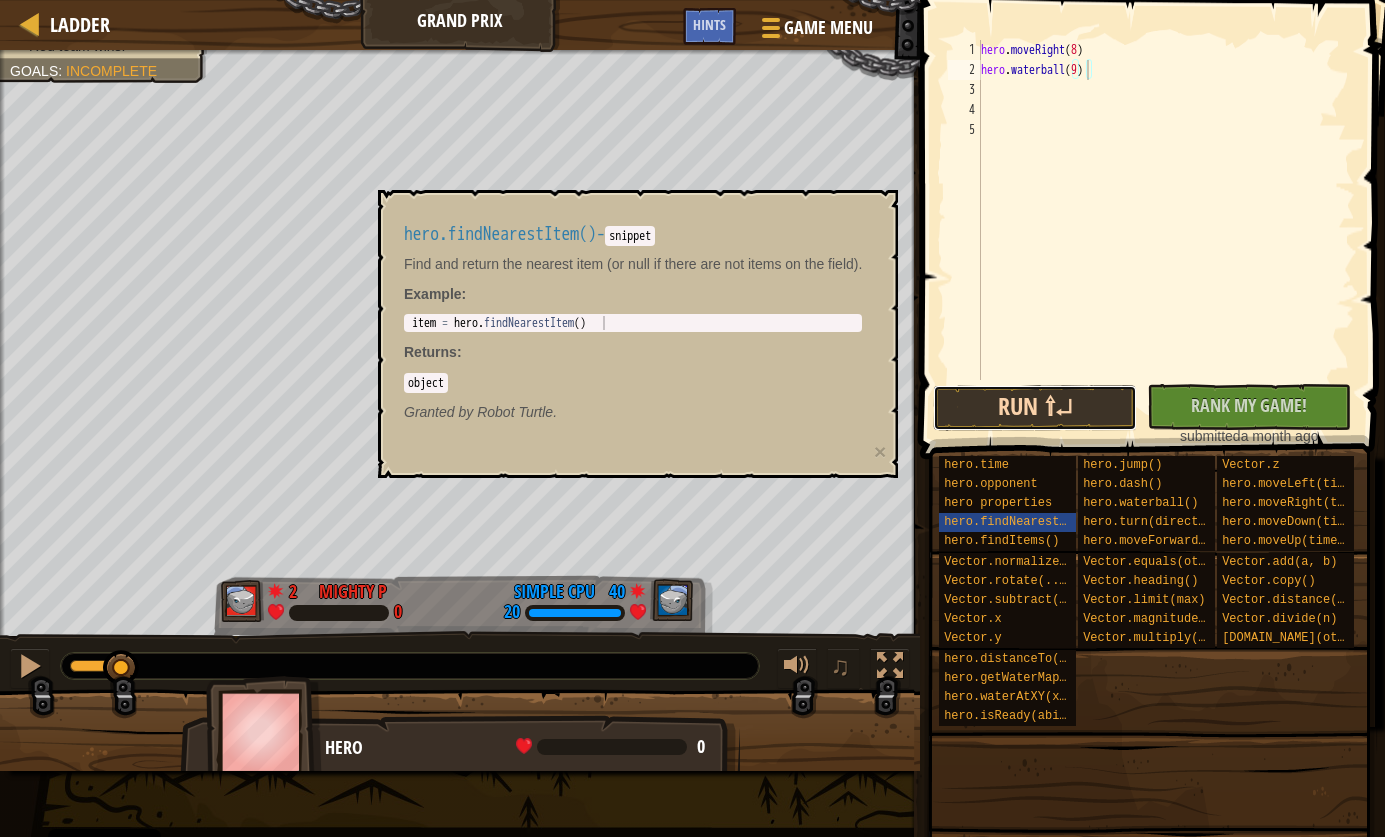 click on "Run ⇧↵" at bounding box center (1035, 408) 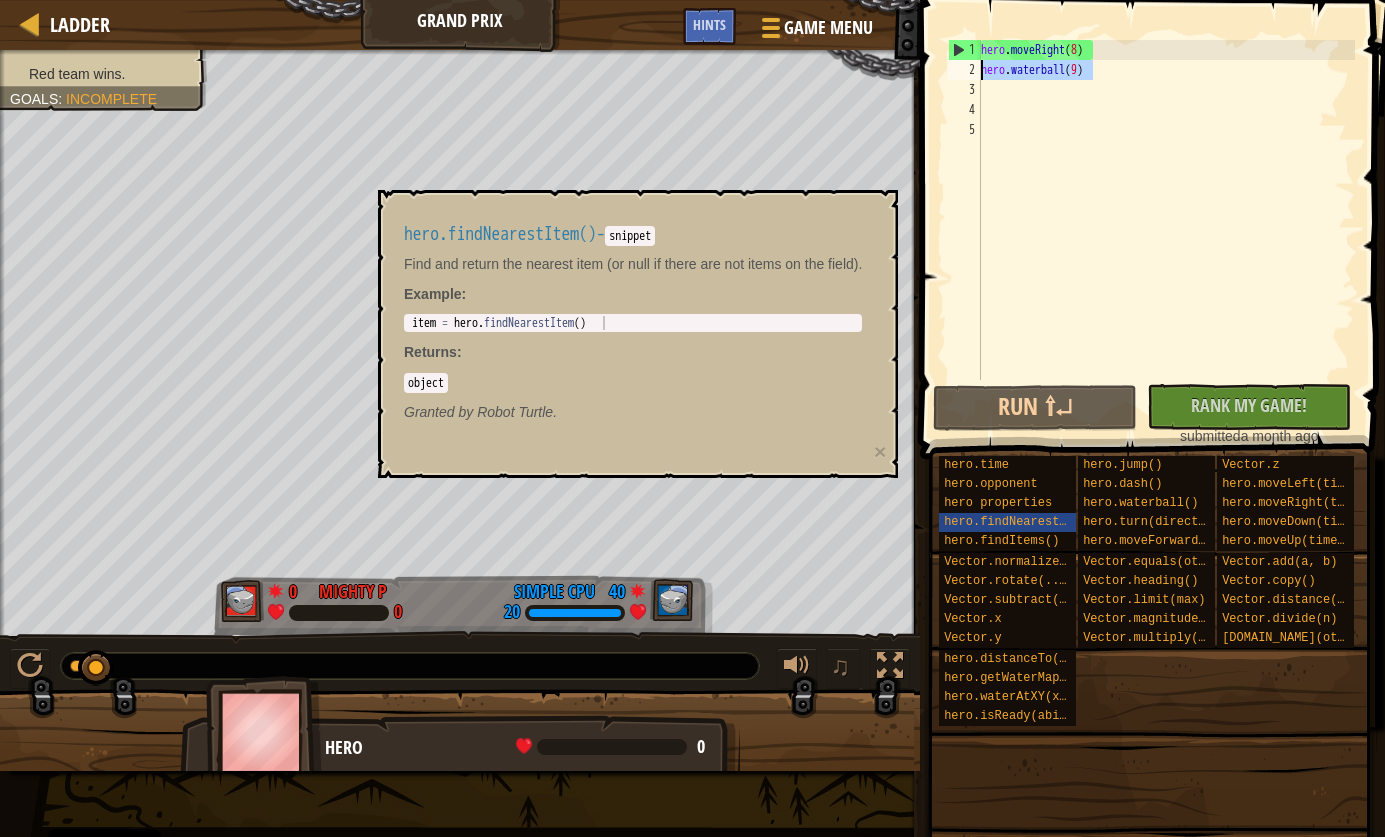 drag, startPoint x: 1082, startPoint y: 74, endPoint x: 969, endPoint y: 73, distance: 113.004425 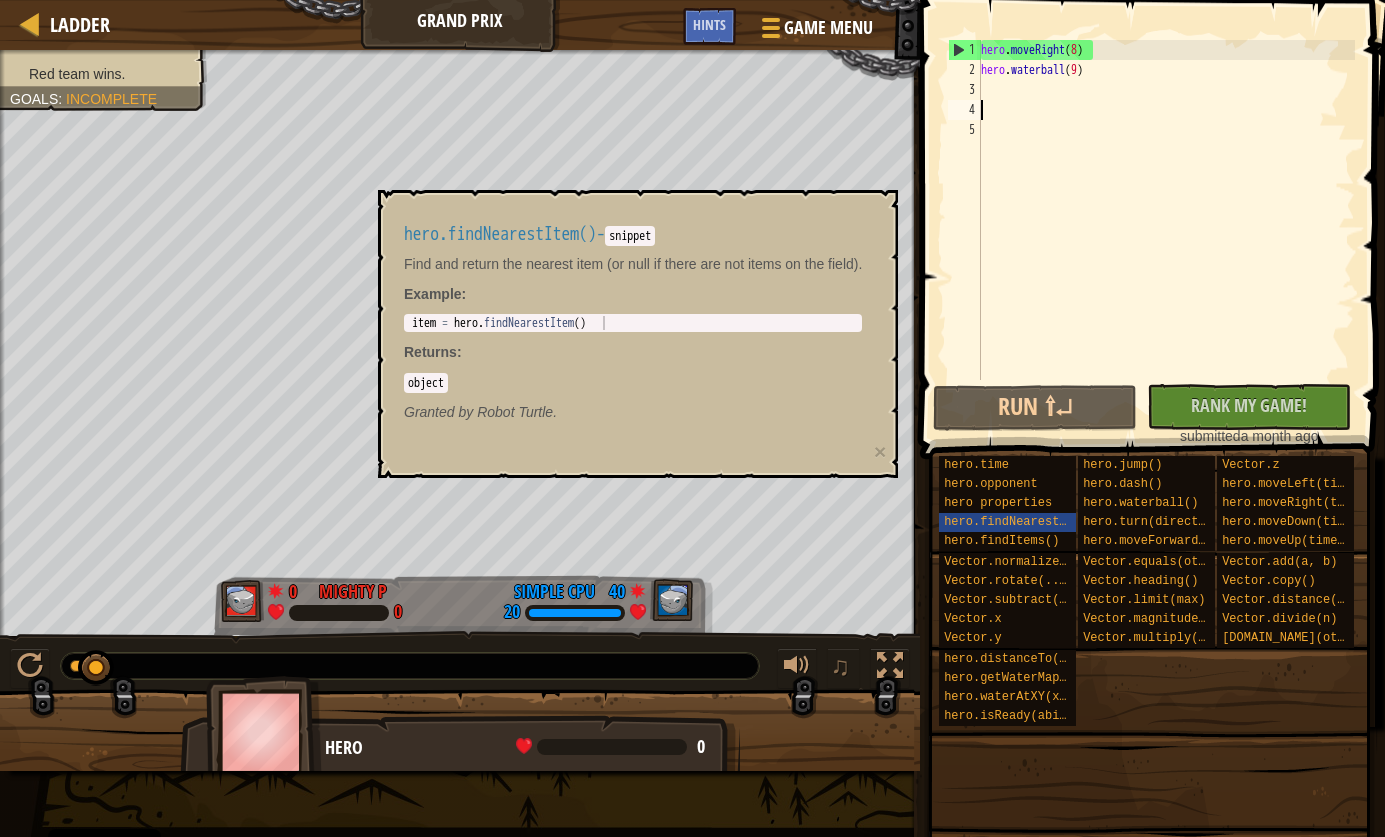 scroll, scrollTop: 9, scrollLeft: 0, axis: vertical 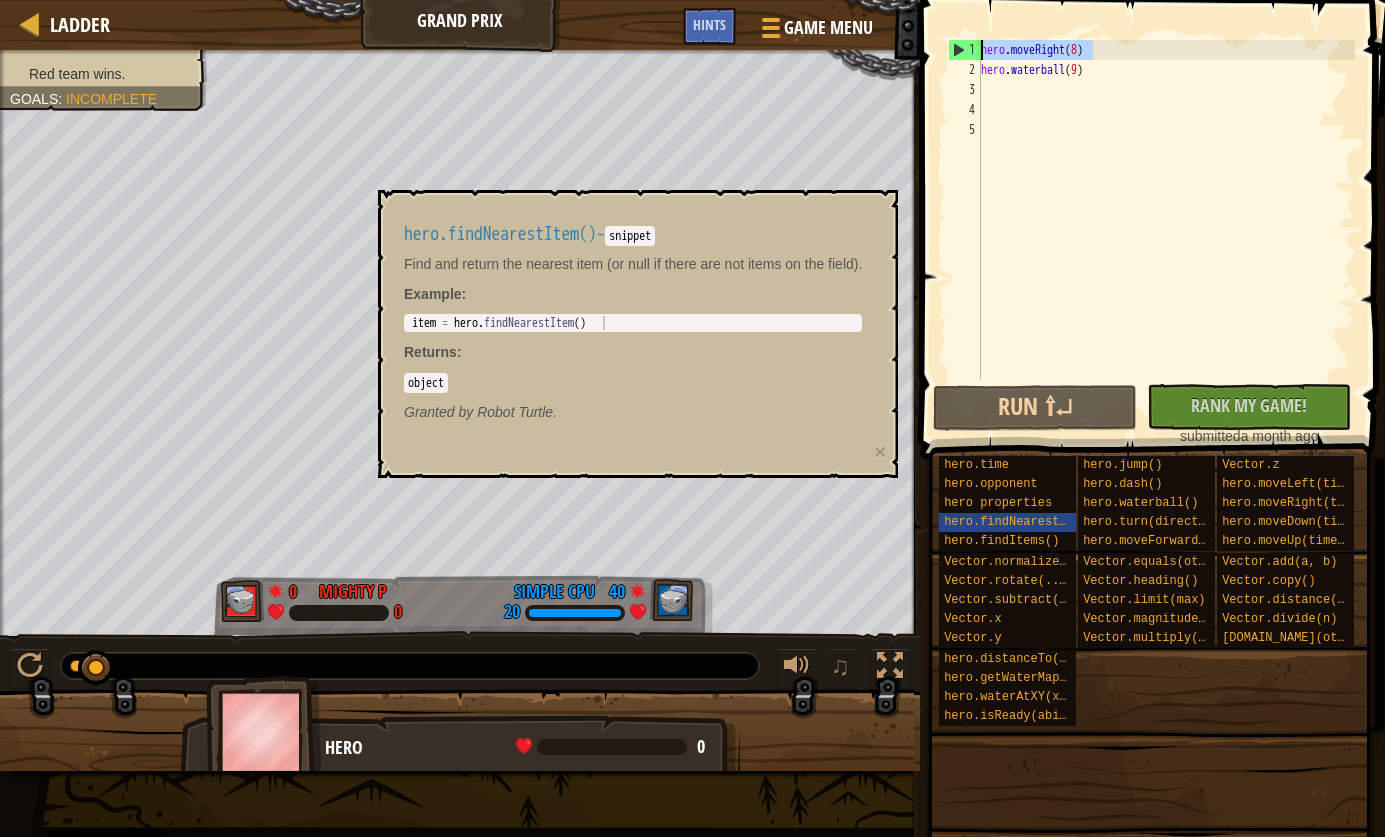 drag, startPoint x: 1098, startPoint y: 50, endPoint x: 975, endPoint y: 41, distance: 123.32883 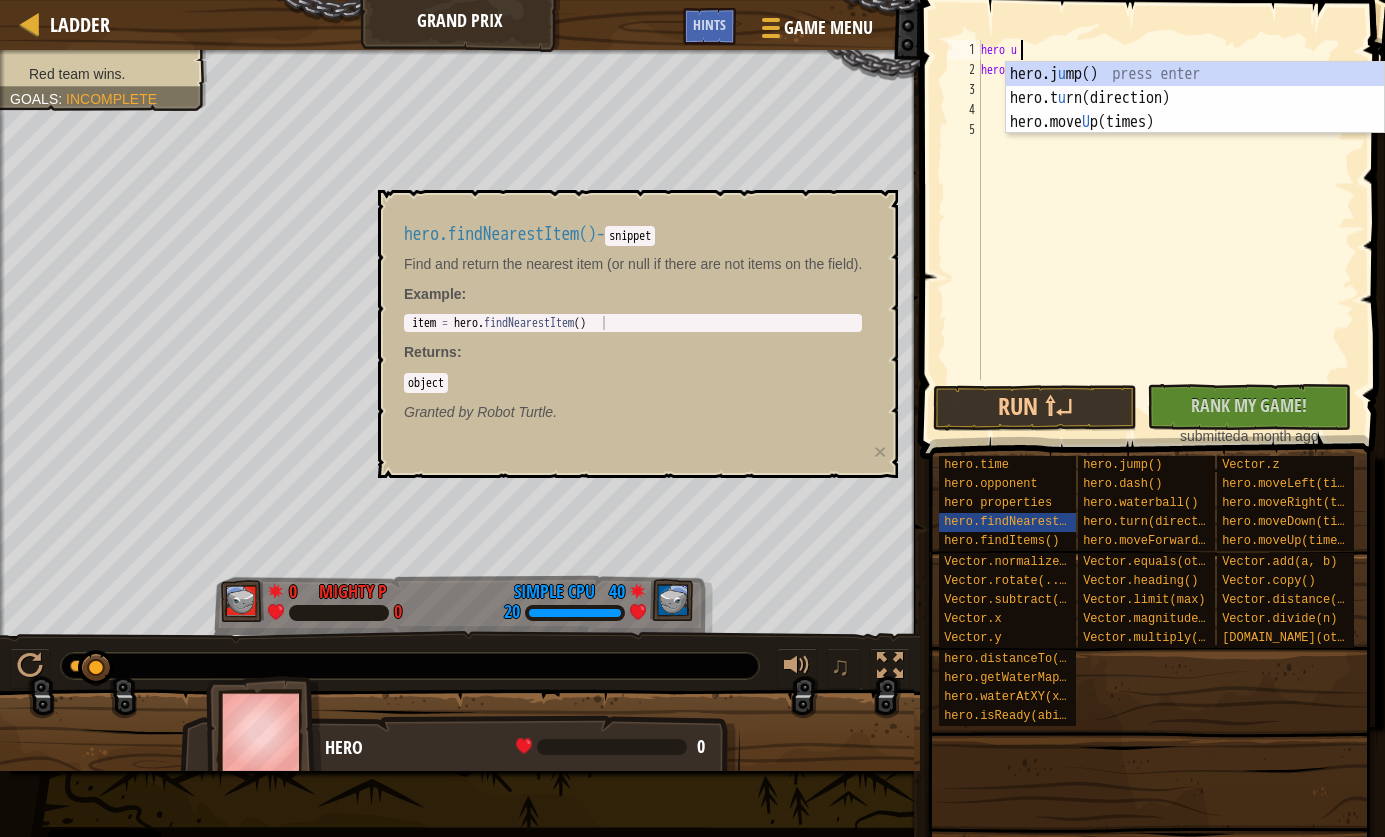 scroll, scrollTop: 9, scrollLeft: 2, axis: both 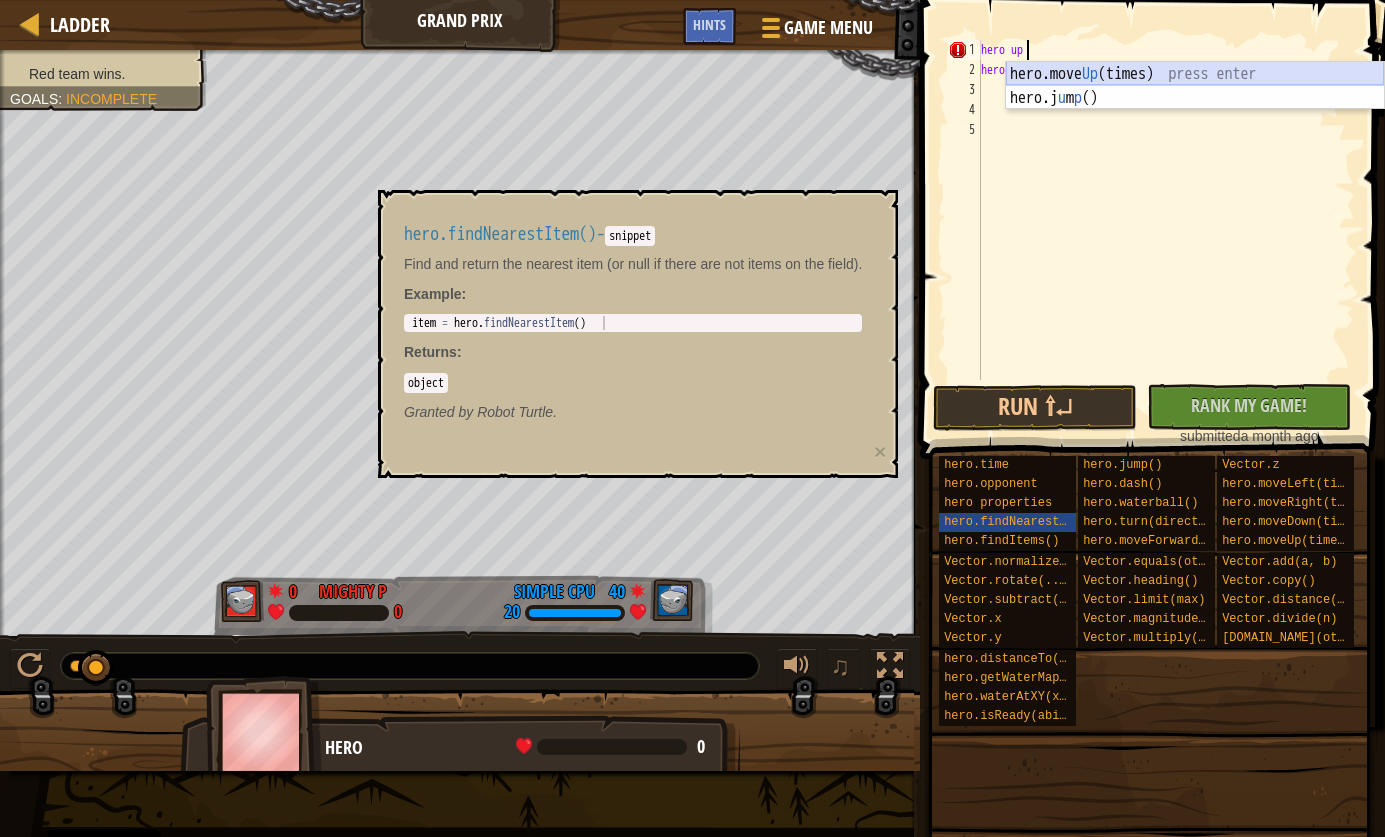 click on "hero.move Up (times) press enter hero.j u m p () press enter" at bounding box center (1195, 110) 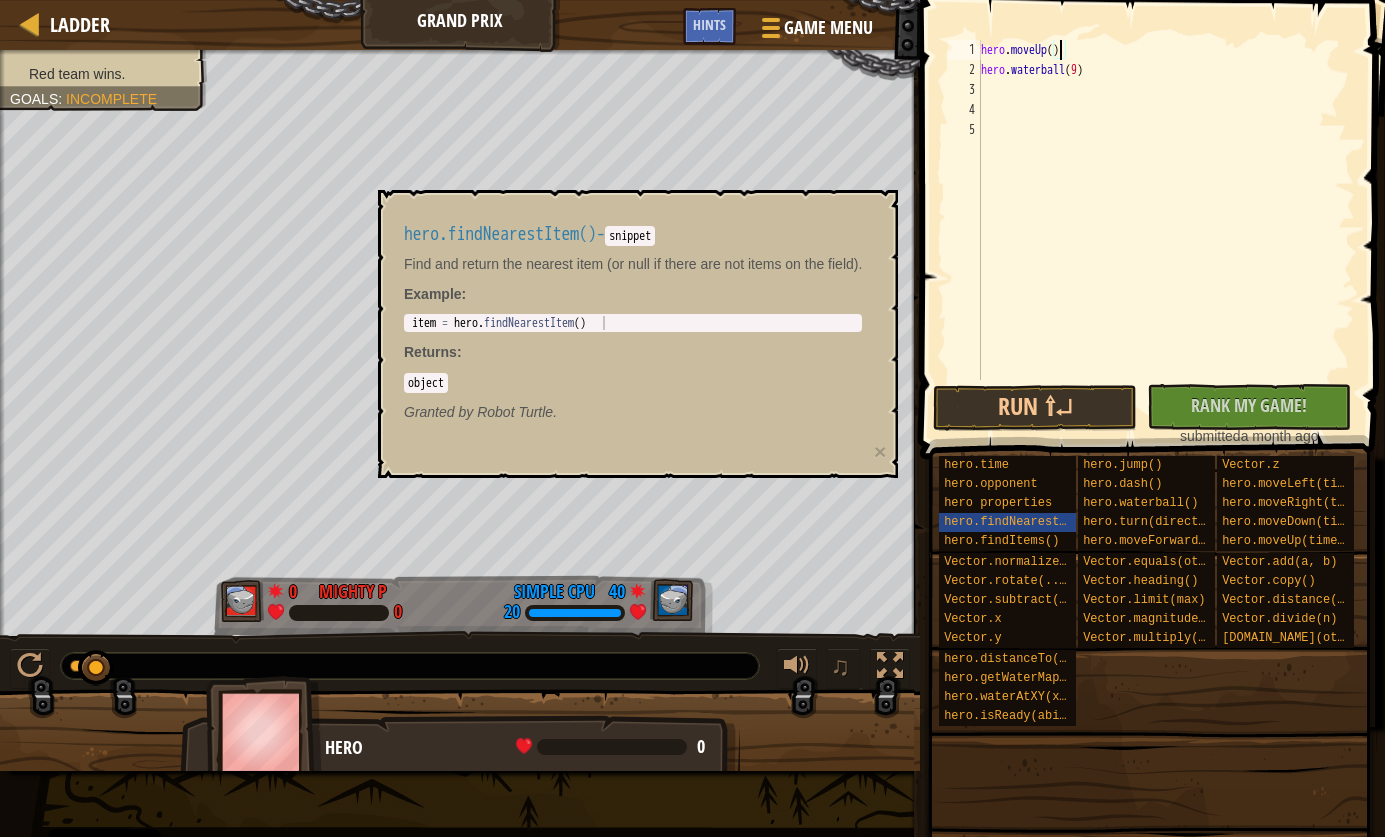 scroll, scrollTop: 9, scrollLeft: 6, axis: both 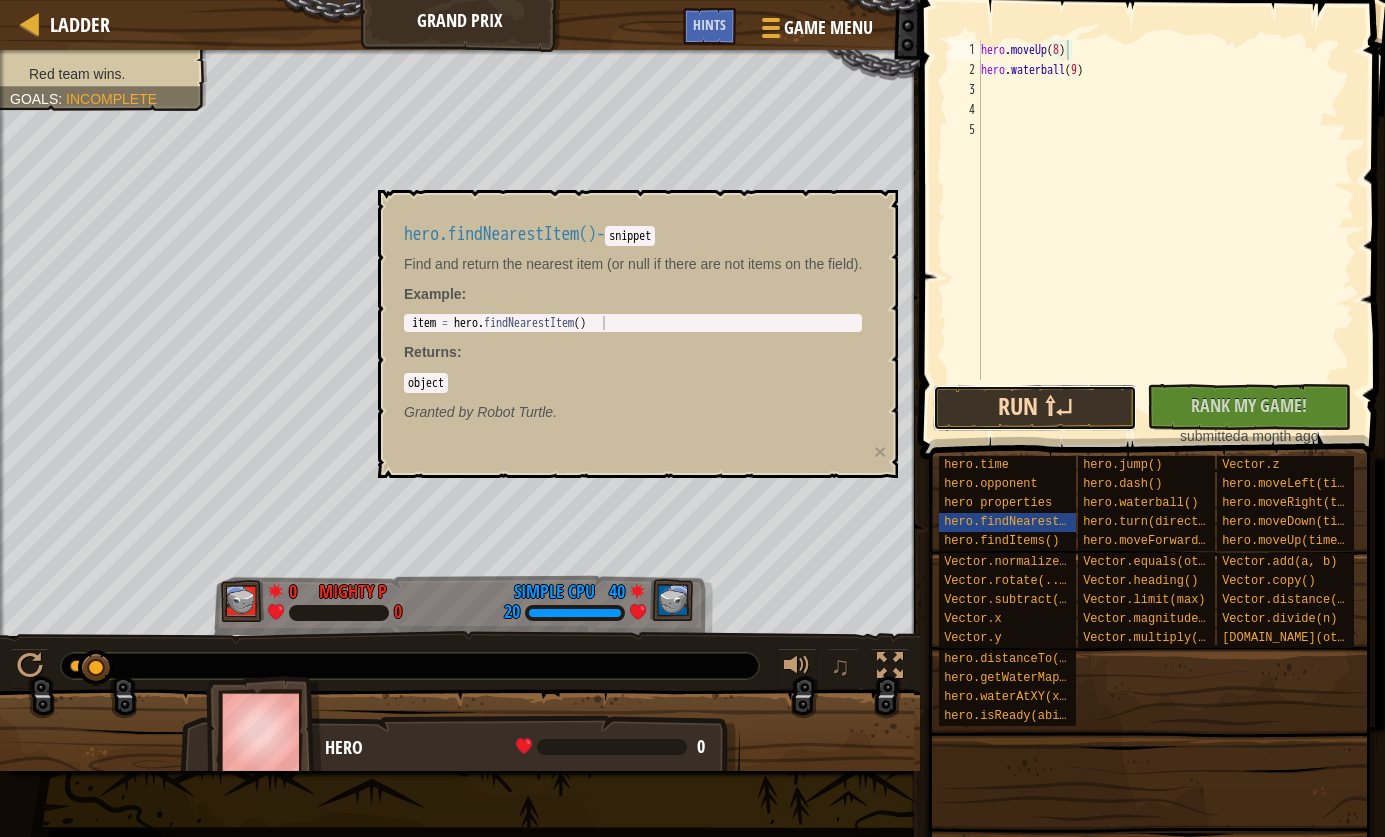 click on "Run ⇧↵" at bounding box center [1035, 408] 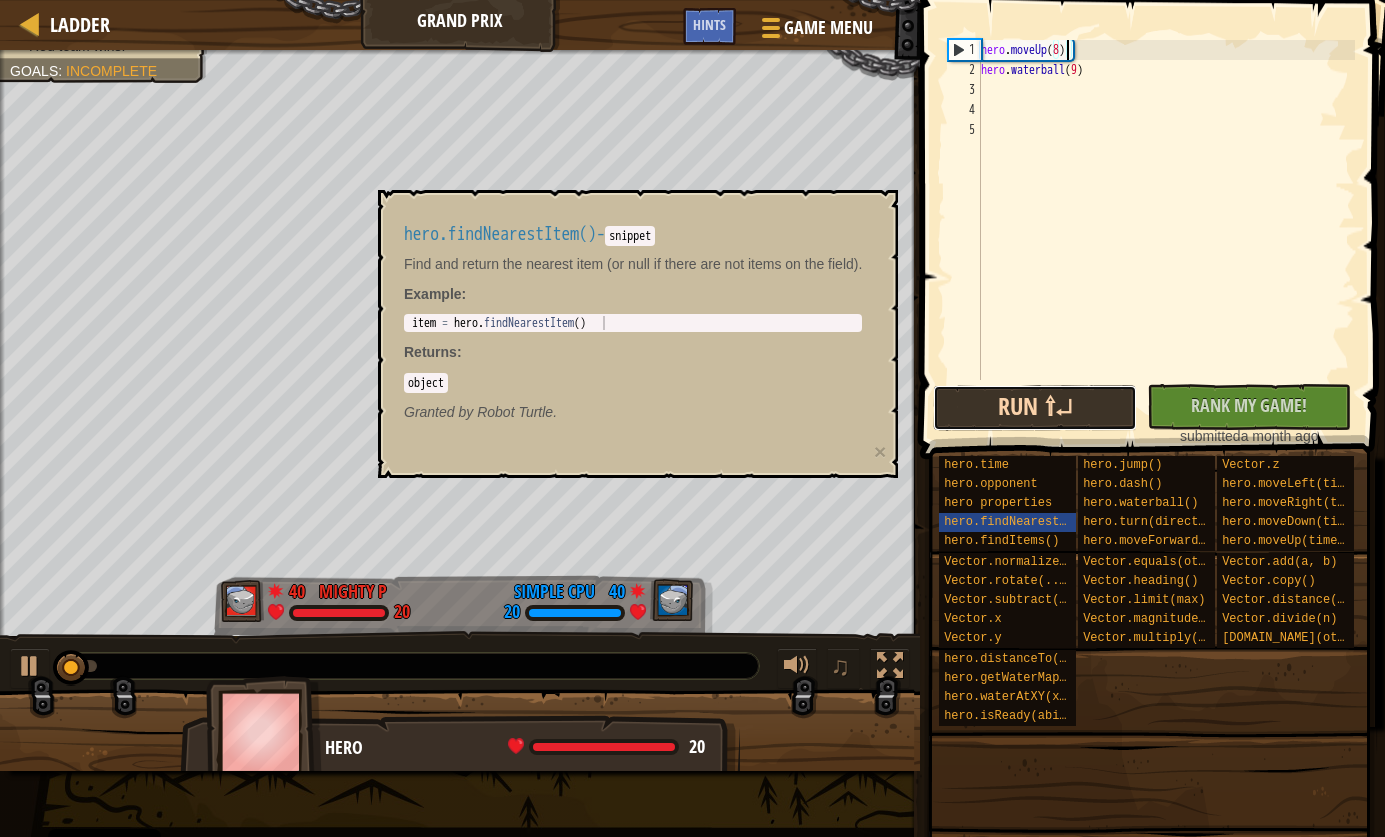 click on "Run ⇧↵" at bounding box center (1035, 408) 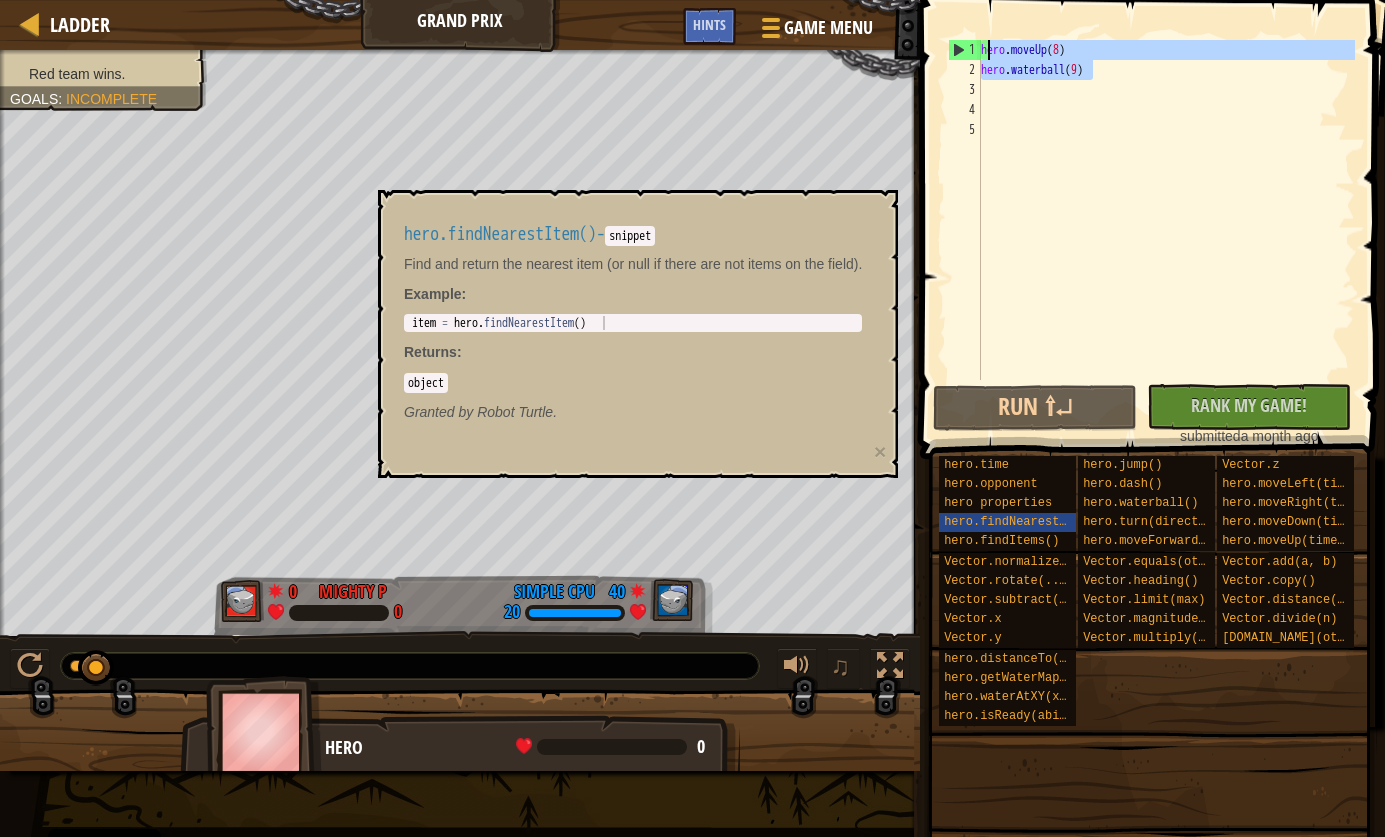 drag, startPoint x: 1101, startPoint y: 71, endPoint x: 978, endPoint y: 37, distance: 127.61269 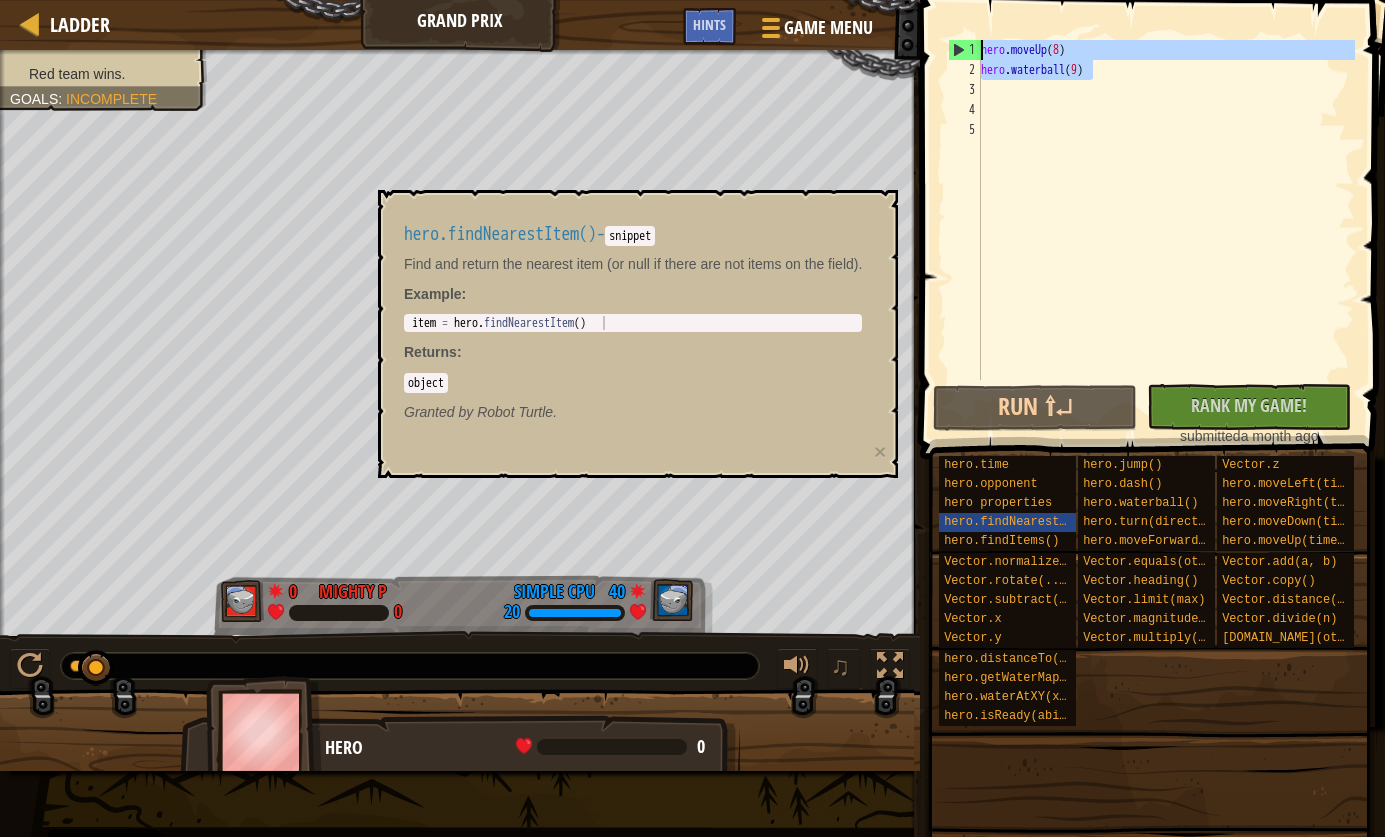 scroll, scrollTop: 9, scrollLeft: 0, axis: vertical 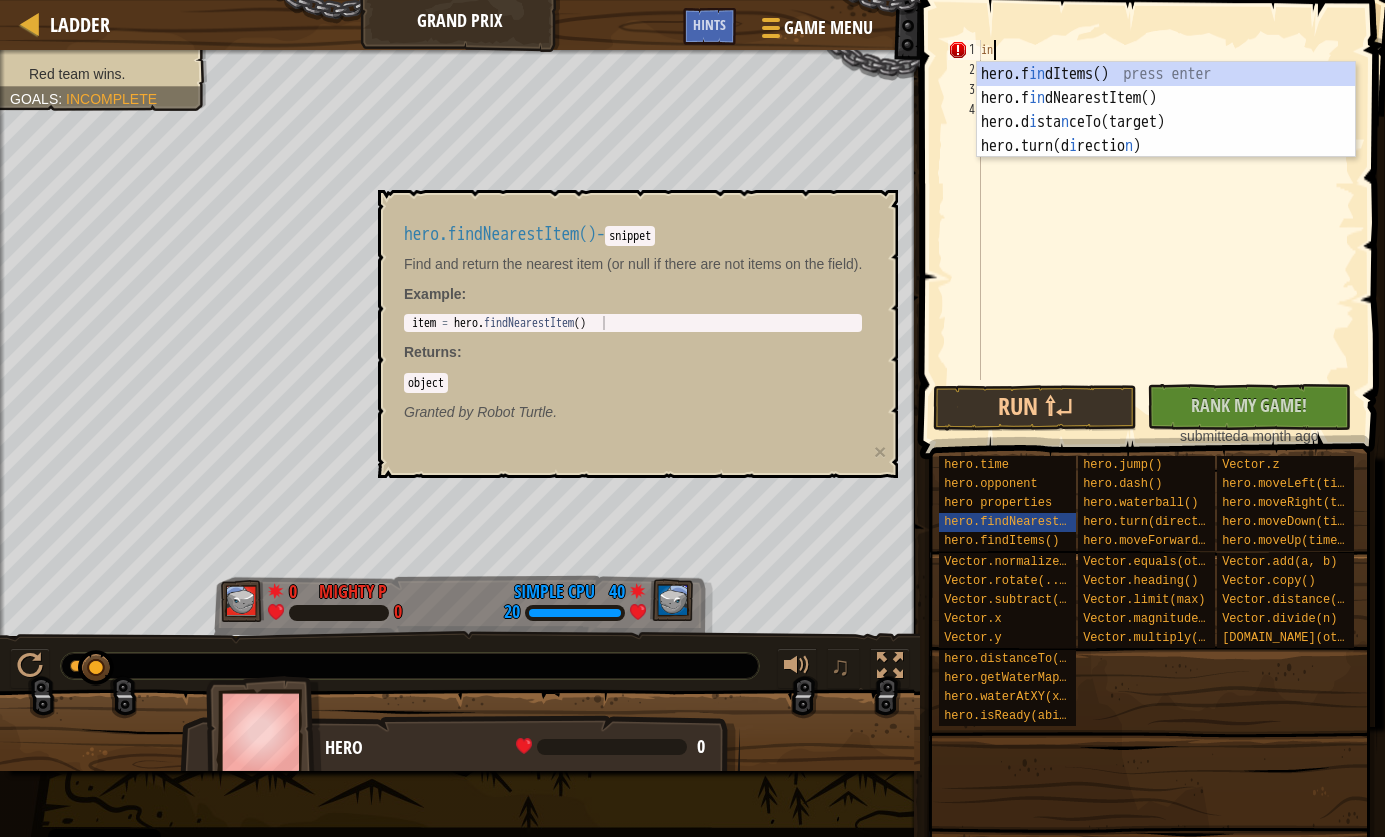 type on "i" 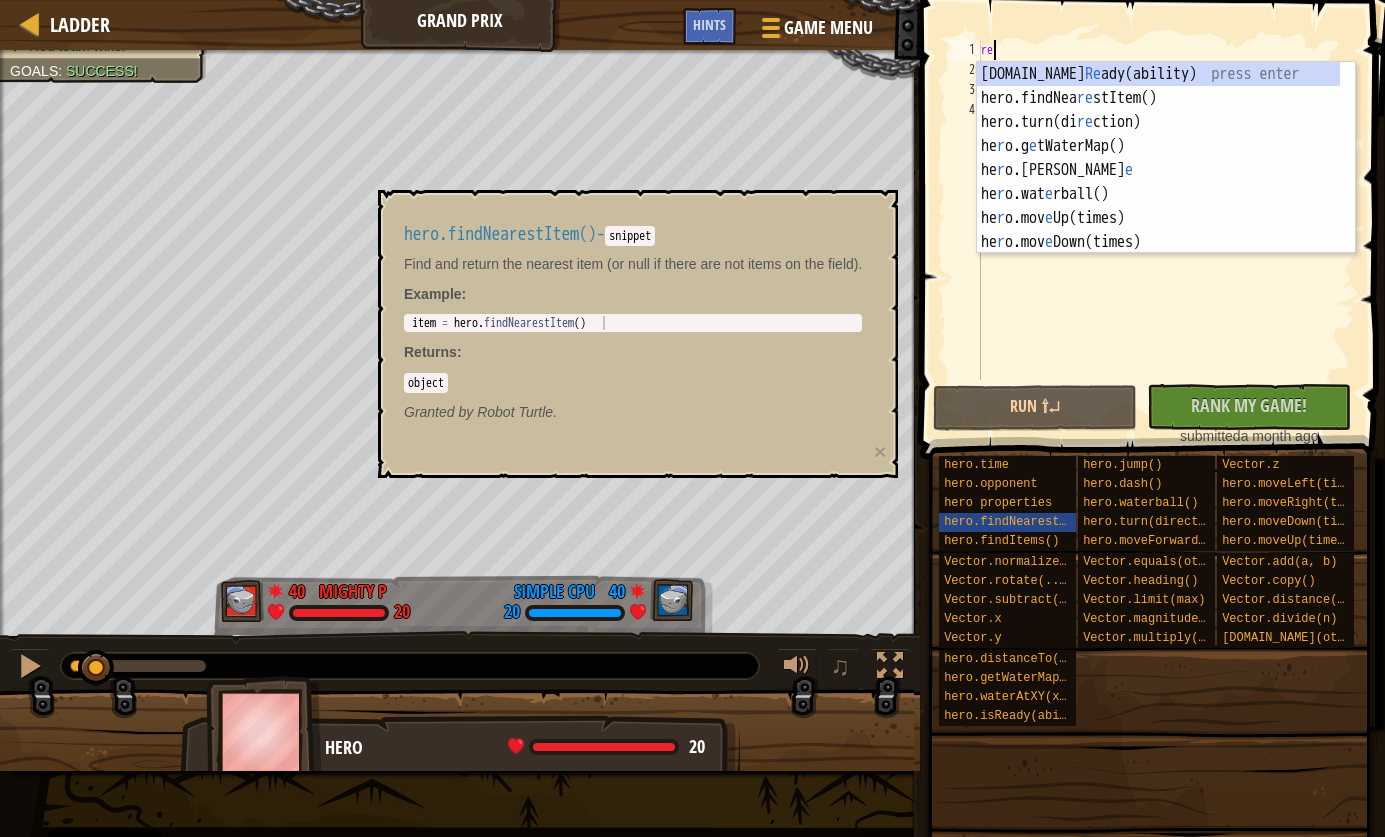 scroll, scrollTop: 9, scrollLeft: 0, axis: vertical 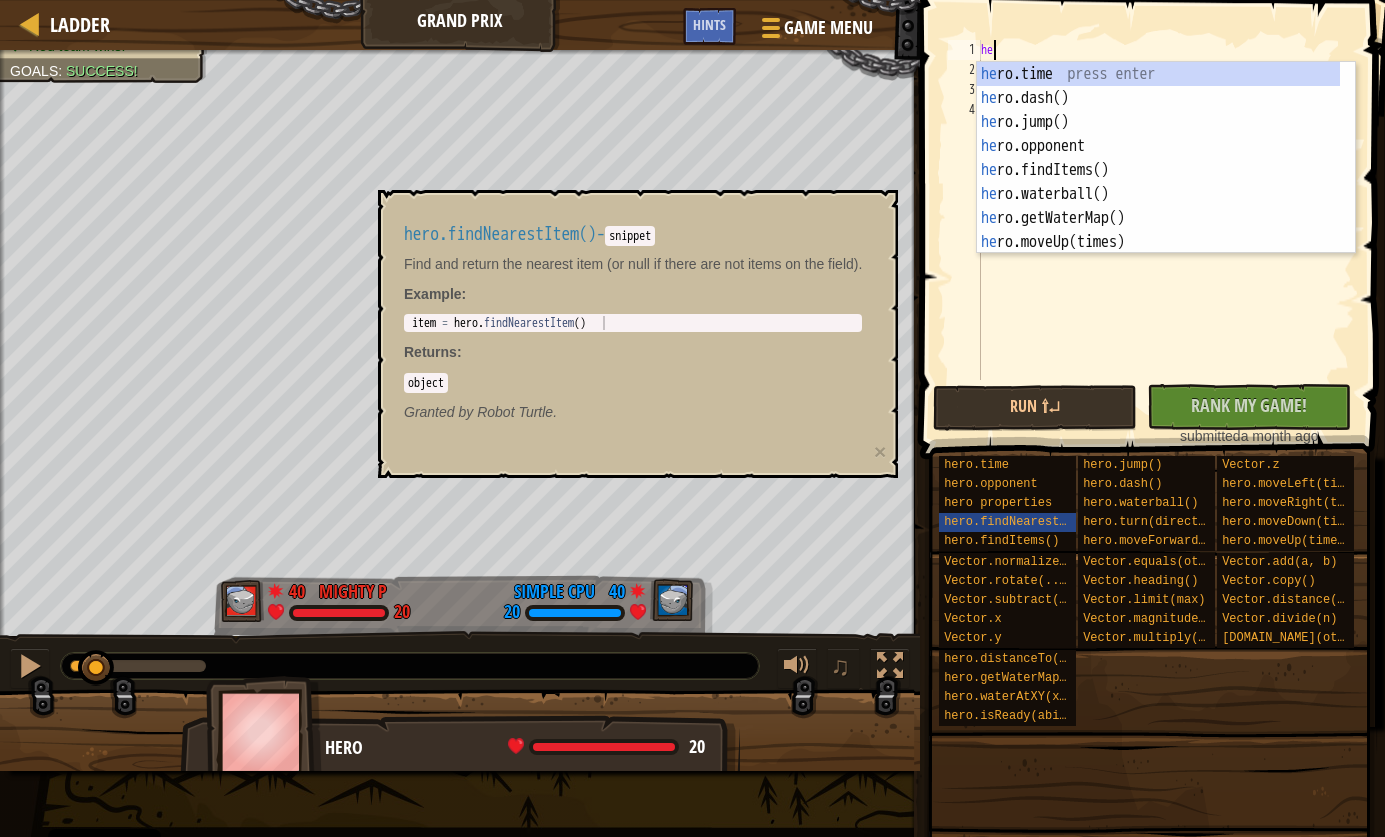 type on "h" 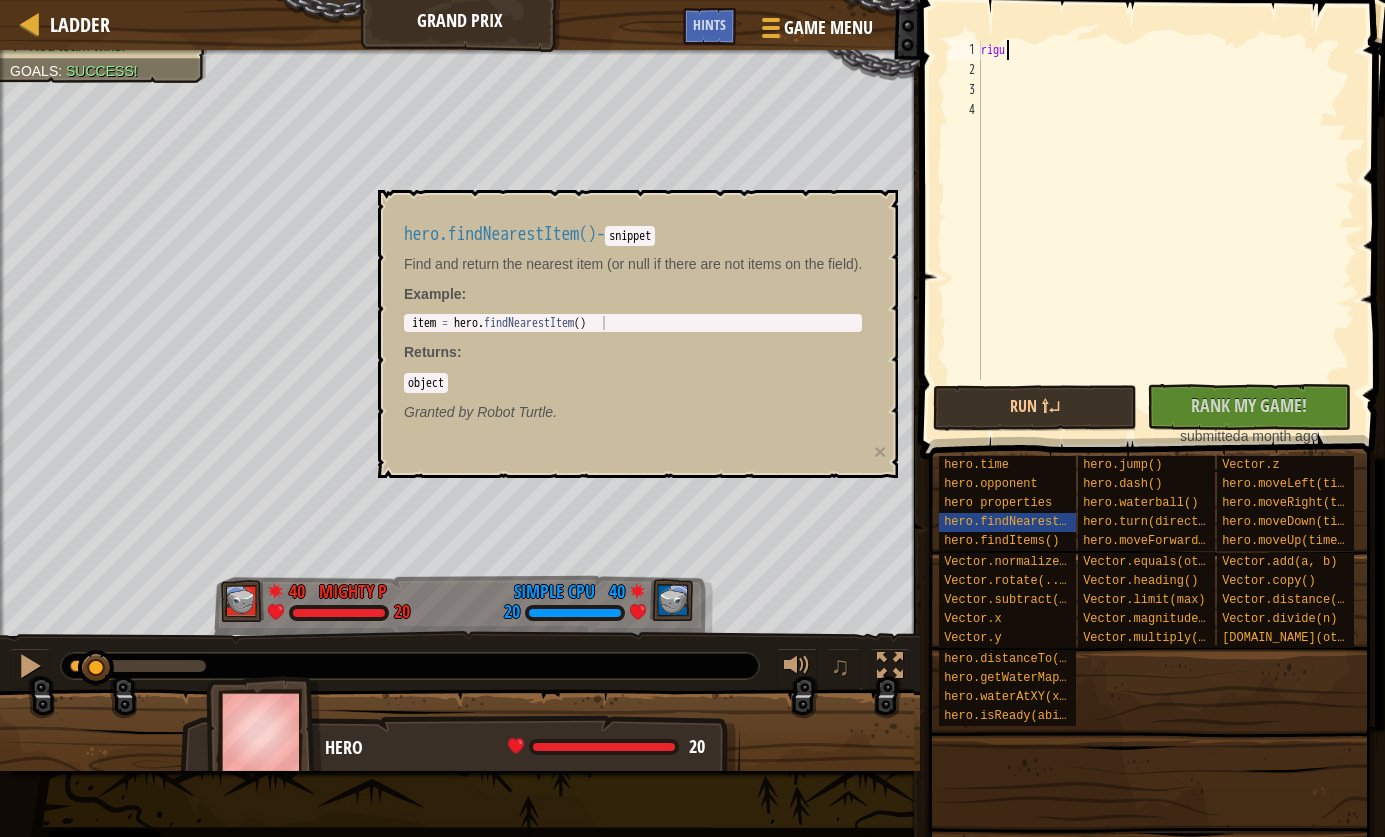 scroll, scrollTop: 9, scrollLeft: 0, axis: vertical 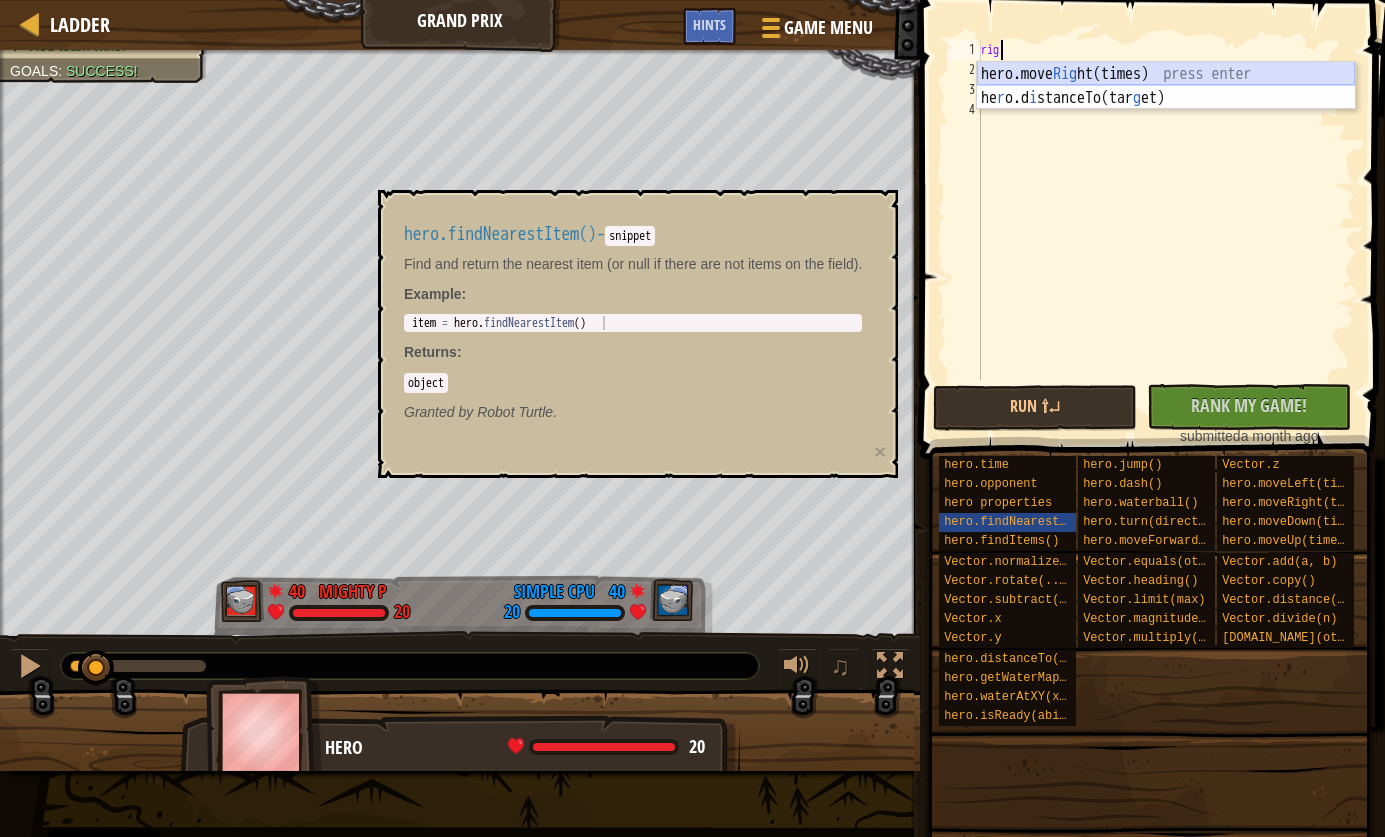 click on "hero.move Rig ht(times) press enter he r o.d i stanceTo(tar g et) press enter" at bounding box center (1166, 110) 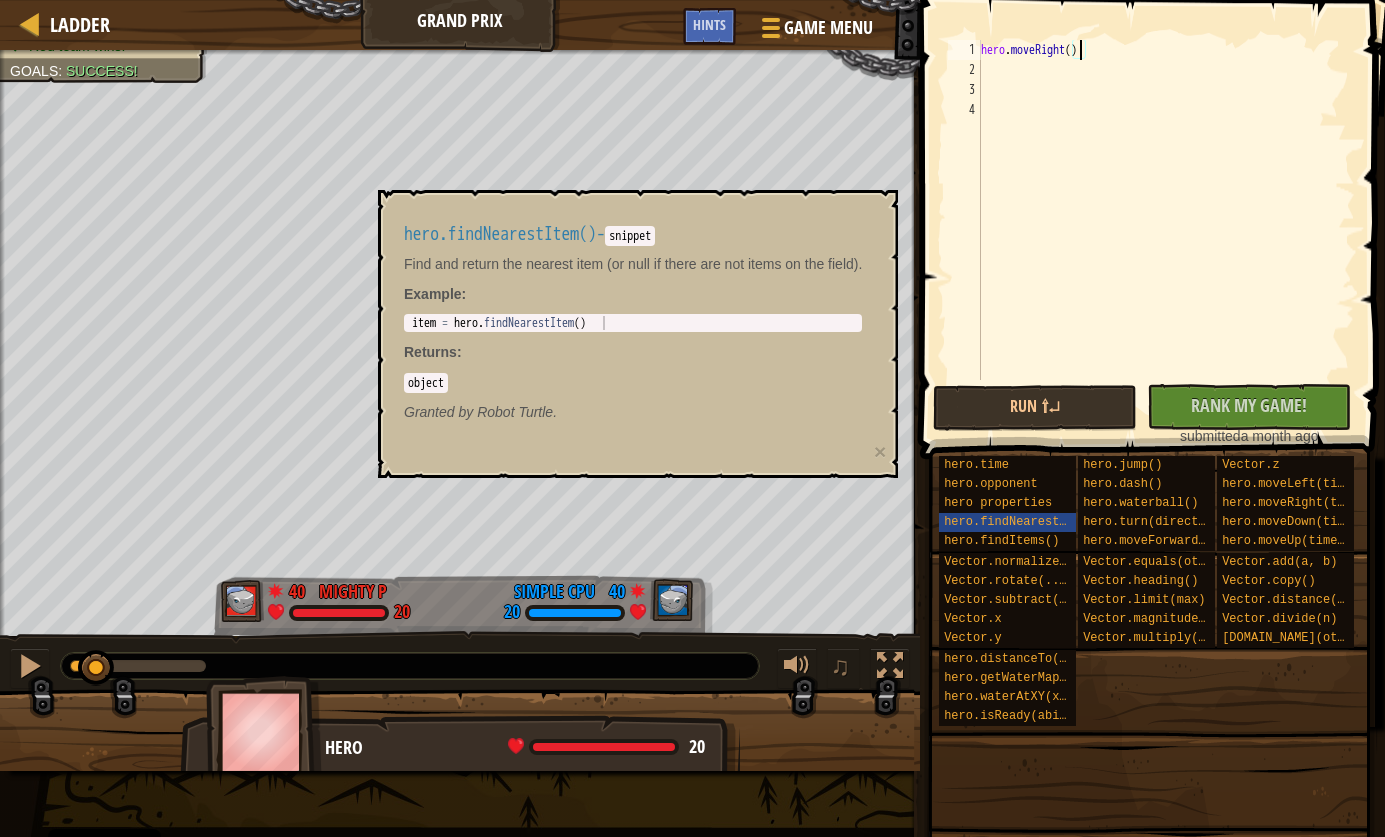 type on "hero.moveRight(3)" 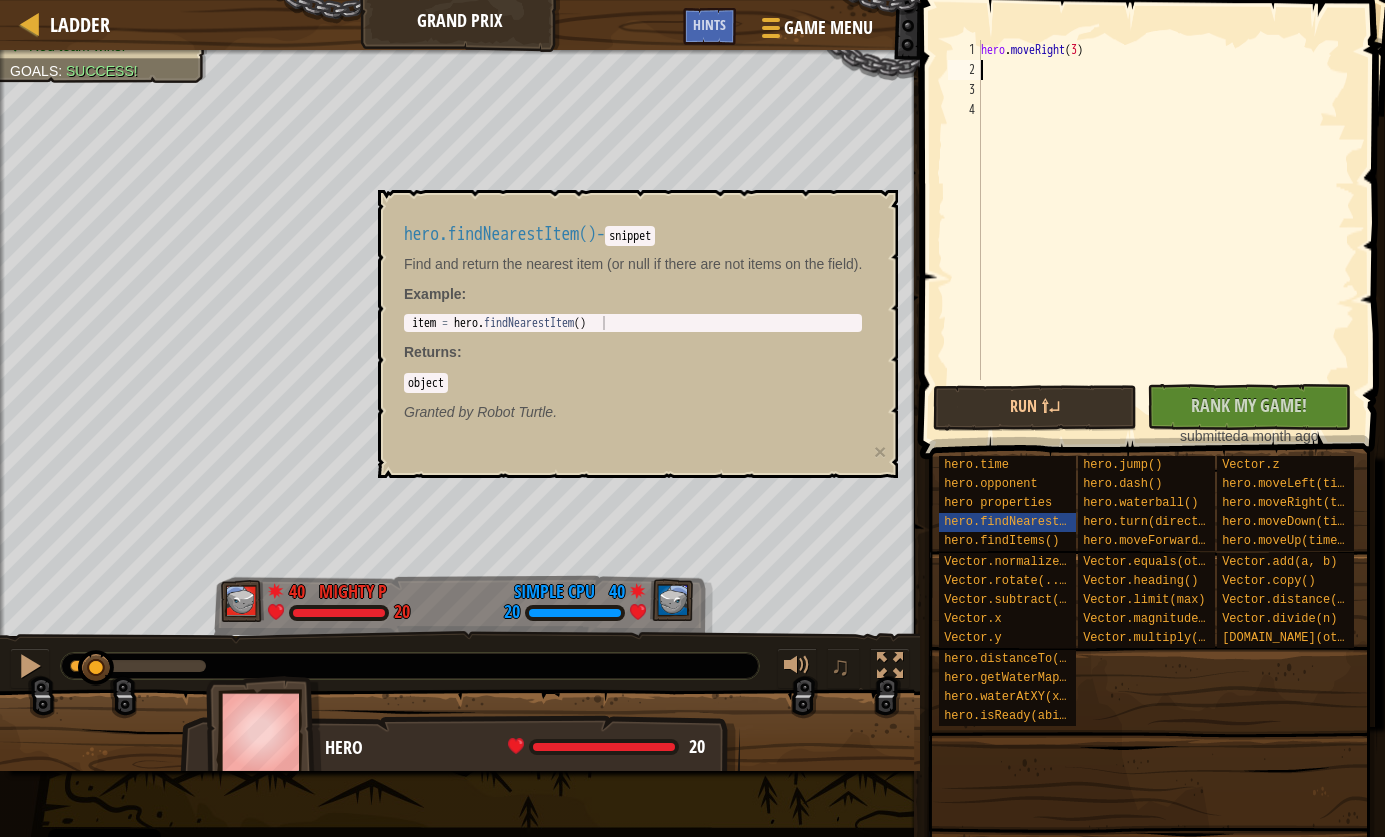 click on "hero . moveRight ( 3 )" at bounding box center (1166, 230) 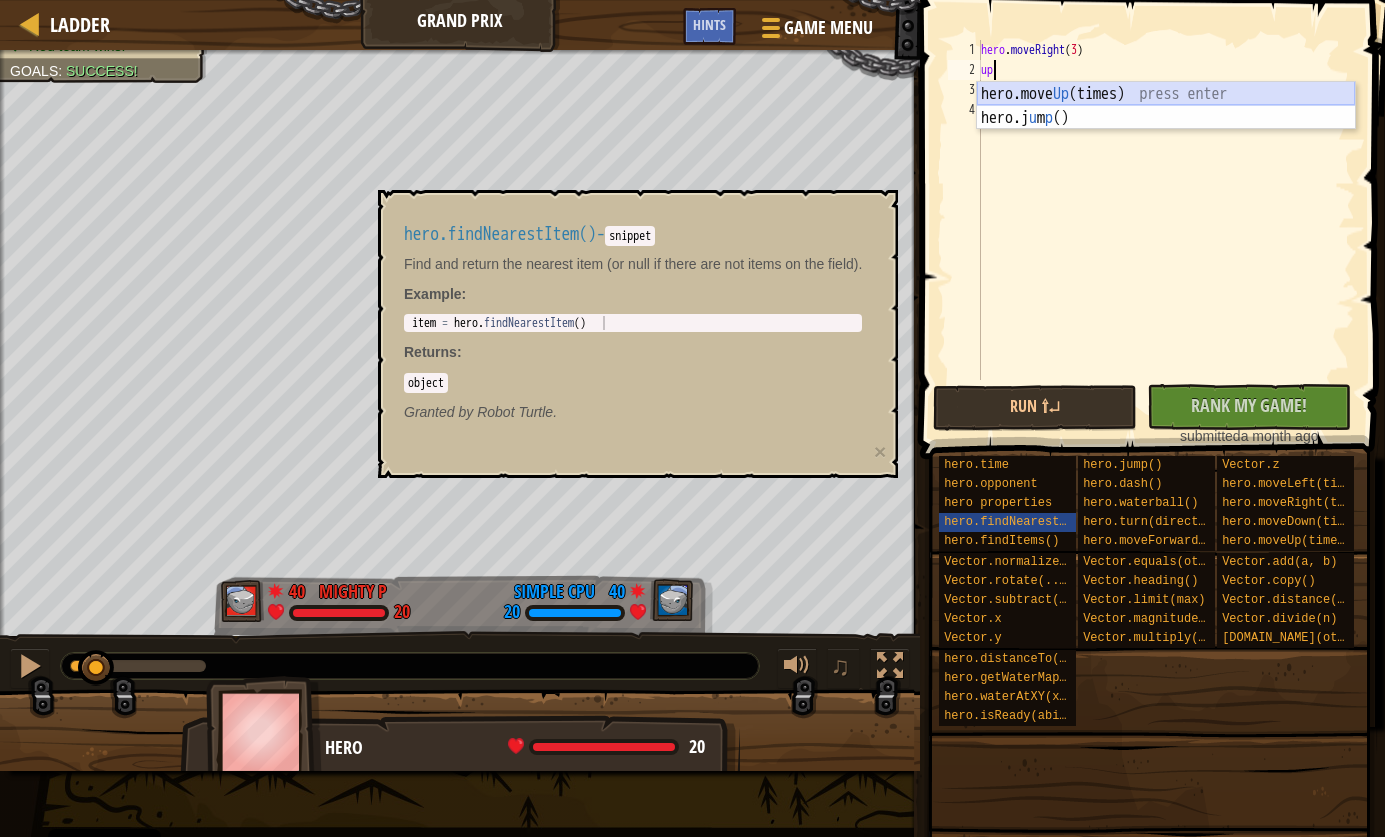 click on "hero.move Up (times) press enter hero.j u m p () press enter" at bounding box center (1166, 130) 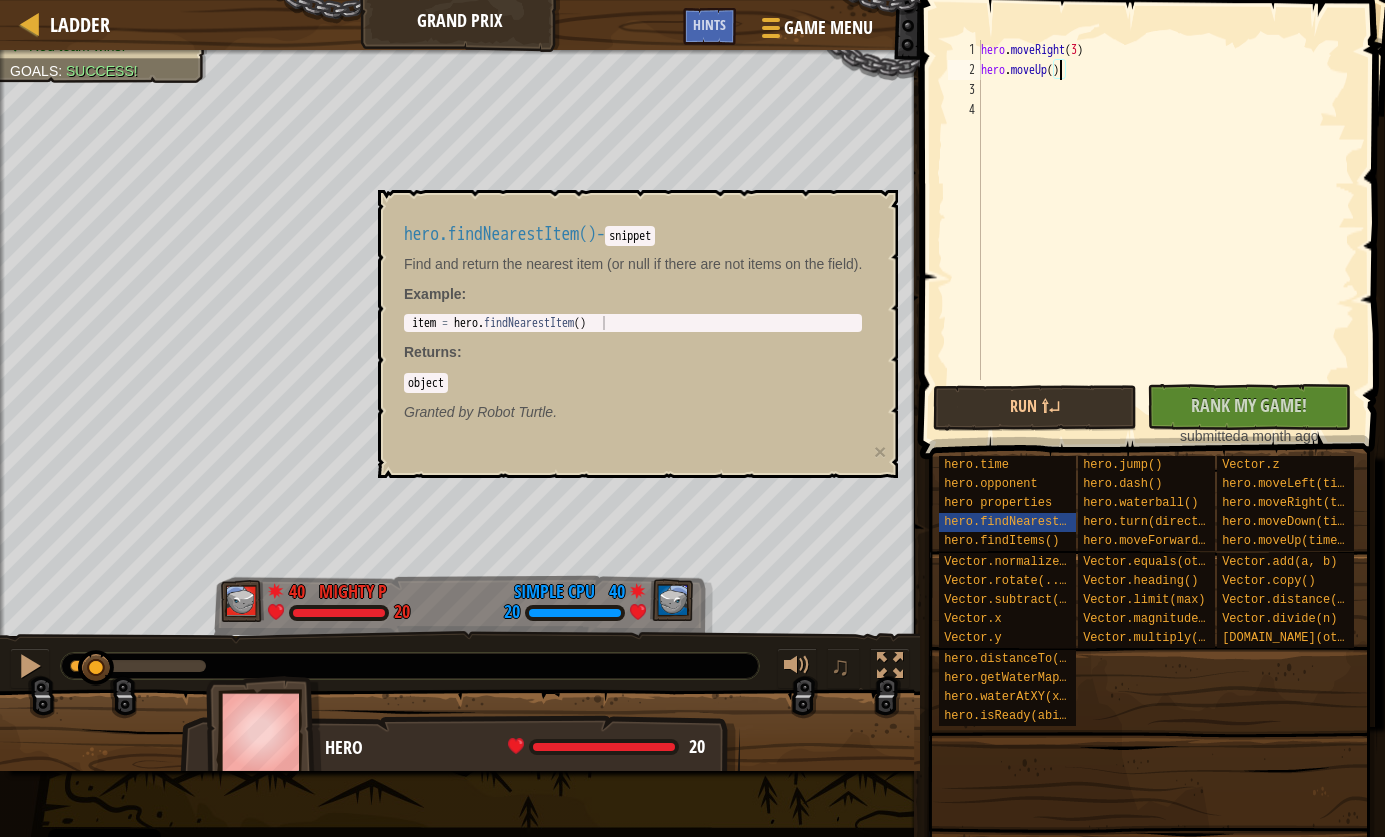 type on "hero.moveUp(3)" 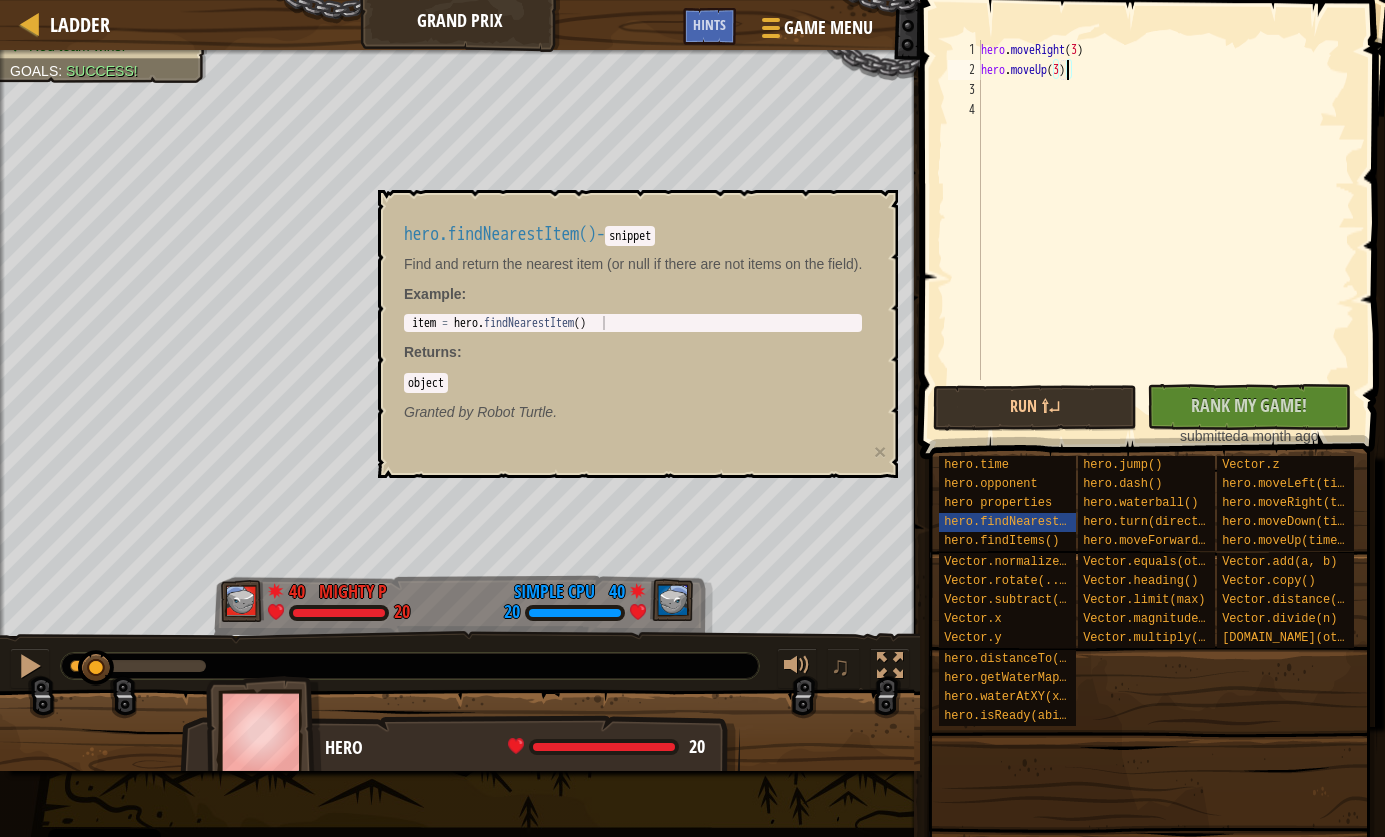 click on "hero . moveRight ( 3 ) hero . moveUp ( 3 )" at bounding box center (1166, 230) 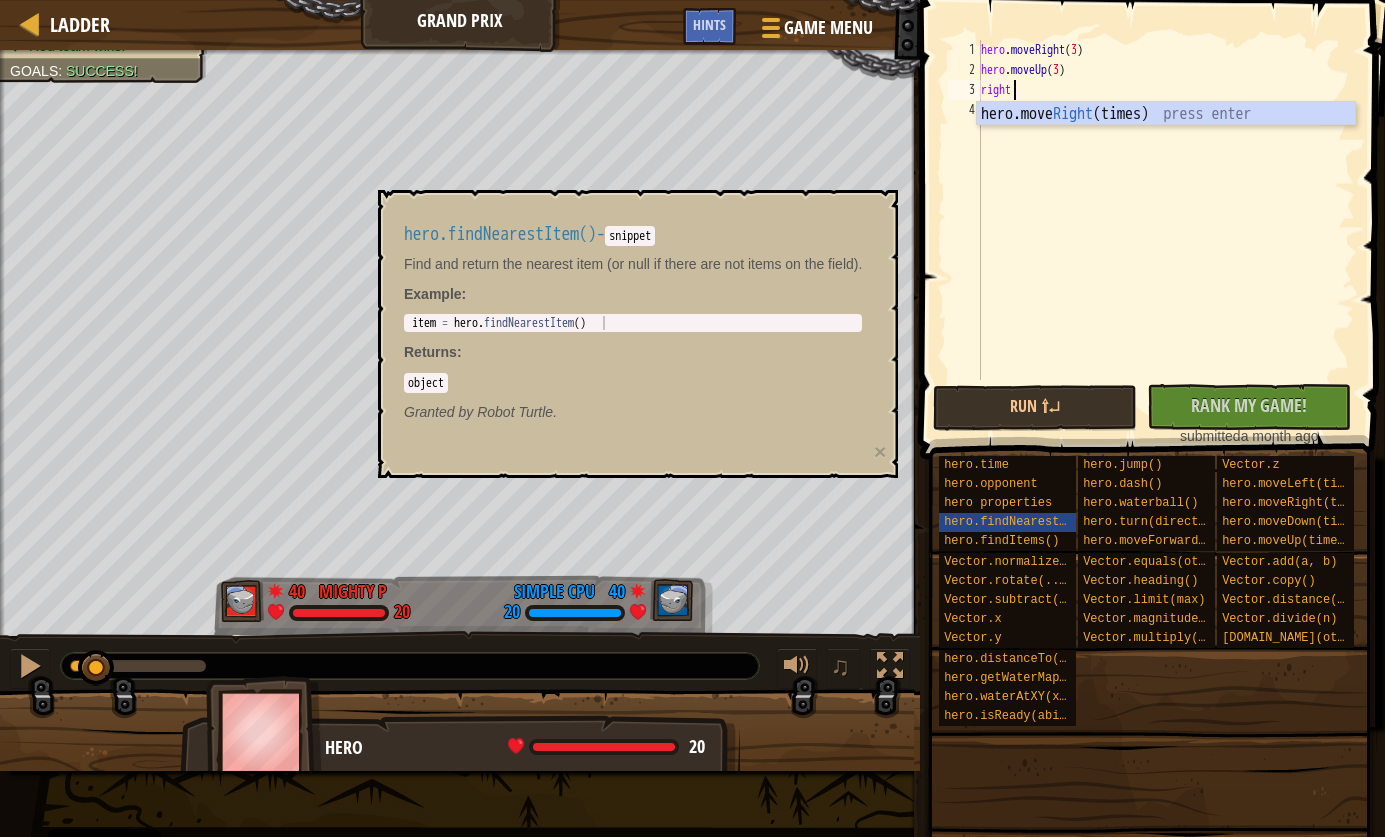 scroll, scrollTop: 9, scrollLeft: 1, axis: both 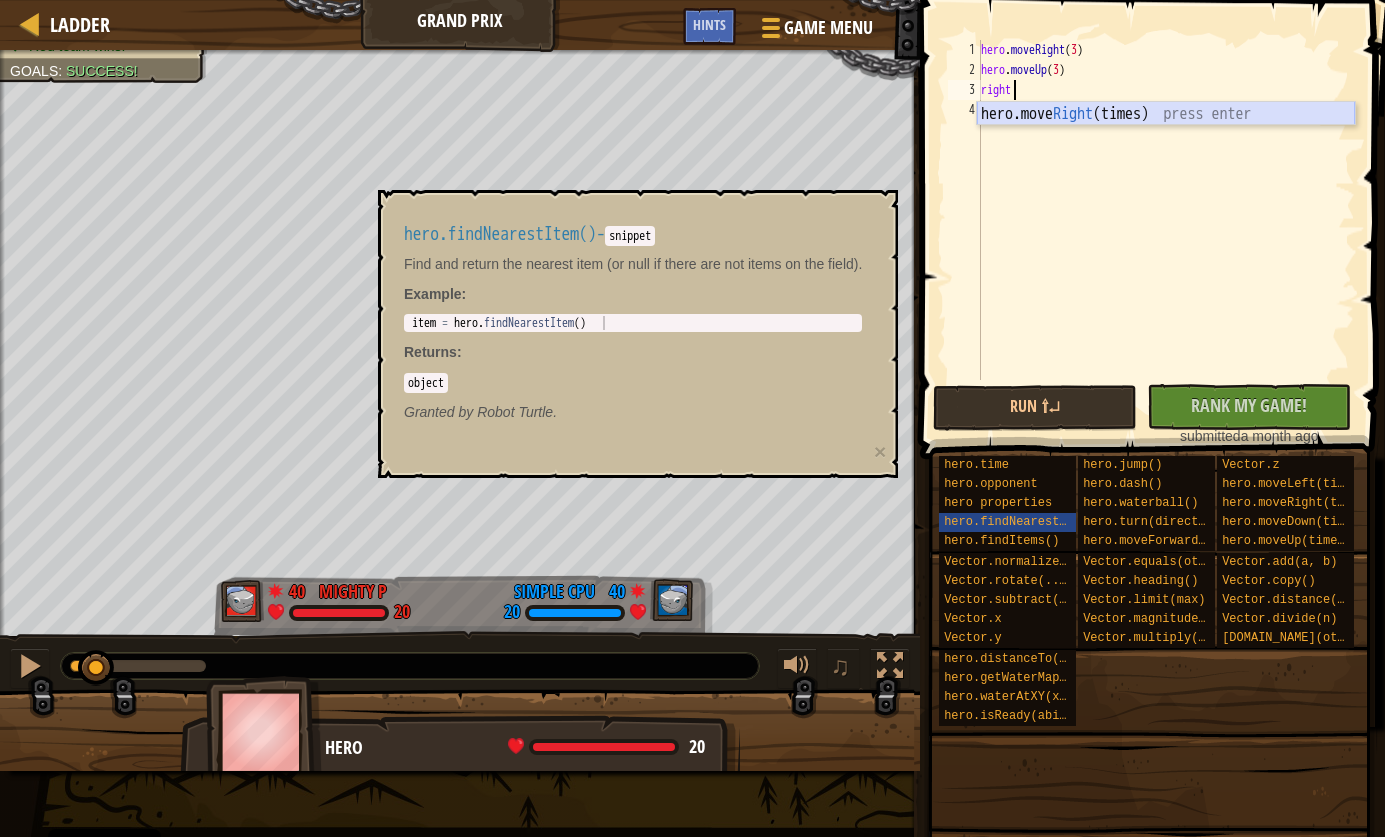 click on "hero.move Right (times) press enter" at bounding box center (1166, 138) 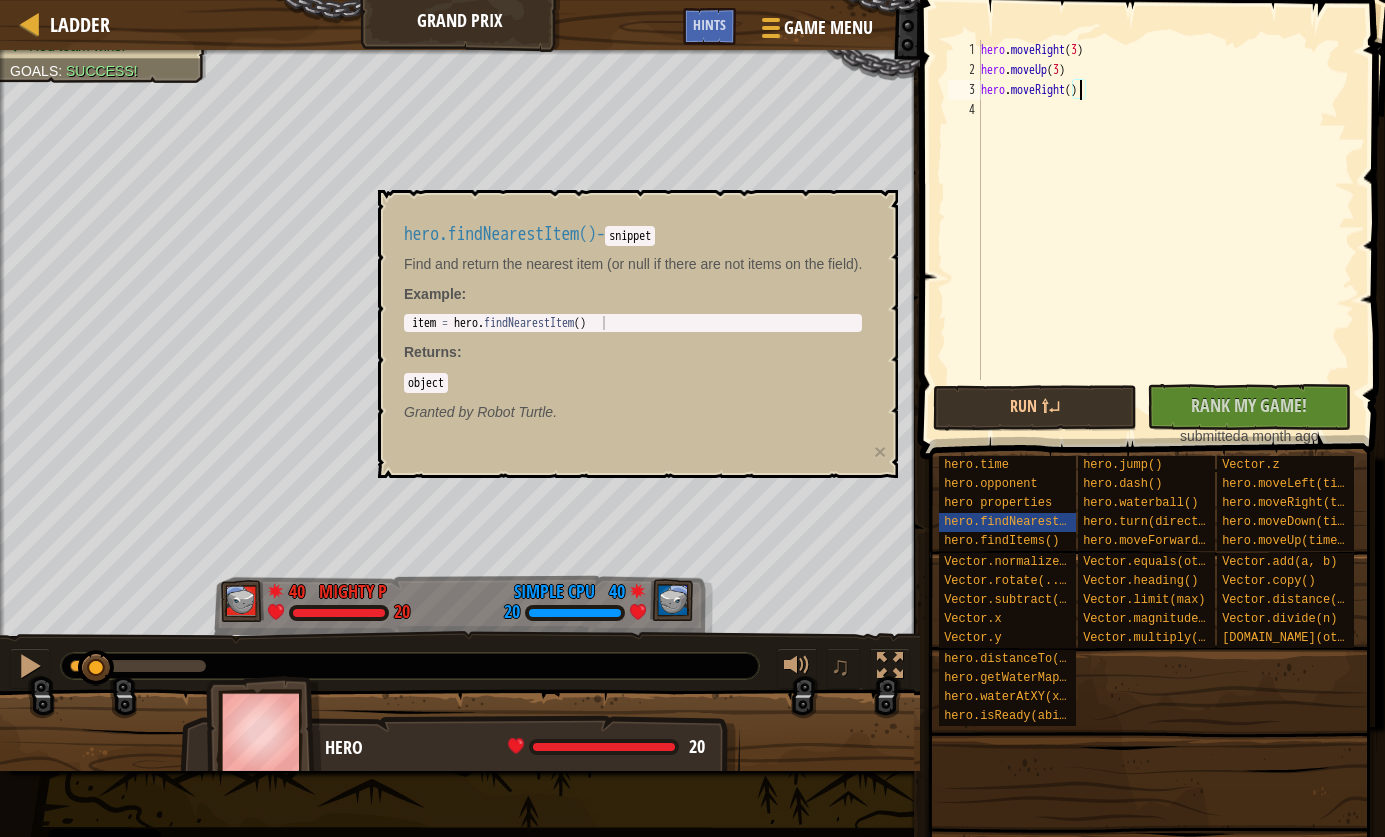 type on "hero.moveRight(3)" 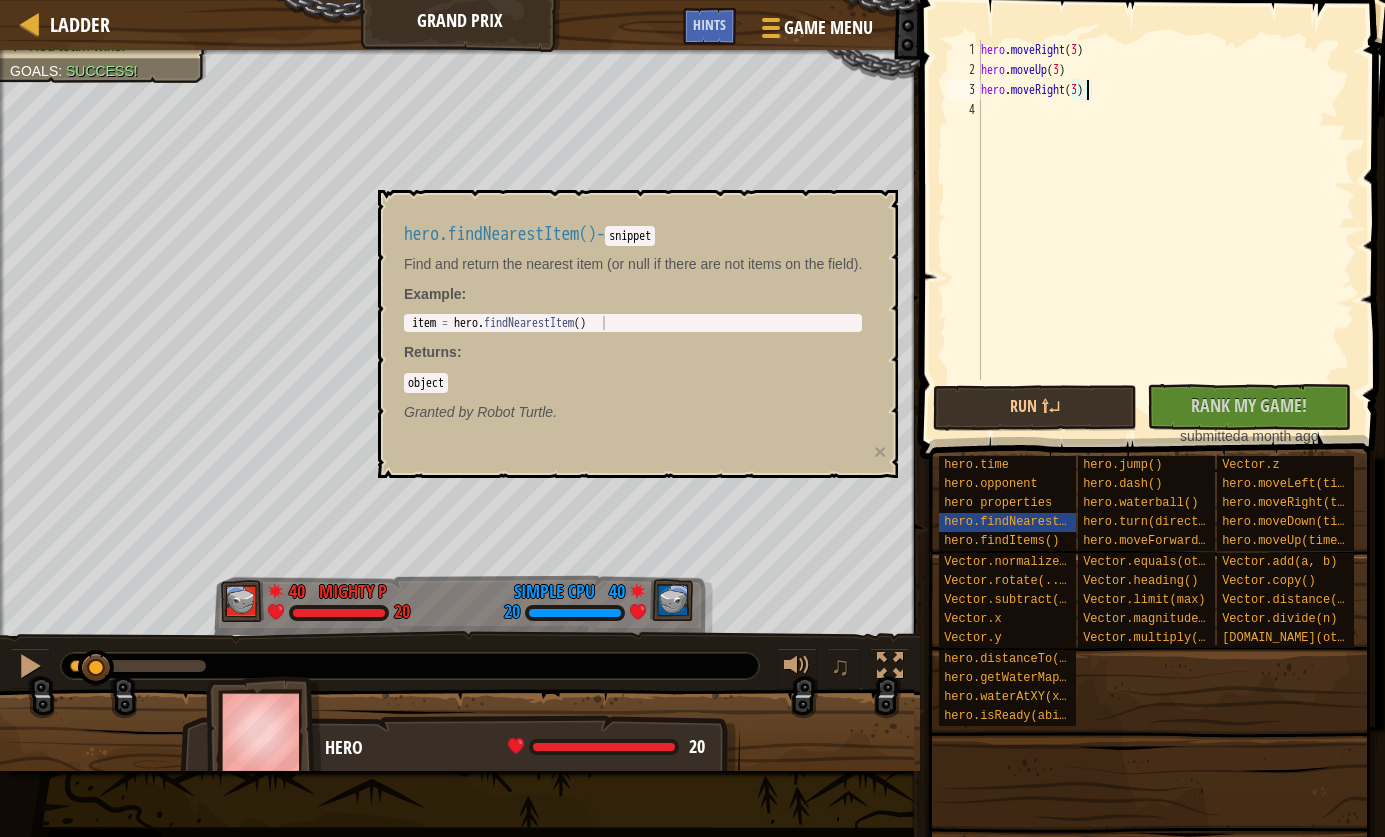 click on "hero . moveRight ( 3 ) hero . moveUp ( 3 ) hero . moveRight ( 3 )" at bounding box center (1166, 230) 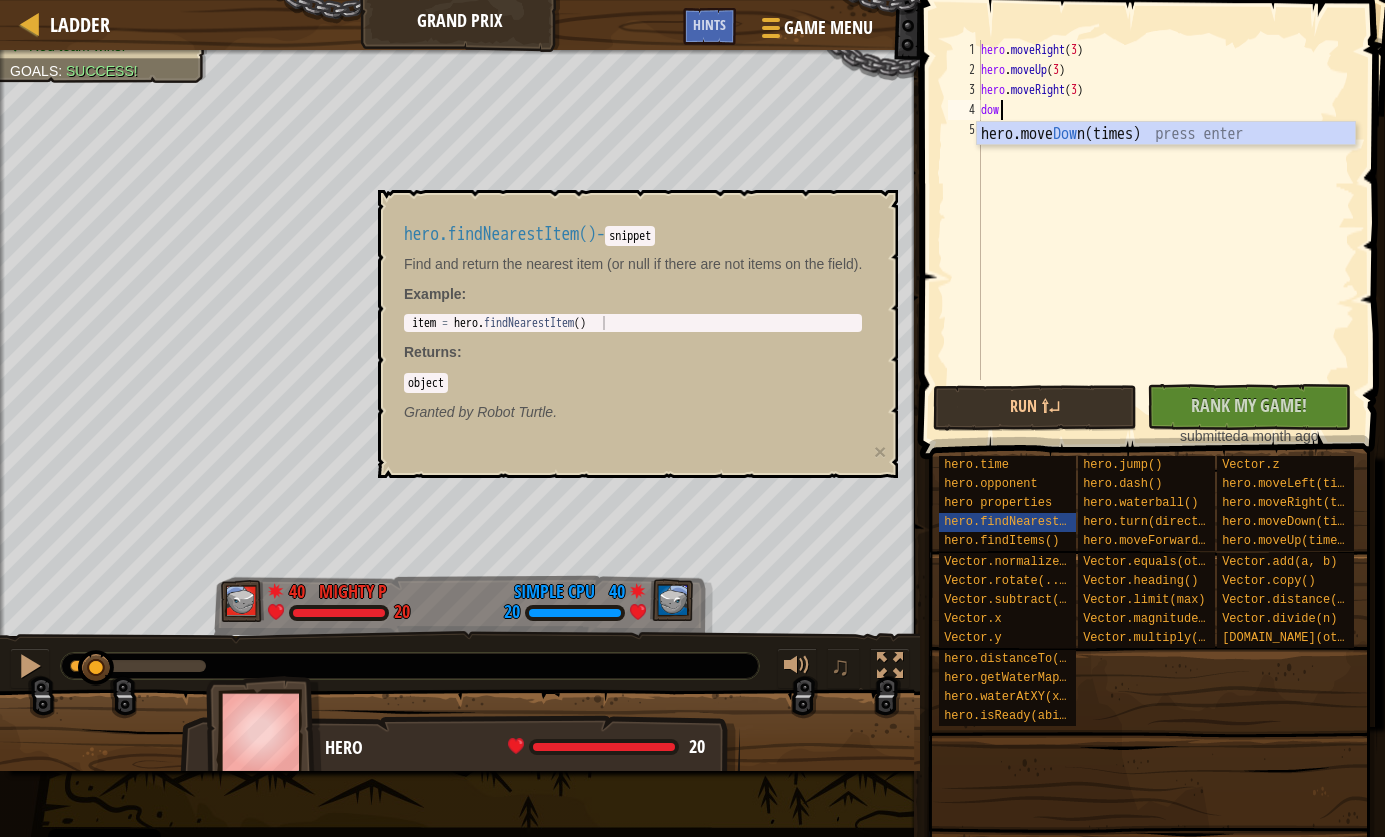 scroll, scrollTop: 9, scrollLeft: 1, axis: both 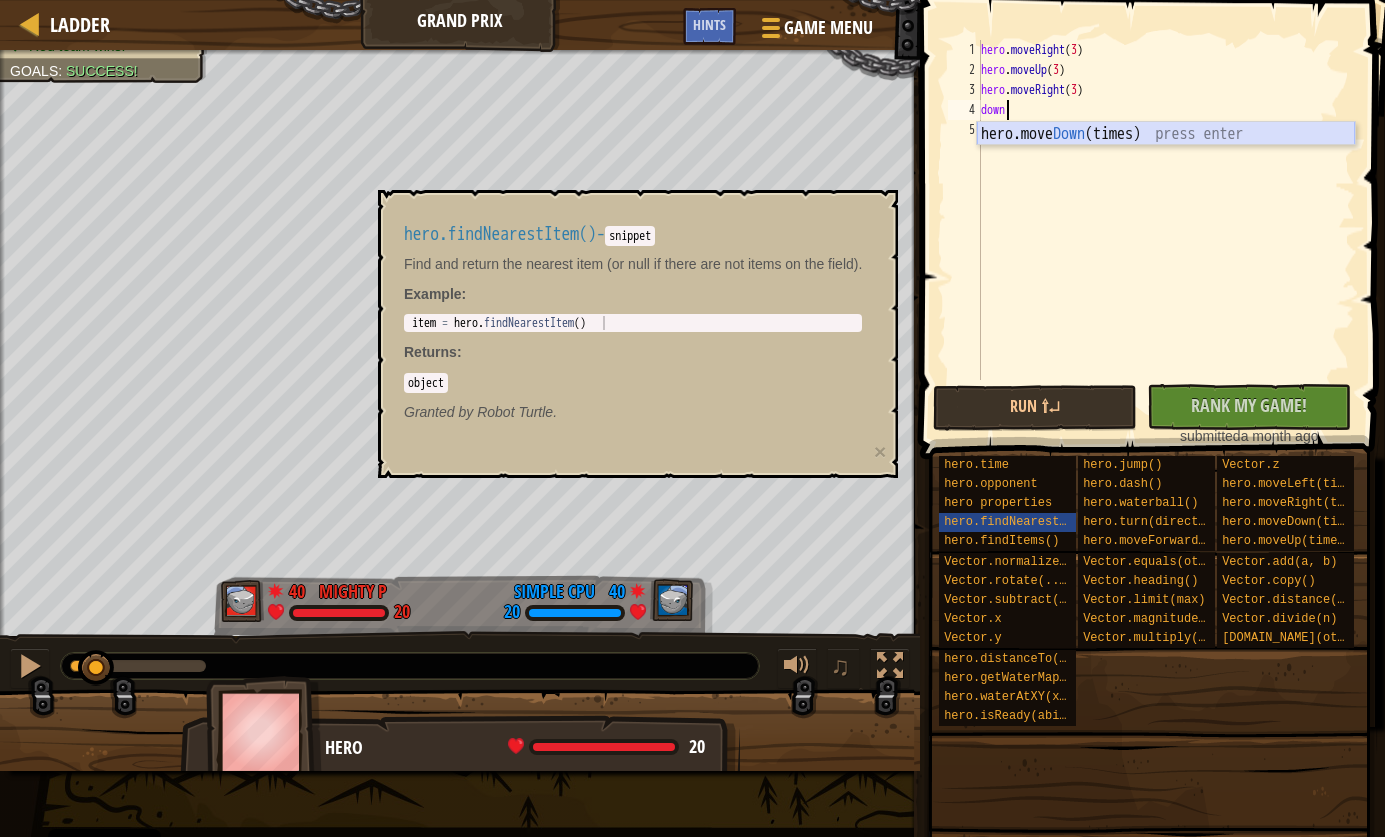 click on "hero.move Down (times) press enter" at bounding box center (1166, 158) 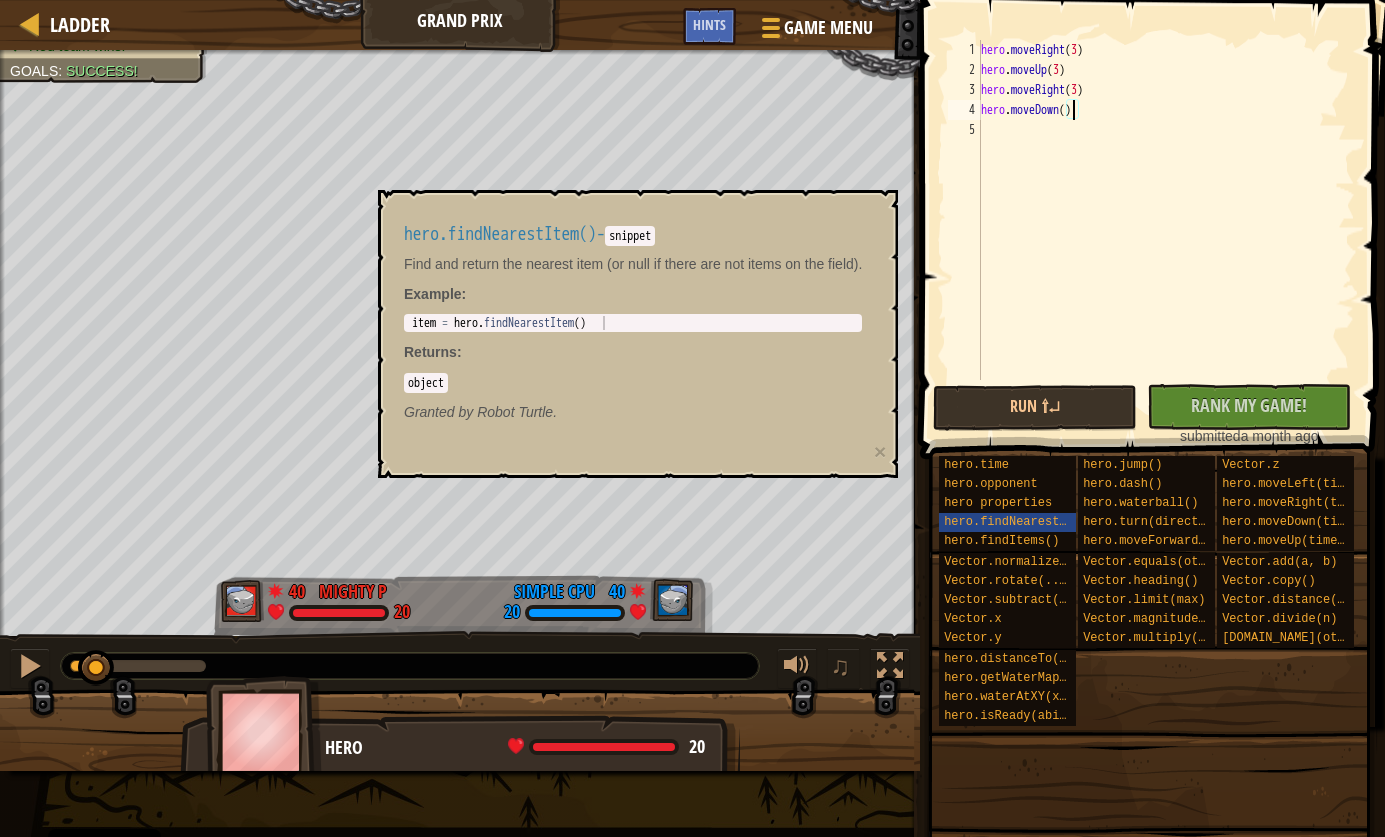 scroll, scrollTop: 9, scrollLeft: 7, axis: both 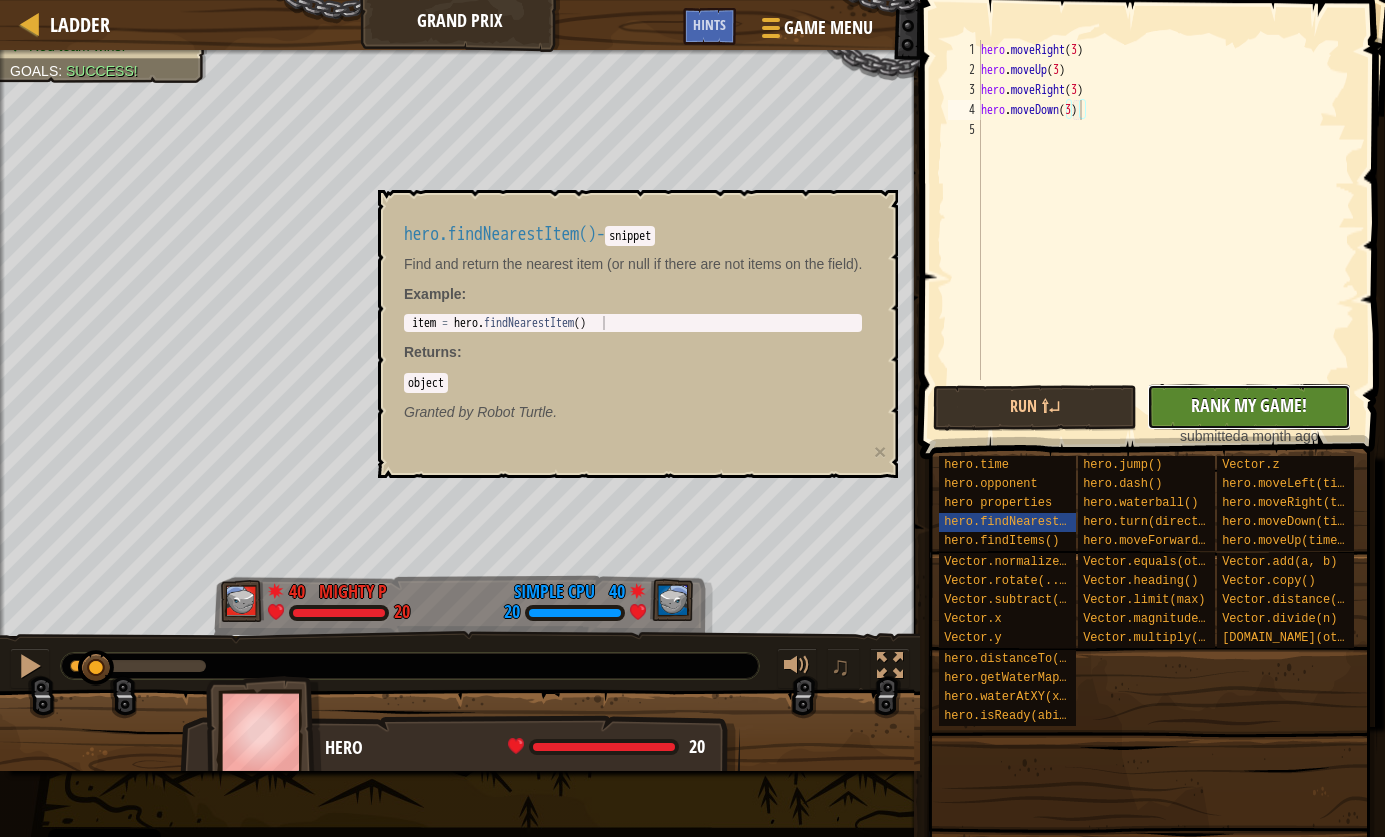 click on "Rank My Game!" at bounding box center (1249, 405) 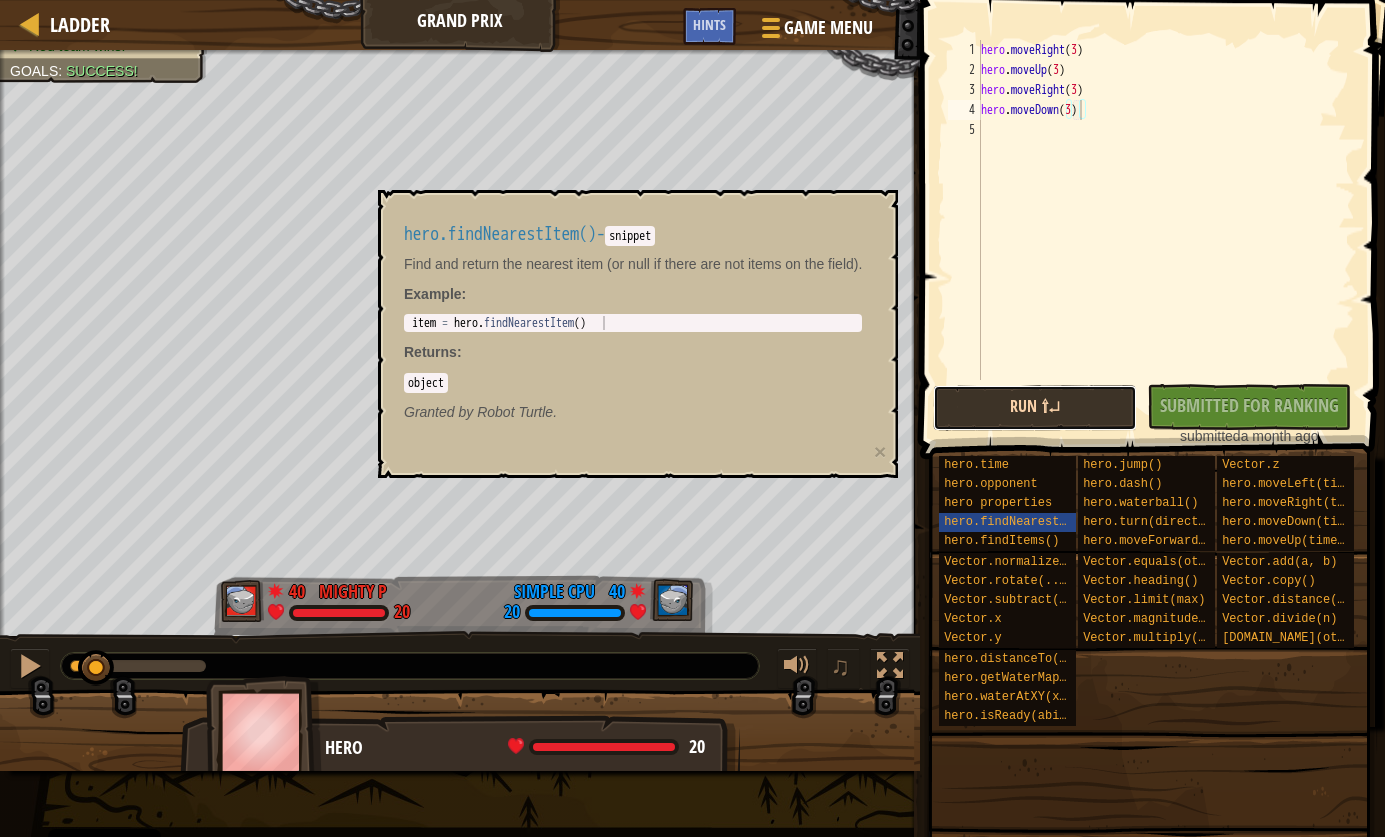 click on "Run ⇧↵" at bounding box center (1035, 408) 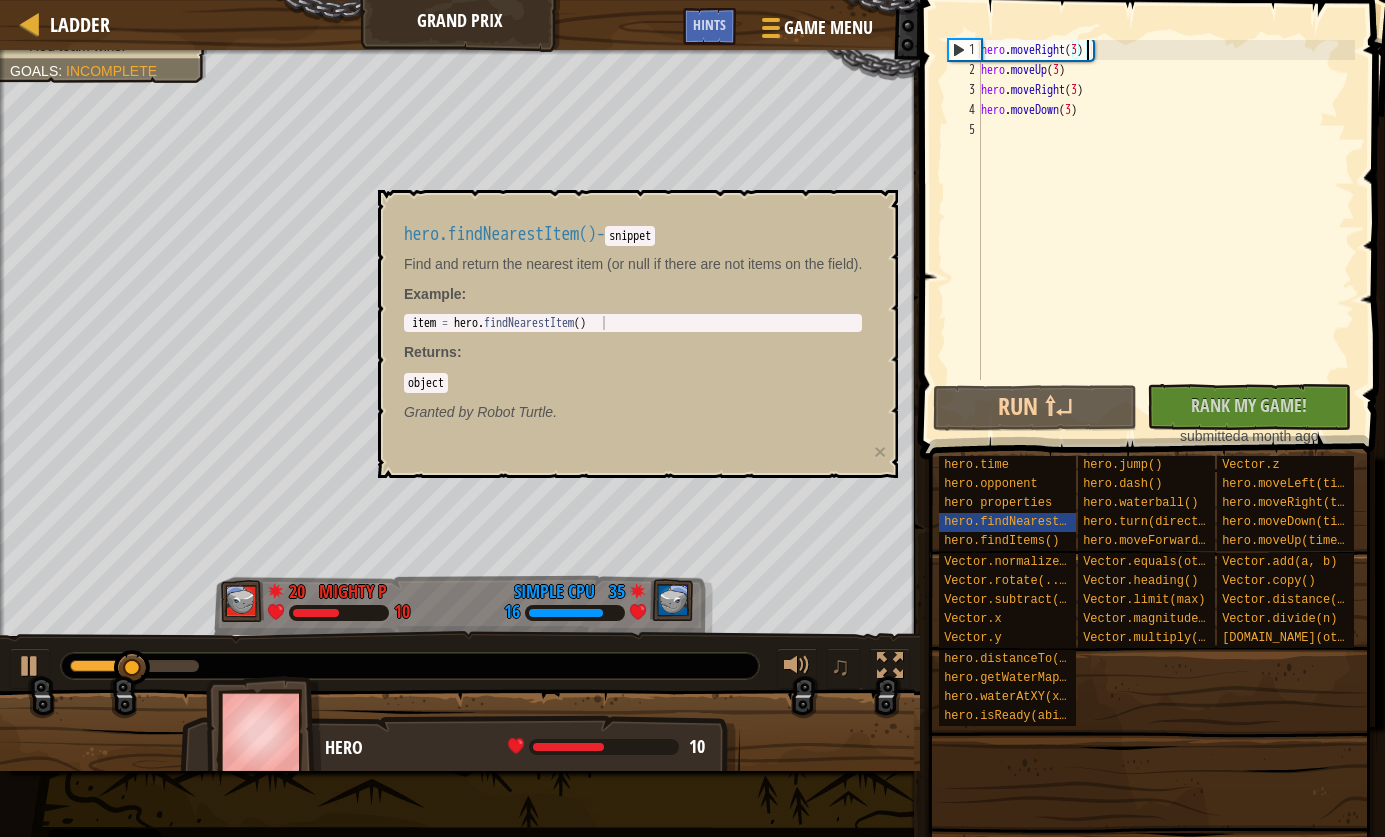 click on "hero . moveRight ( 3 ) hero . moveUp ( 3 ) hero . moveRight ( 3 ) hero . moveDown ( 3 )" at bounding box center [1166, 230] 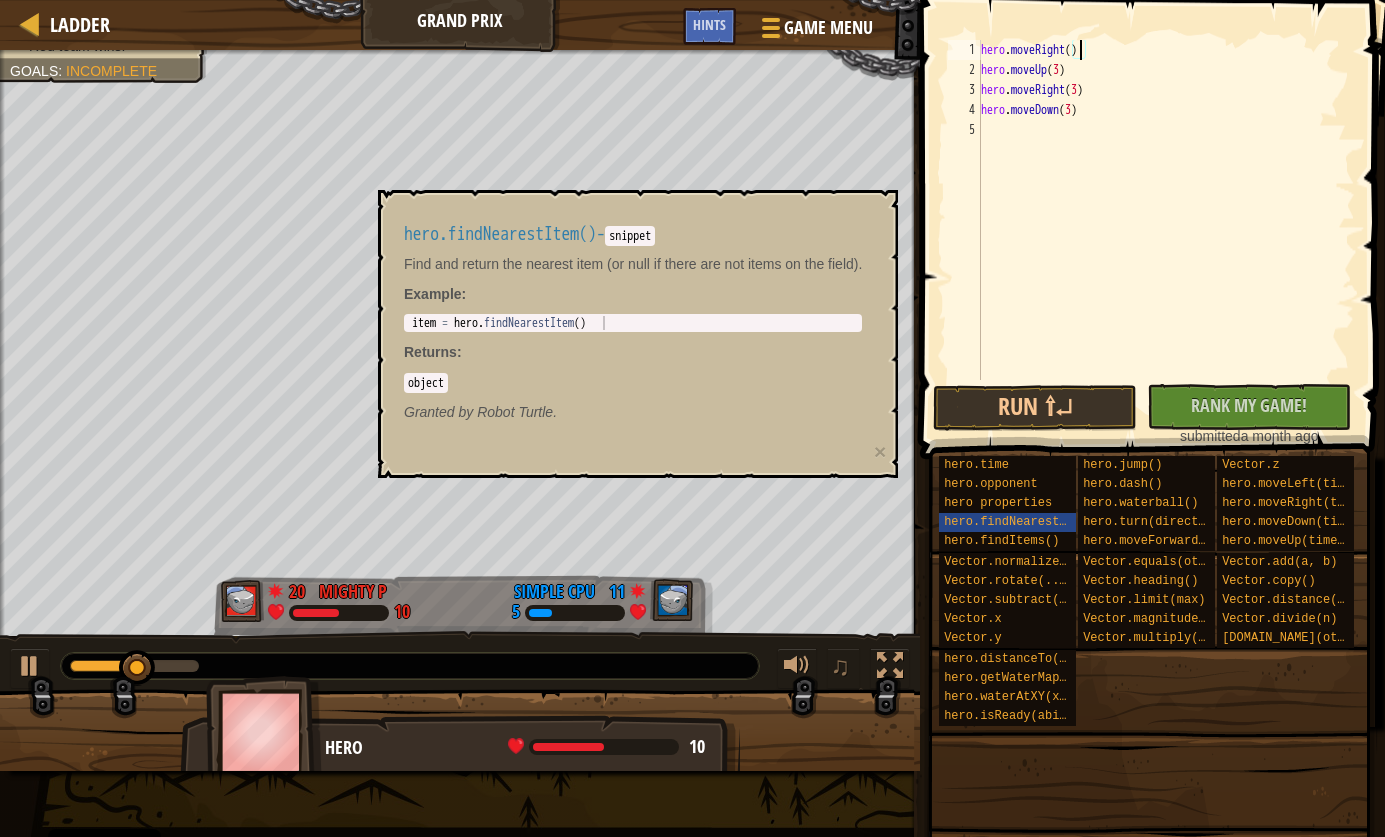 scroll, scrollTop: 9, scrollLeft: 8, axis: both 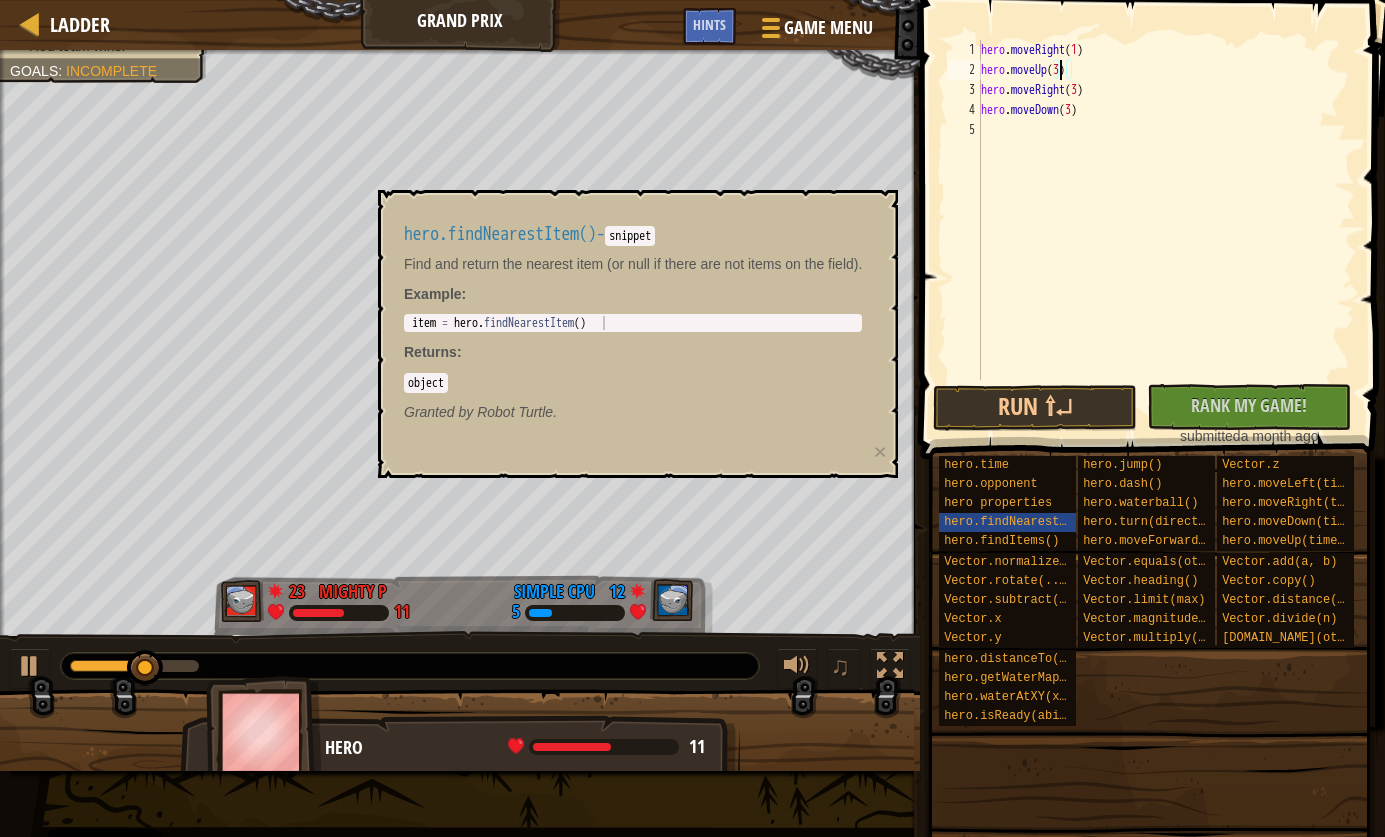 click on "hero . moveRight ( 1 ) hero . moveUp ( 3 ) hero . moveRight ( 3 ) hero . moveDown ( 3 )" at bounding box center [1166, 230] 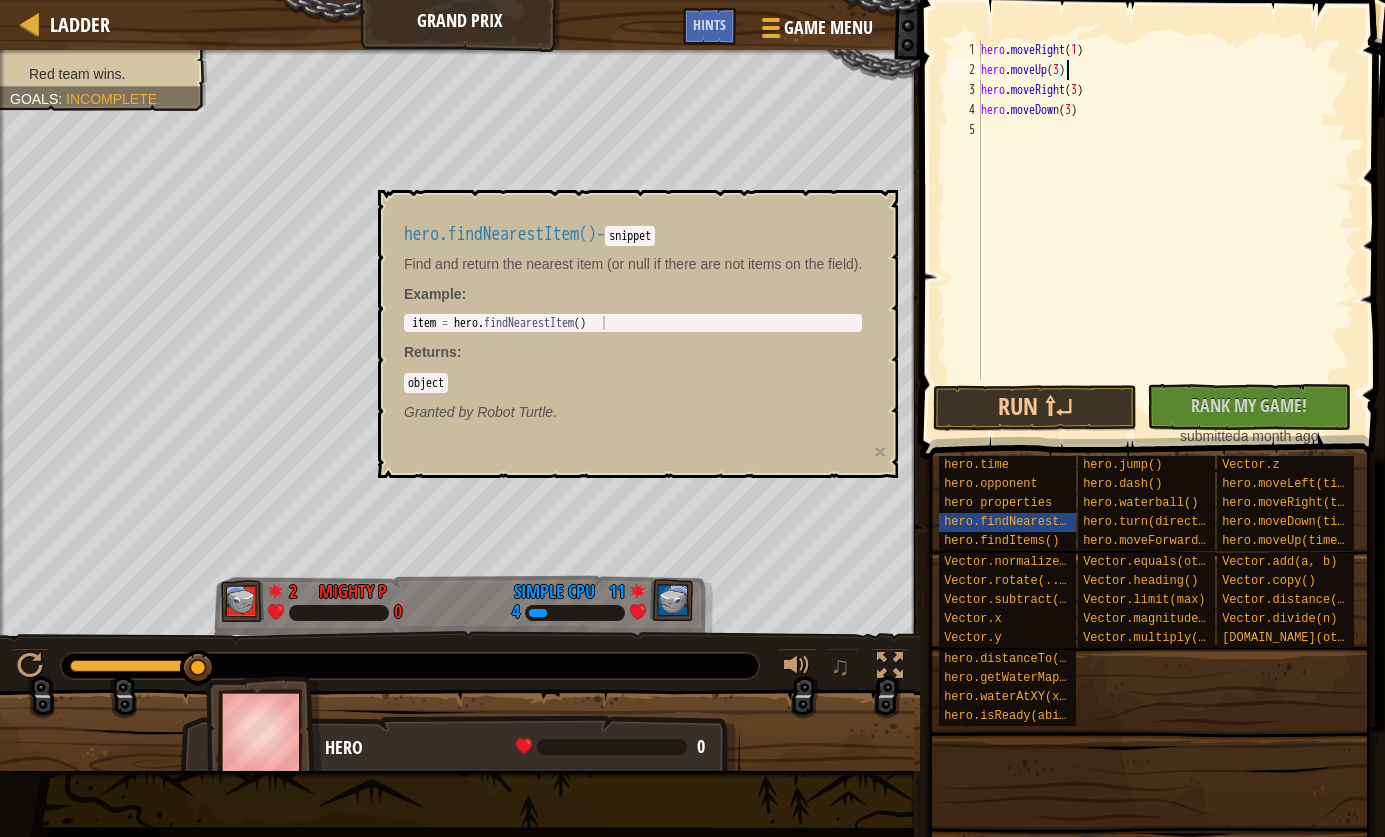 click on "hero . moveRight ( 1 ) hero . moveUp ( 3 ) hero . moveRight ( 3 ) hero . moveDown ( 3 )" at bounding box center (1166, 230) 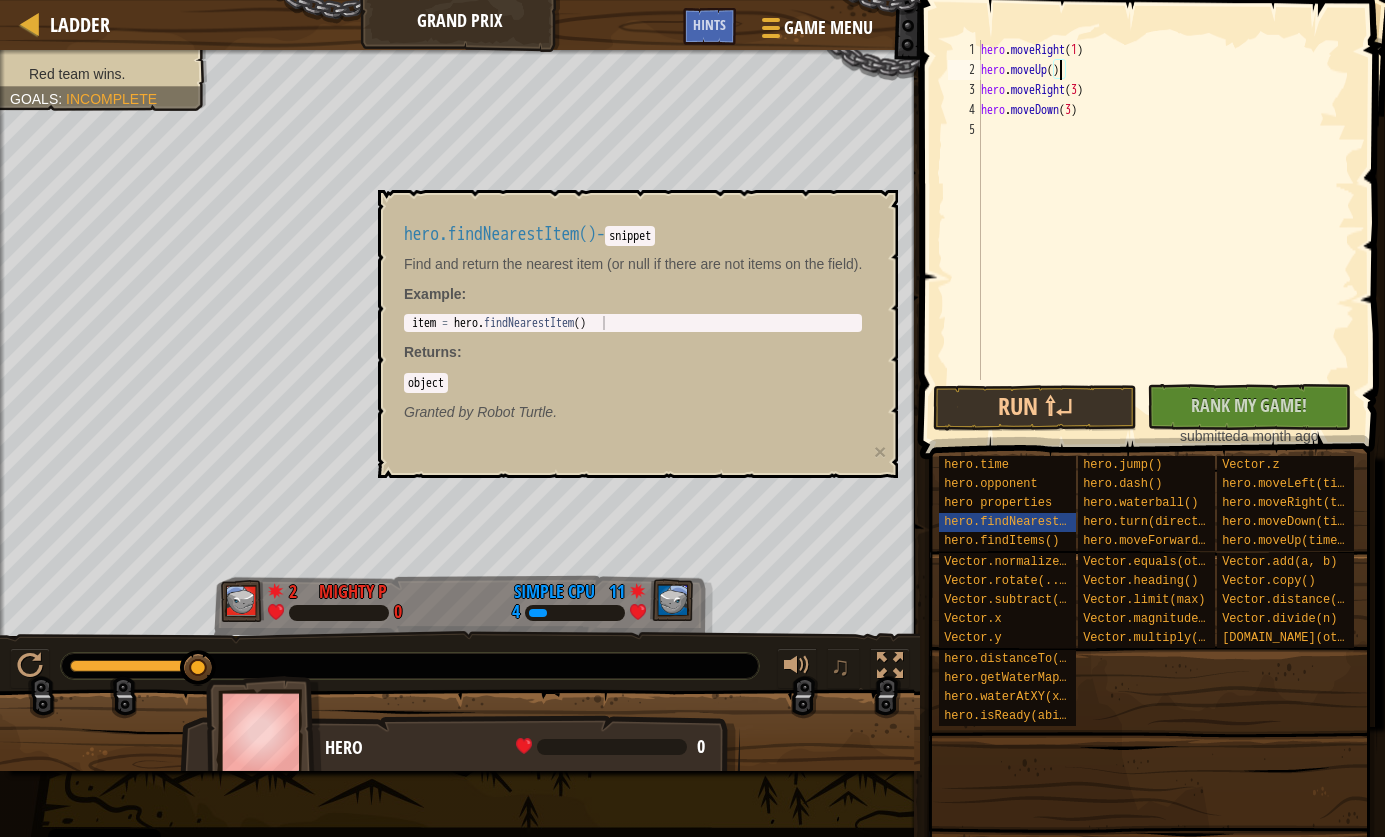 scroll, scrollTop: 9, scrollLeft: 6, axis: both 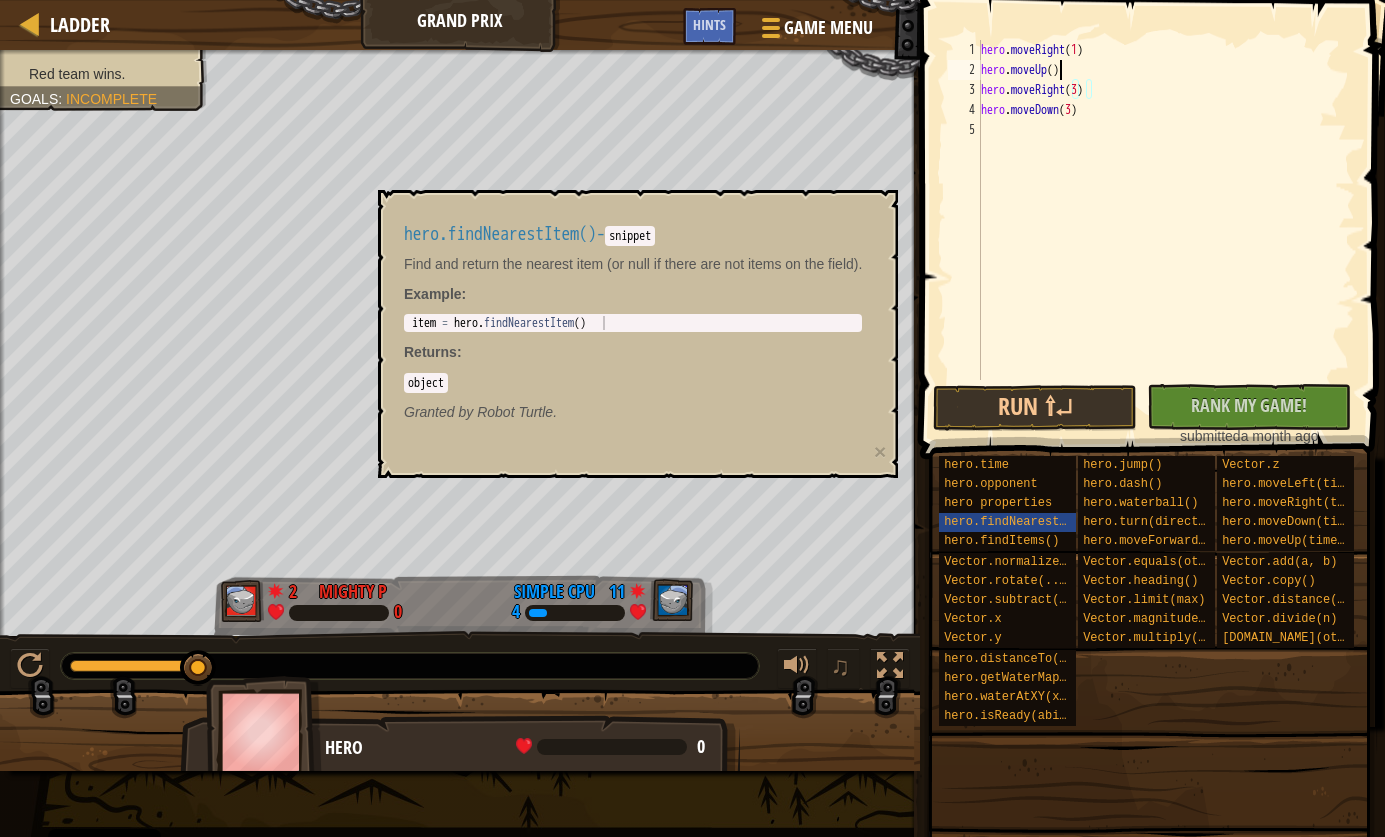 click on "hero . moveRight ( 1 ) hero . moveUp ( ) hero . moveRight ( 3 ) hero . moveDown ( 3 )" at bounding box center (1166, 230) 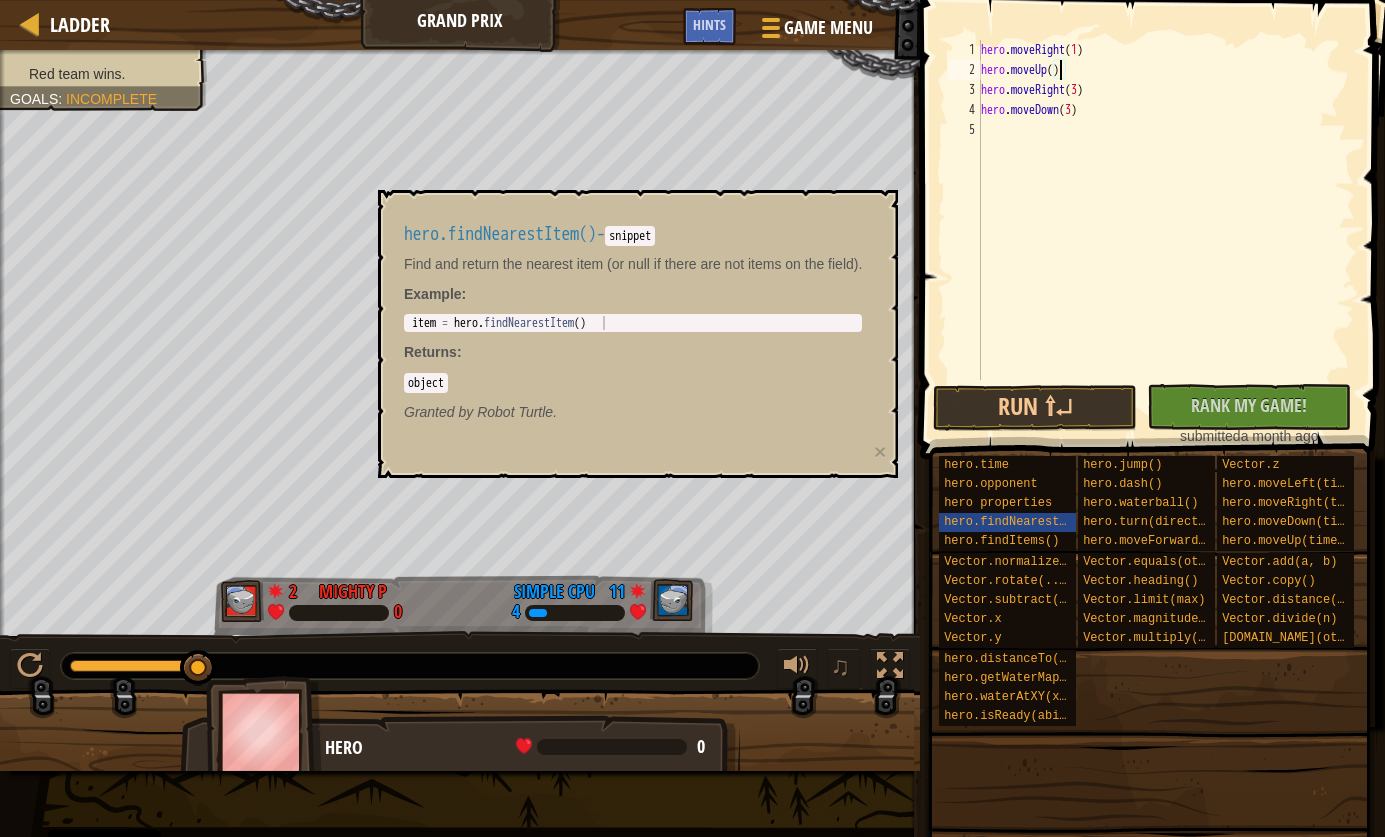 scroll, scrollTop: 9, scrollLeft: 6, axis: both 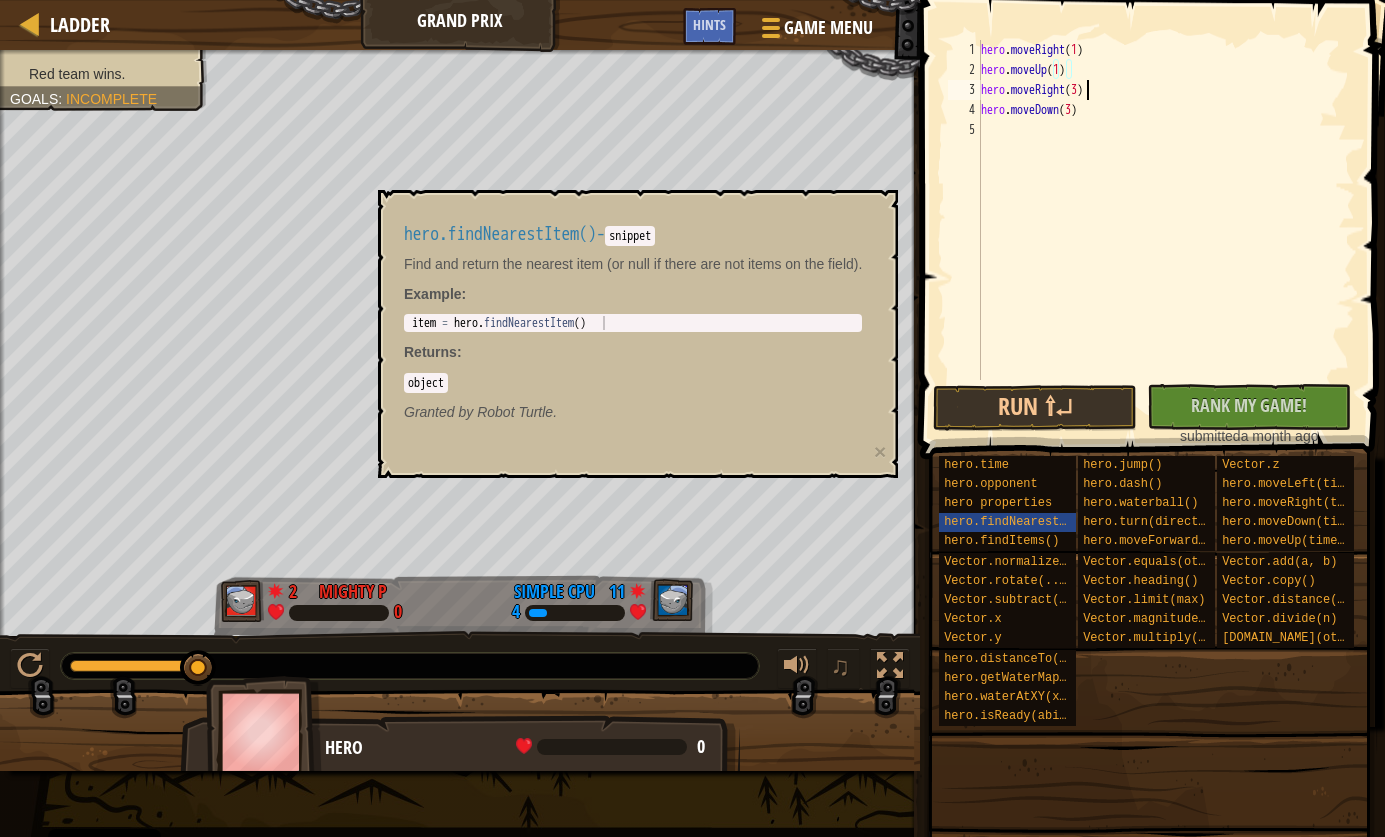 click on "hero . moveRight ( 1 ) hero . moveUp ( 1 ) hero . moveRight ( 3 ) hero . moveDown ( 3 )" at bounding box center [1166, 230] 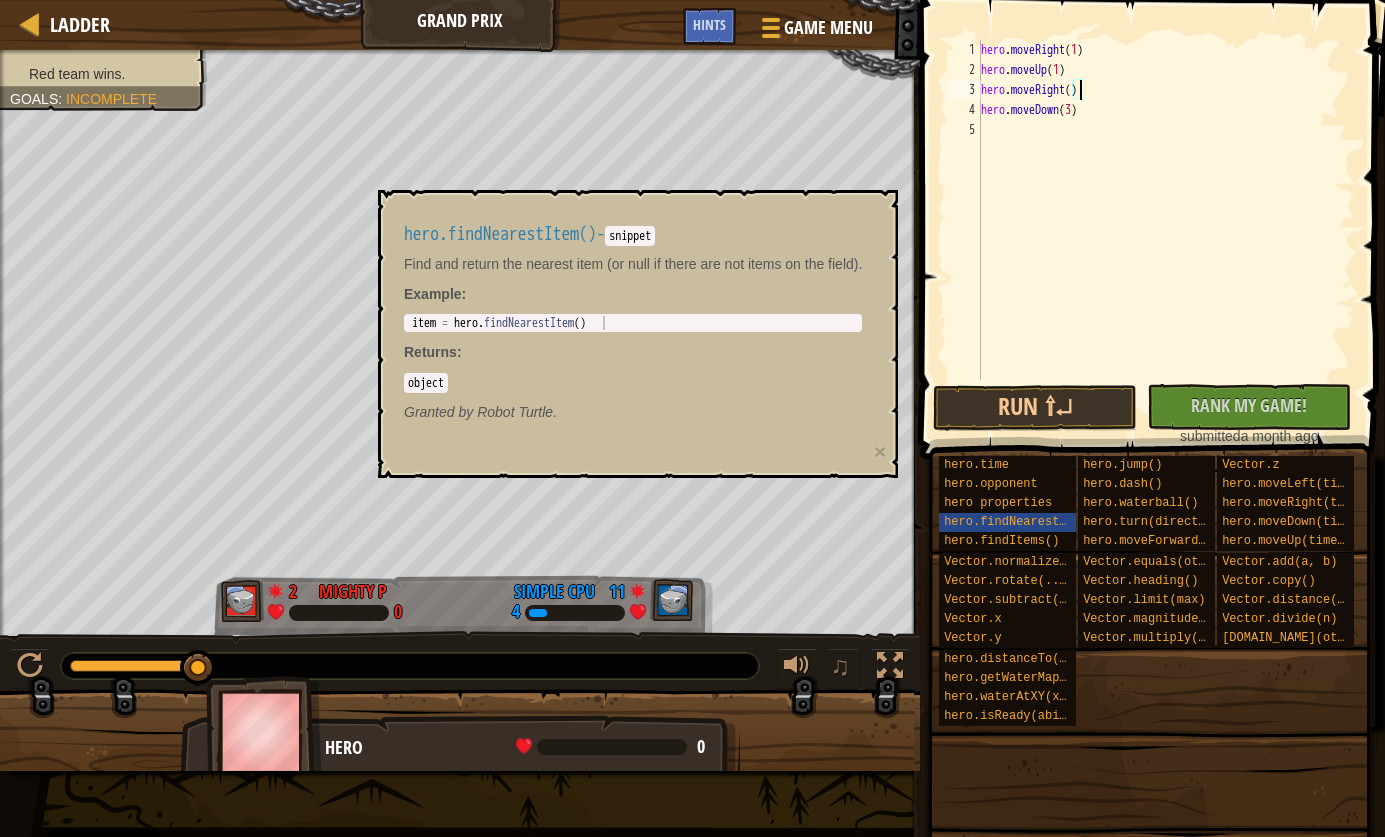 scroll, scrollTop: 9, scrollLeft: 8, axis: both 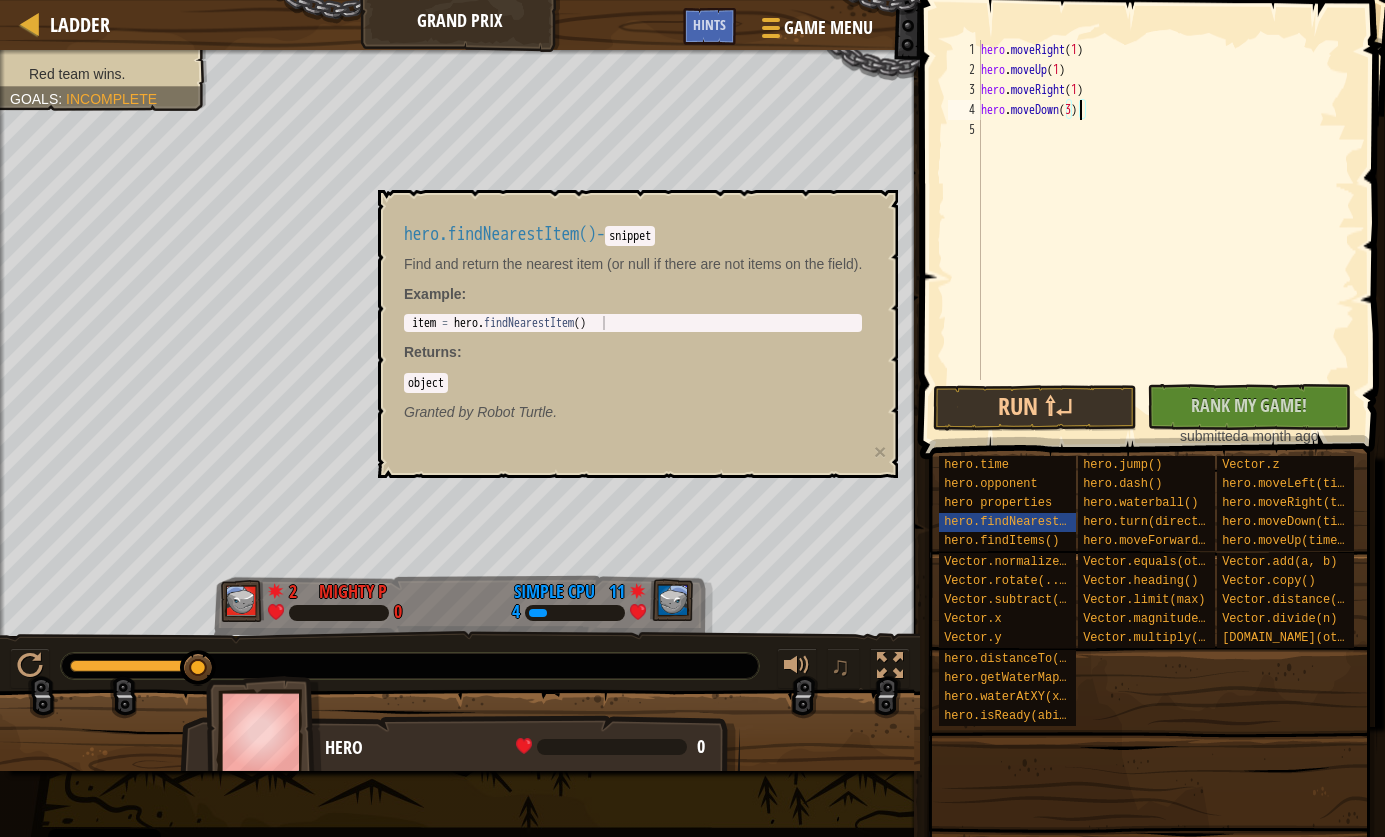 click on "hero . moveRight ( 1 ) hero . moveUp ( 1 ) hero . moveRight ( 1 ) hero . moveDown ( 3 )" at bounding box center [1166, 230] 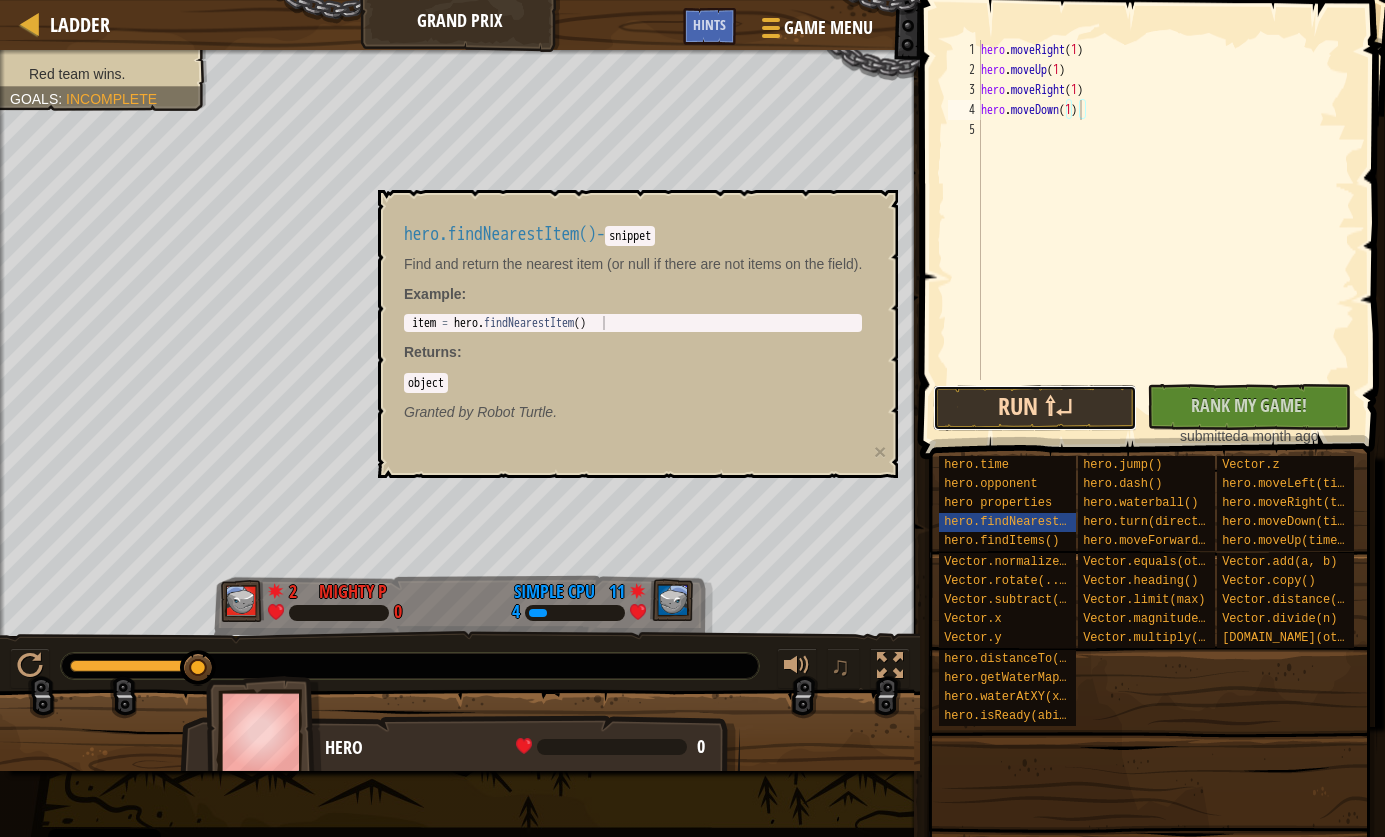 click on "Run ⇧↵" at bounding box center (1035, 408) 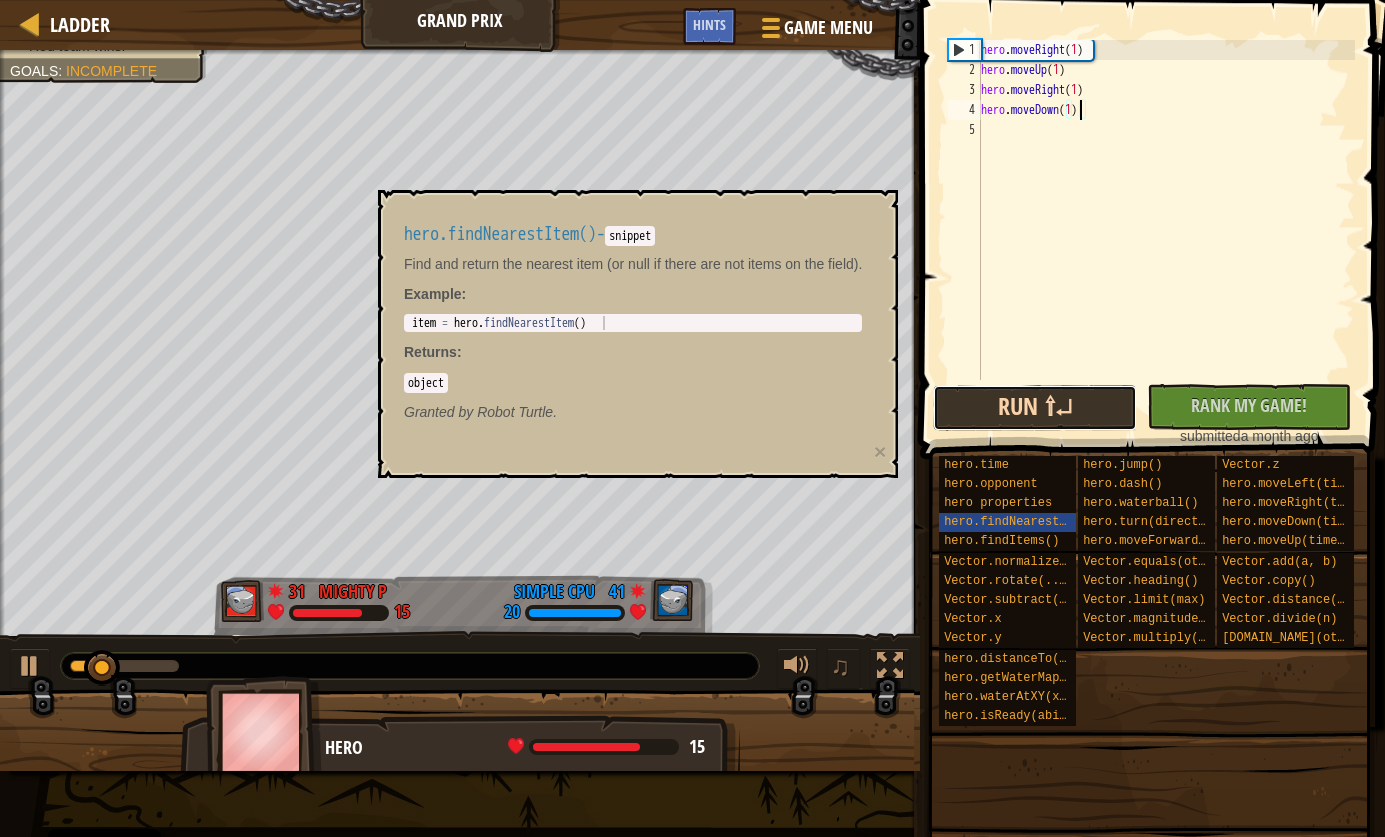click on "Run ⇧↵" at bounding box center (1035, 408) 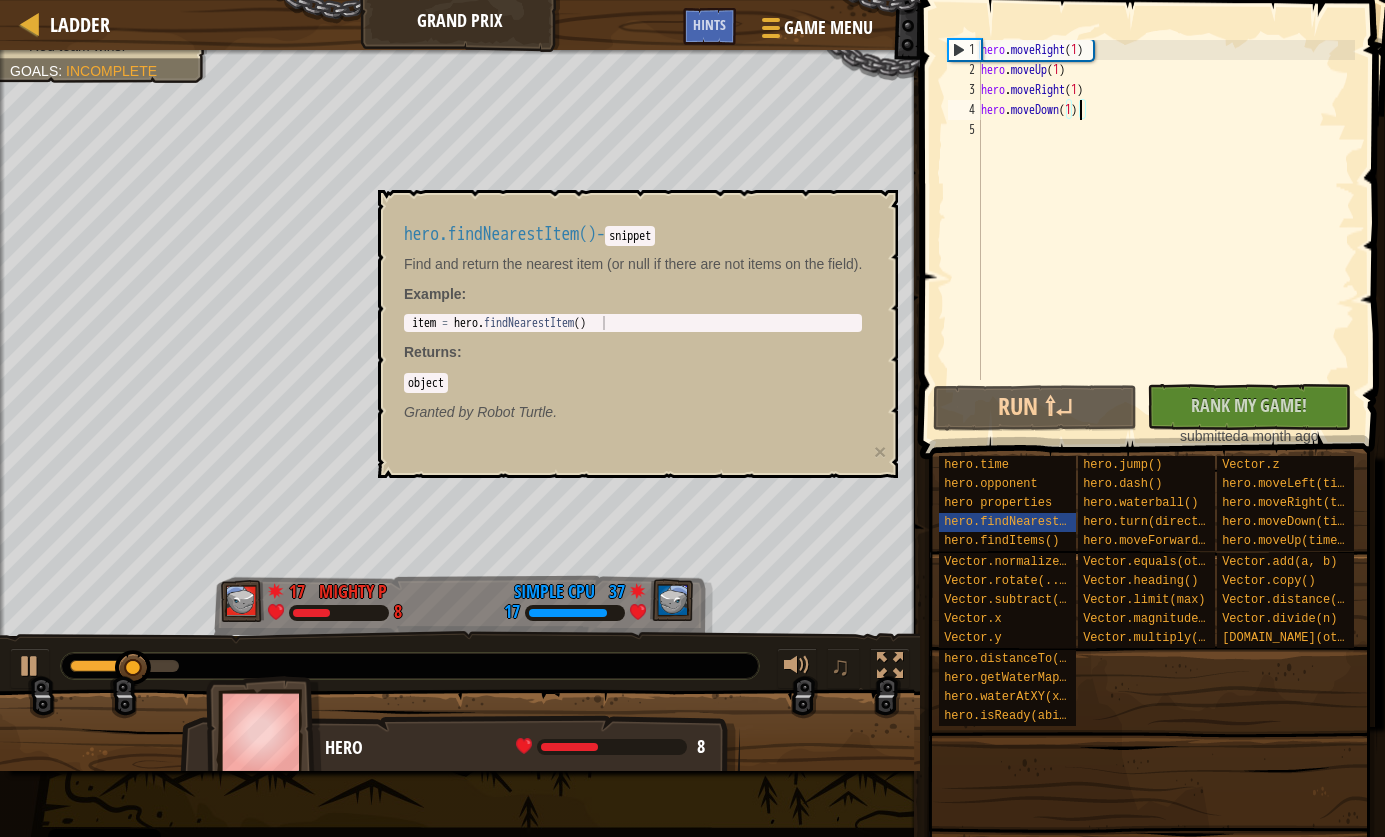 click on "hero . moveRight ( 1 ) hero . moveUp ( 1 ) hero . moveRight ( 1 ) hero . moveDown ( 1 )" at bounding box center [1166, 230] 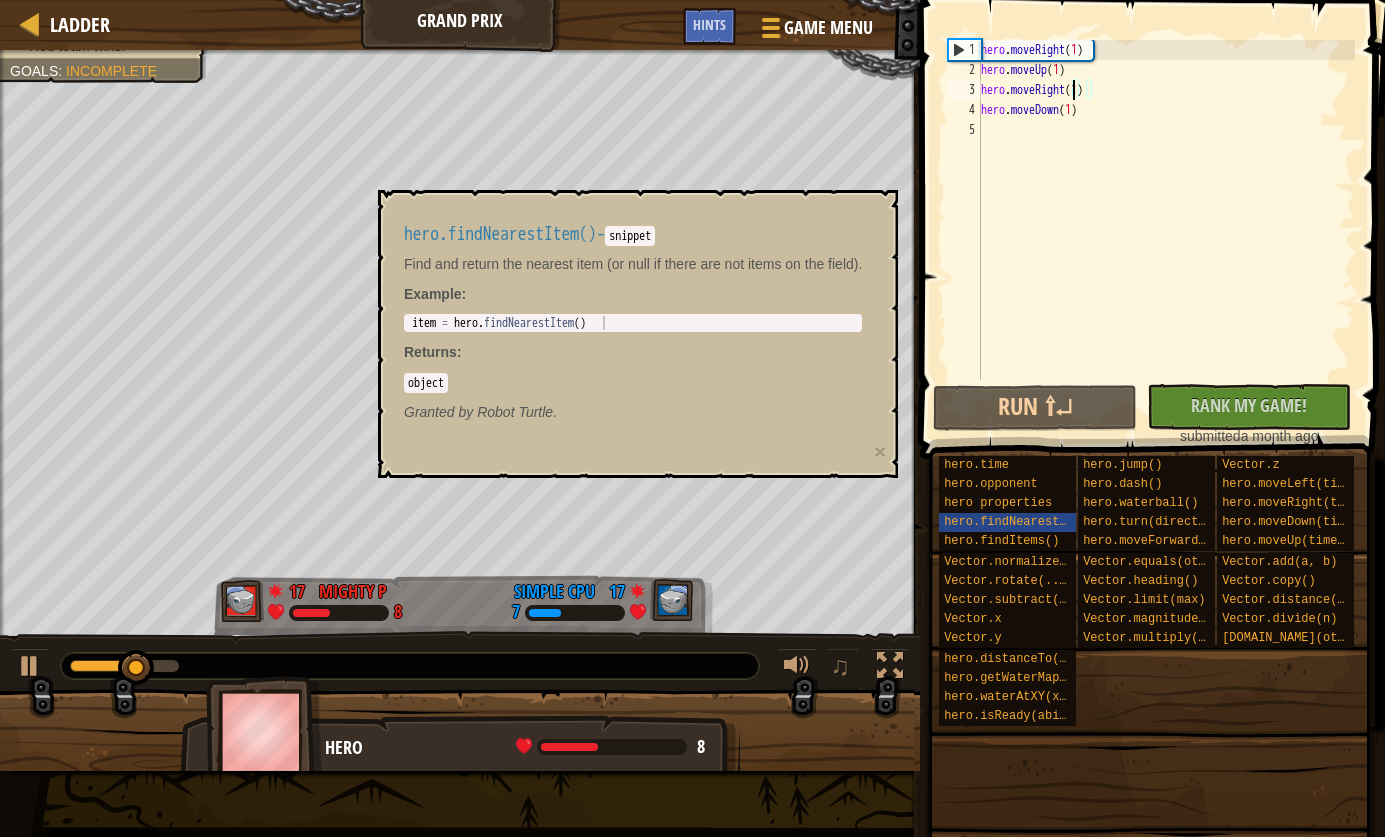 click on "hero . moveRight ( 1 ) hero . moveUp ( 1 ) hero . moveRight ( 1 ) hero . moveDown ( 1 )" at bounding box center (1166, 230) 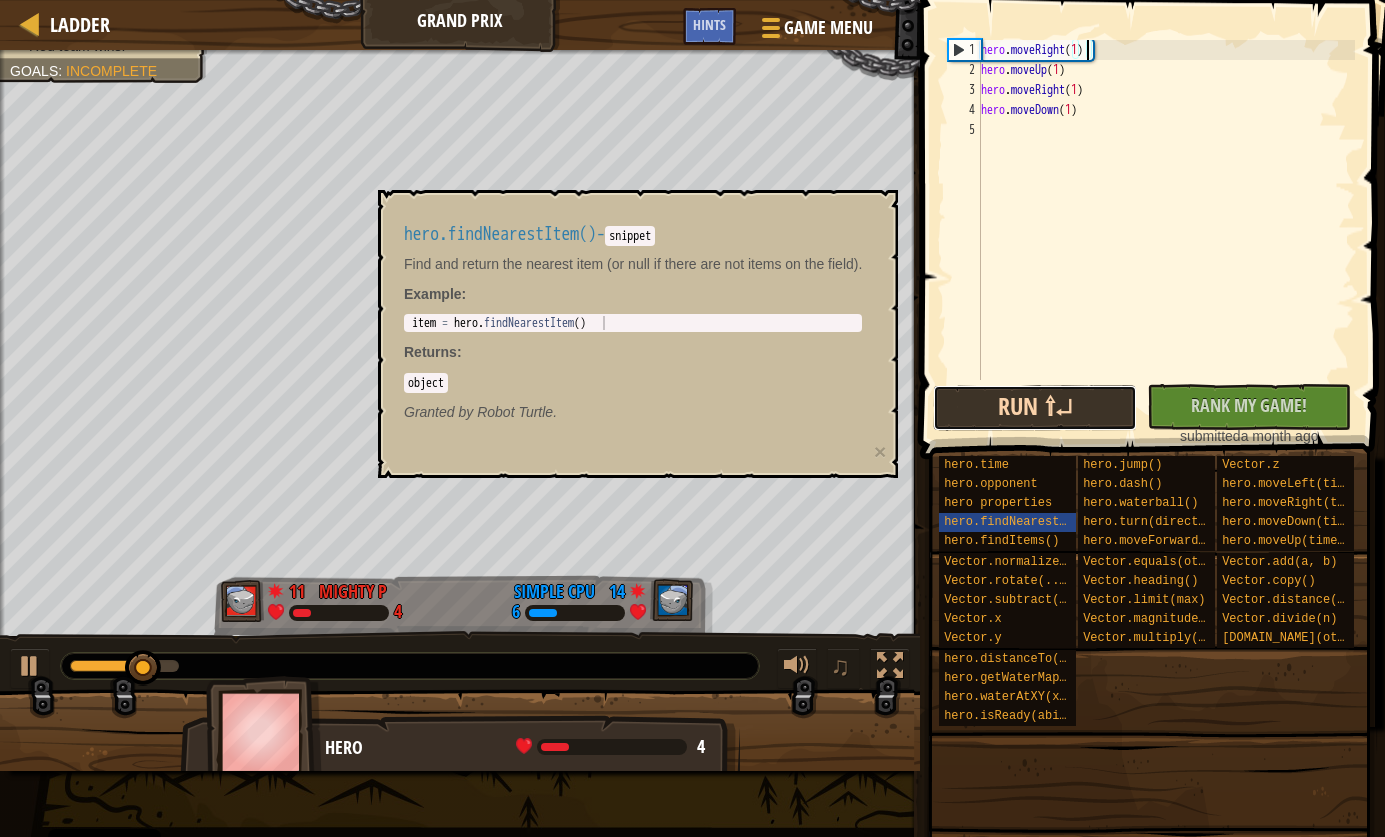 click on "Run ⇧↵" at bounding box center (1035, 408) 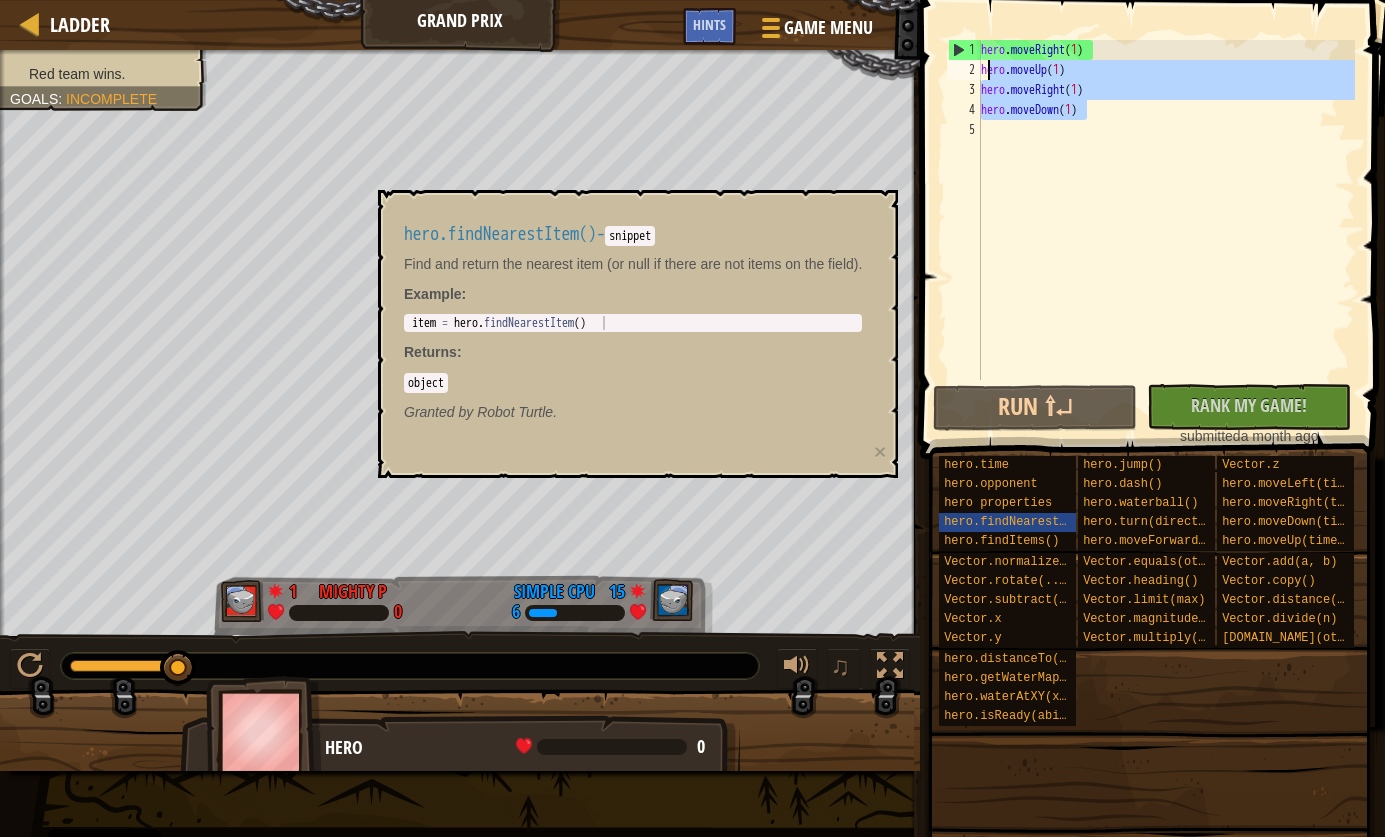 drag, startPoint x: 1104, startPoint y: 116, endPoint x: 987, endPoint y: 75, distance: 123.97581 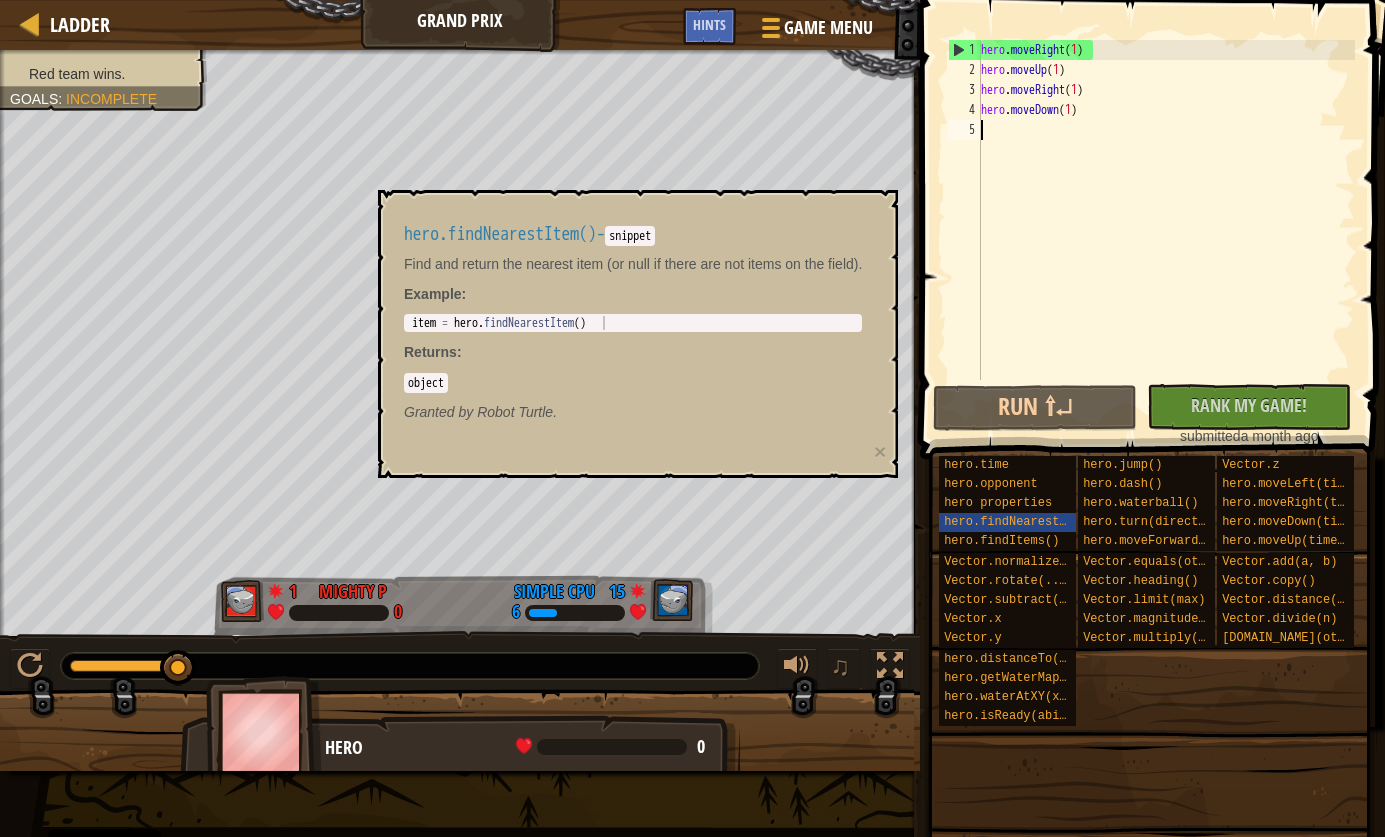scroll, scrollTop: 9, scrollLeft: 0, axis: vertical 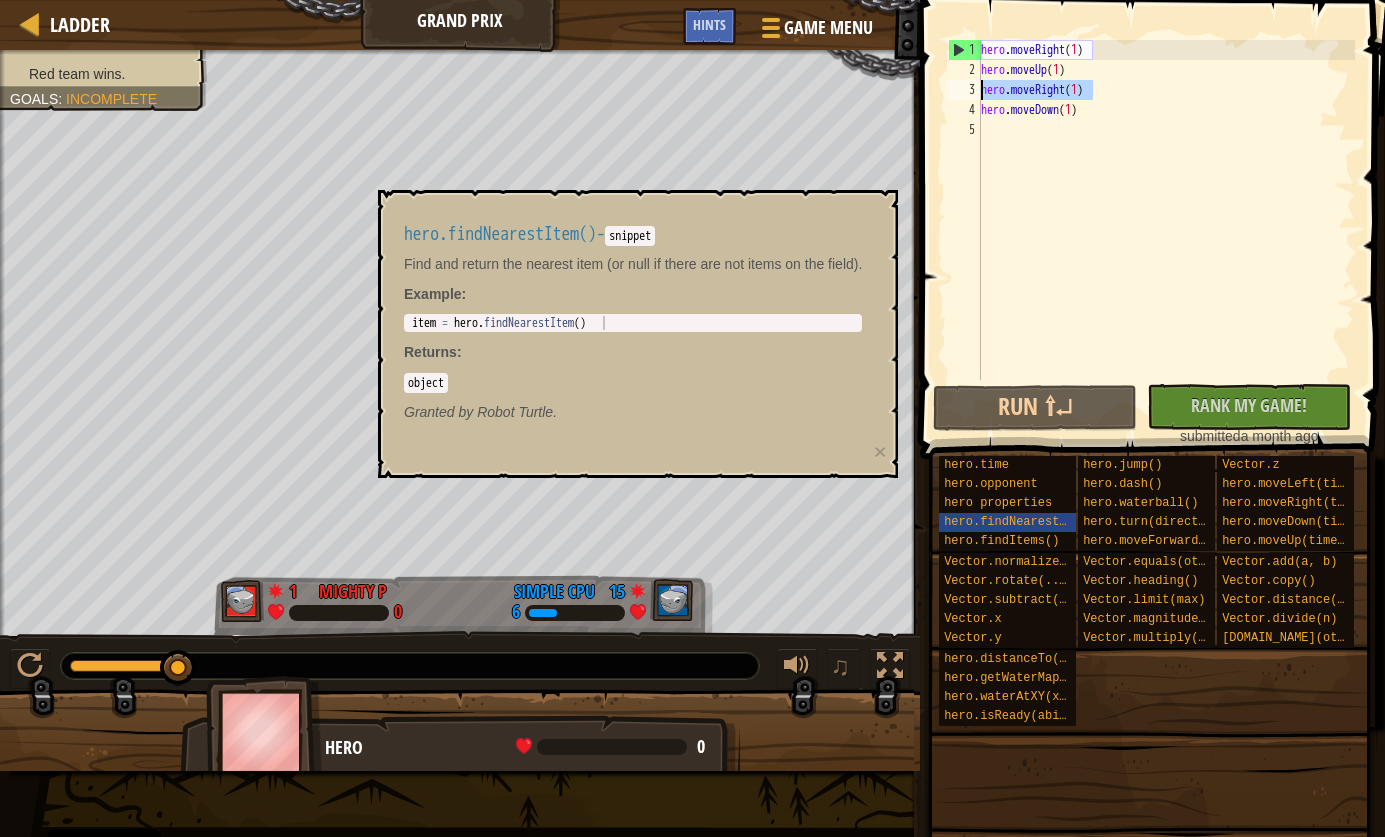 drag, startPoint x: 1101, startPoint y: 98, endPoint x: 972, endPoint y: 96, distance: 129.0155 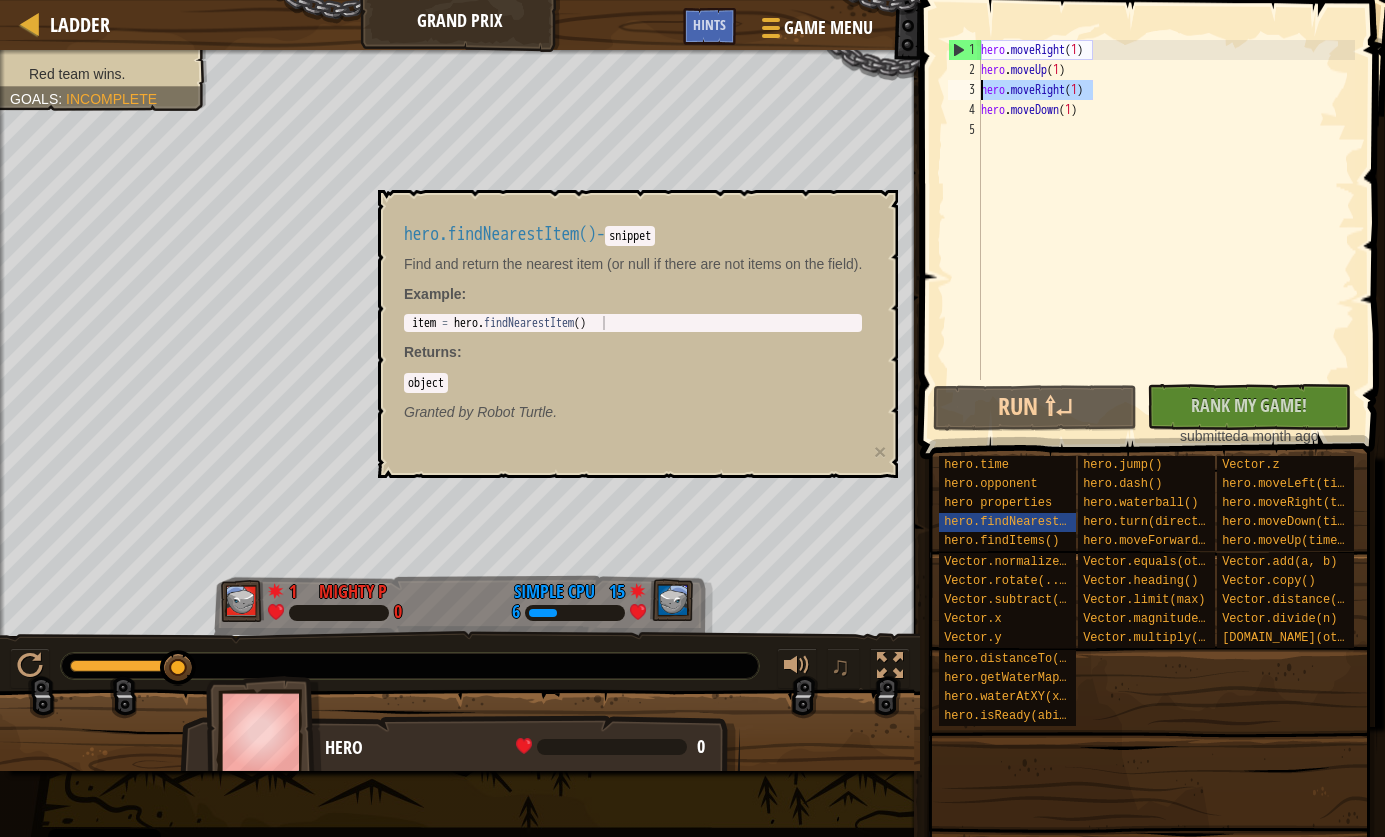 click on "hero . moveRight ( 1 ) hero . moveUp ( 1 ) hero . moveRight ( 1 ) hero . moveDown ( 1 )" at bounding box center [1166, 210] 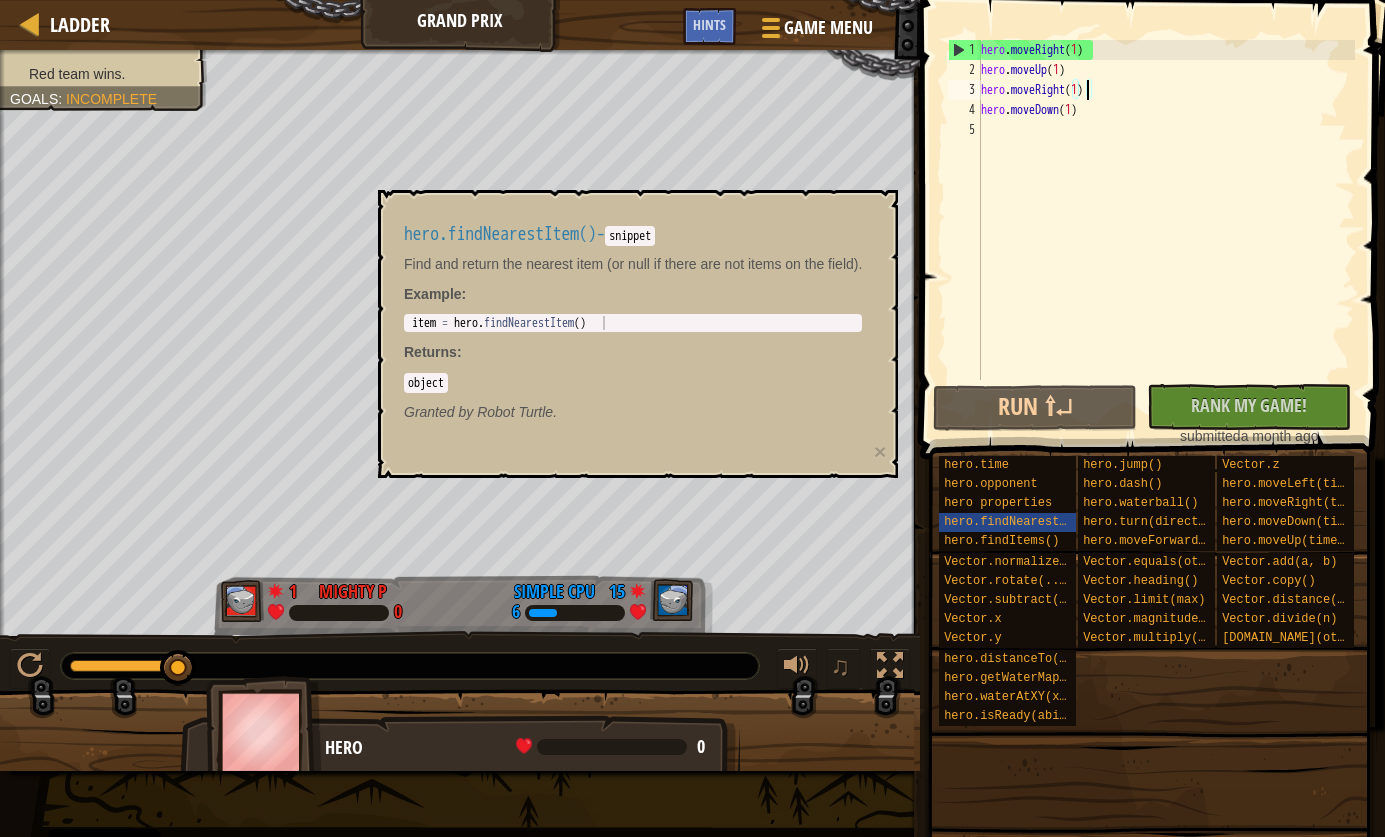 click on "hero . moveRight ( 1 ) hero . moveUp ( 1 ) hero . moveRight ( 1 ) hero . moveDown ( 1 )" at bounding box center (1166, 230) 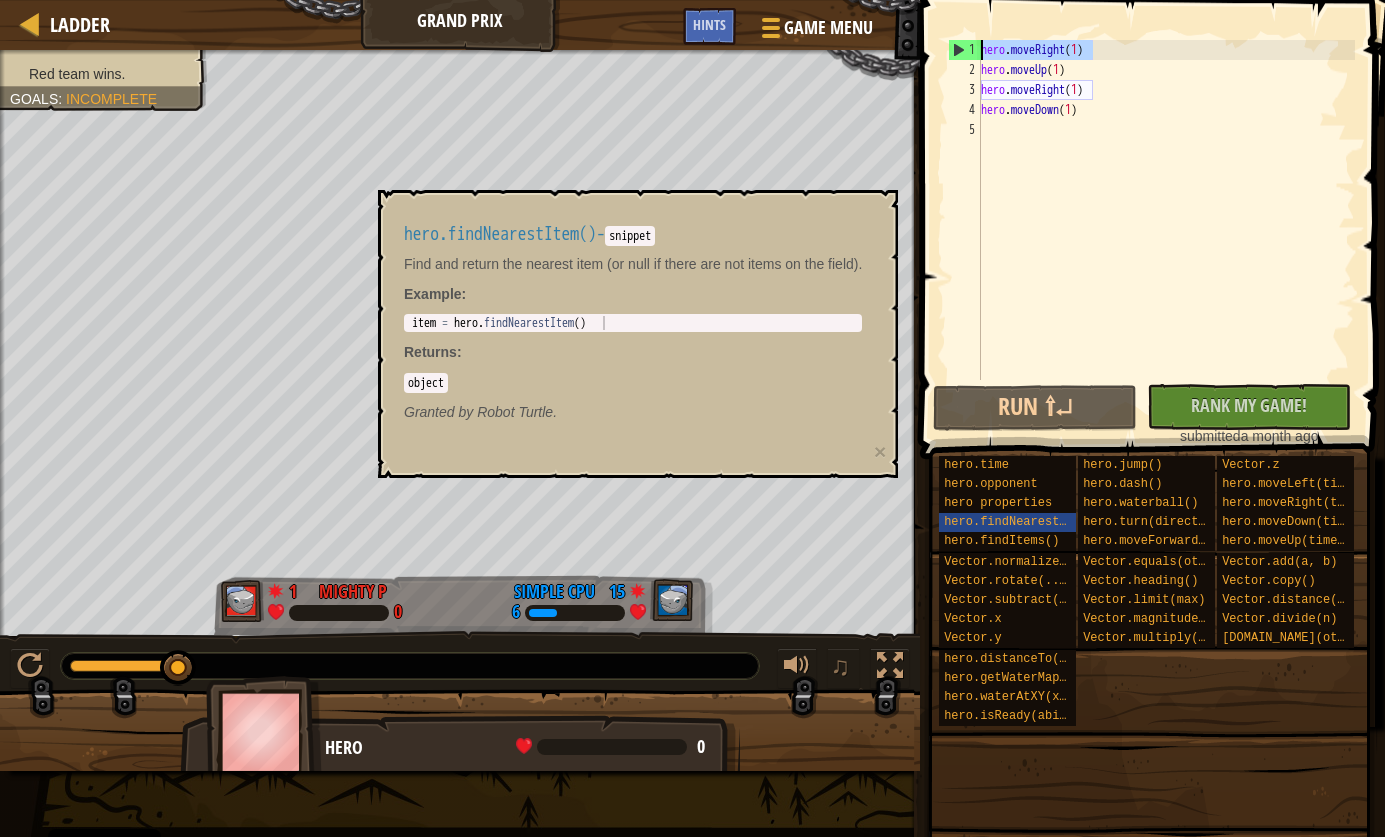 drag, startPoint x: 1118, startPoint y: 42, endPoint x: 967, endPoint y: 36, distance: 151.11916 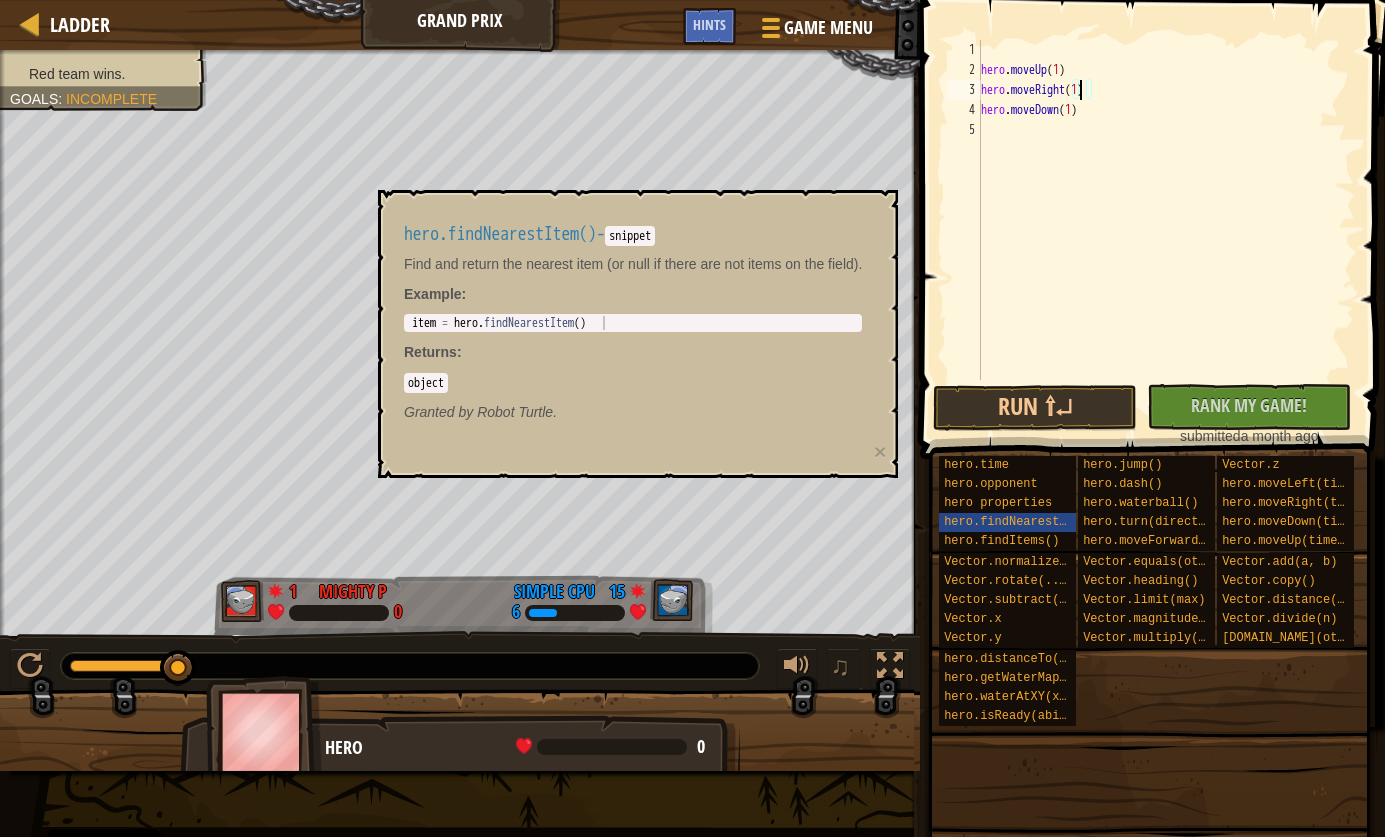 click on "hero . moveUp ( 1 ) hero . moveRight ( 1 ) hero . moveDown ( 1 )" at bounding box center [1166, 230] 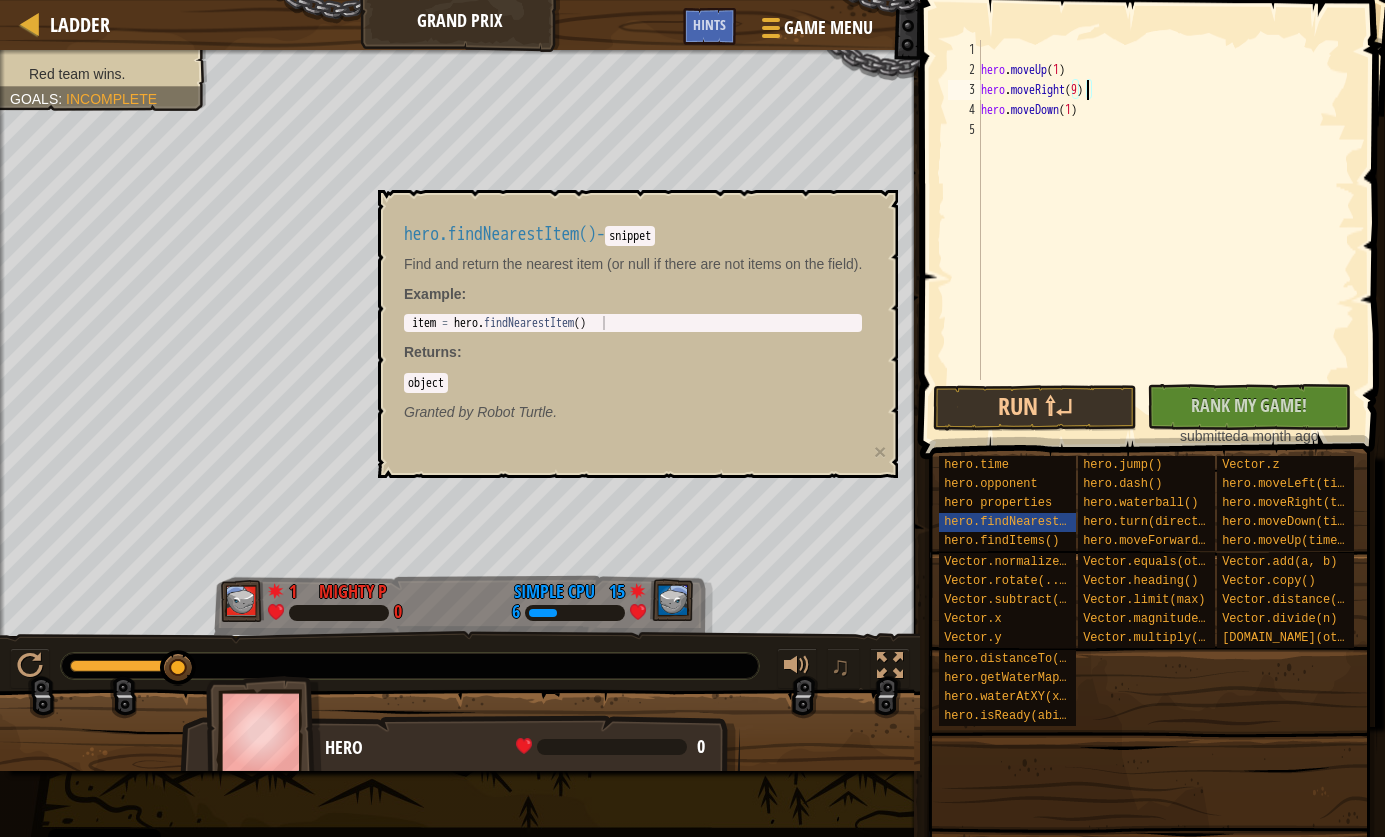 scroll, scrollTop: 9, scrollLeft: 8, axis: both 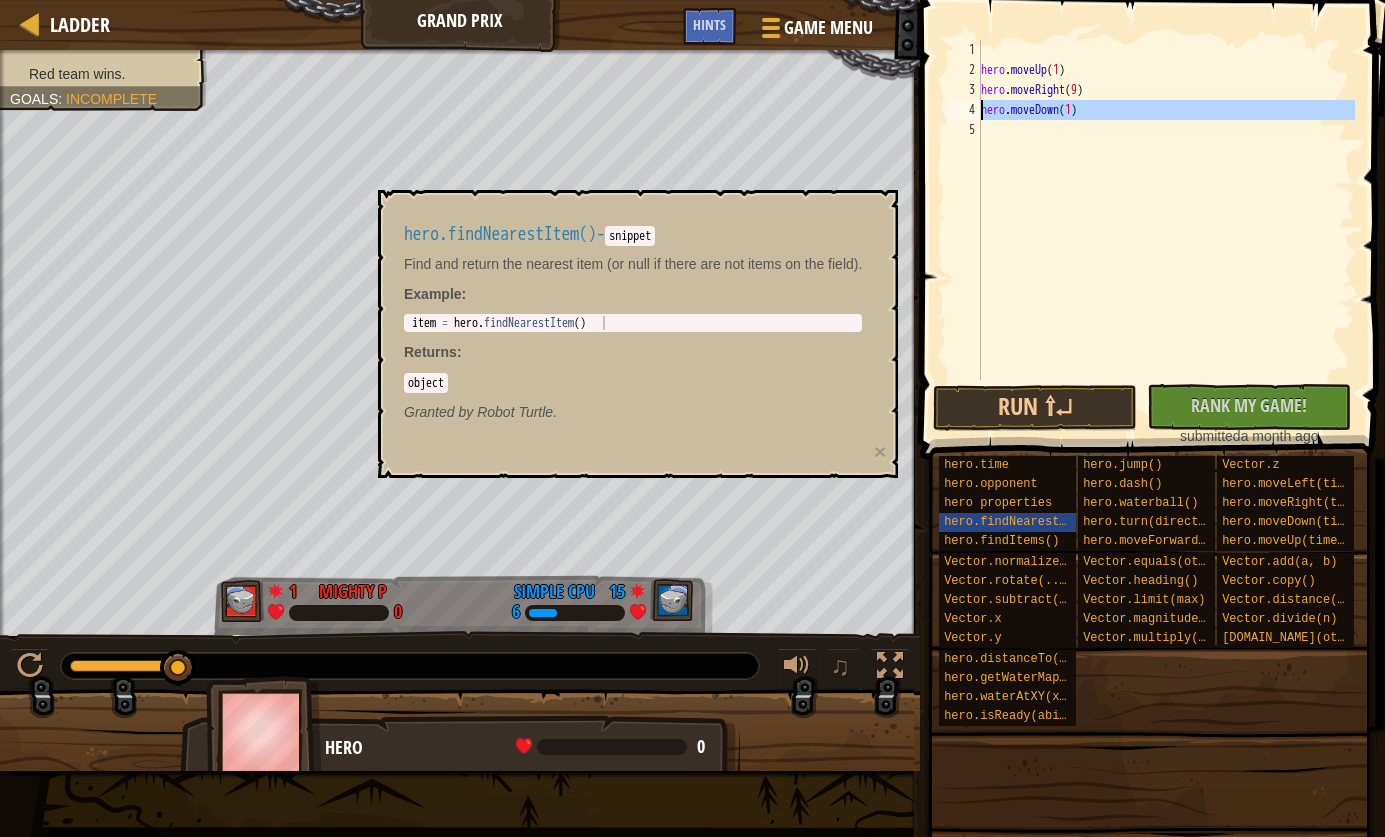 drag, startPoint x: 1106, startPoint y: 126, endPoint x: 955, endPoint y: 103, distance: 152.74161 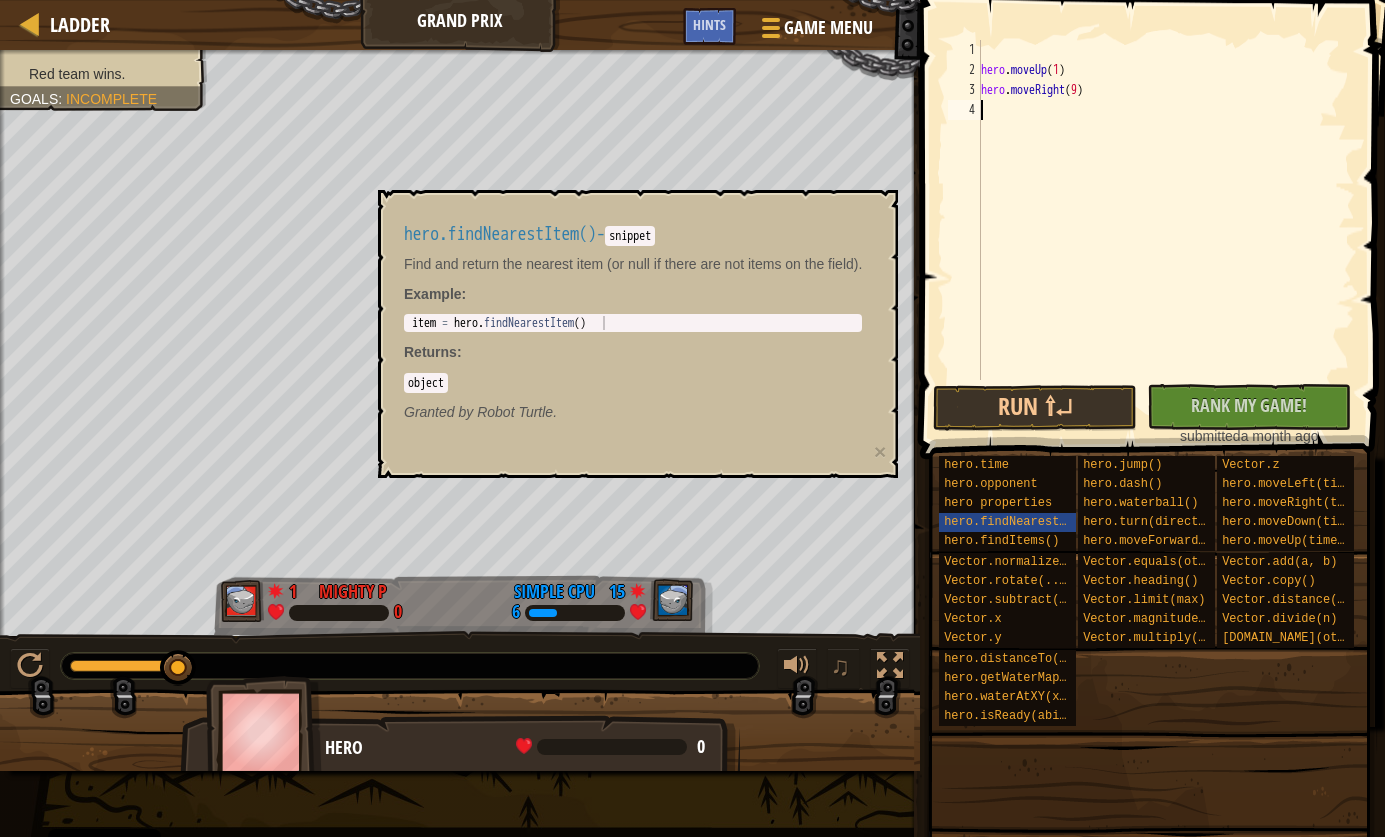 click on "hero . moveUp ( 1 ) hero . moveRight ( 9 )" at bounding box center (1166, 230) 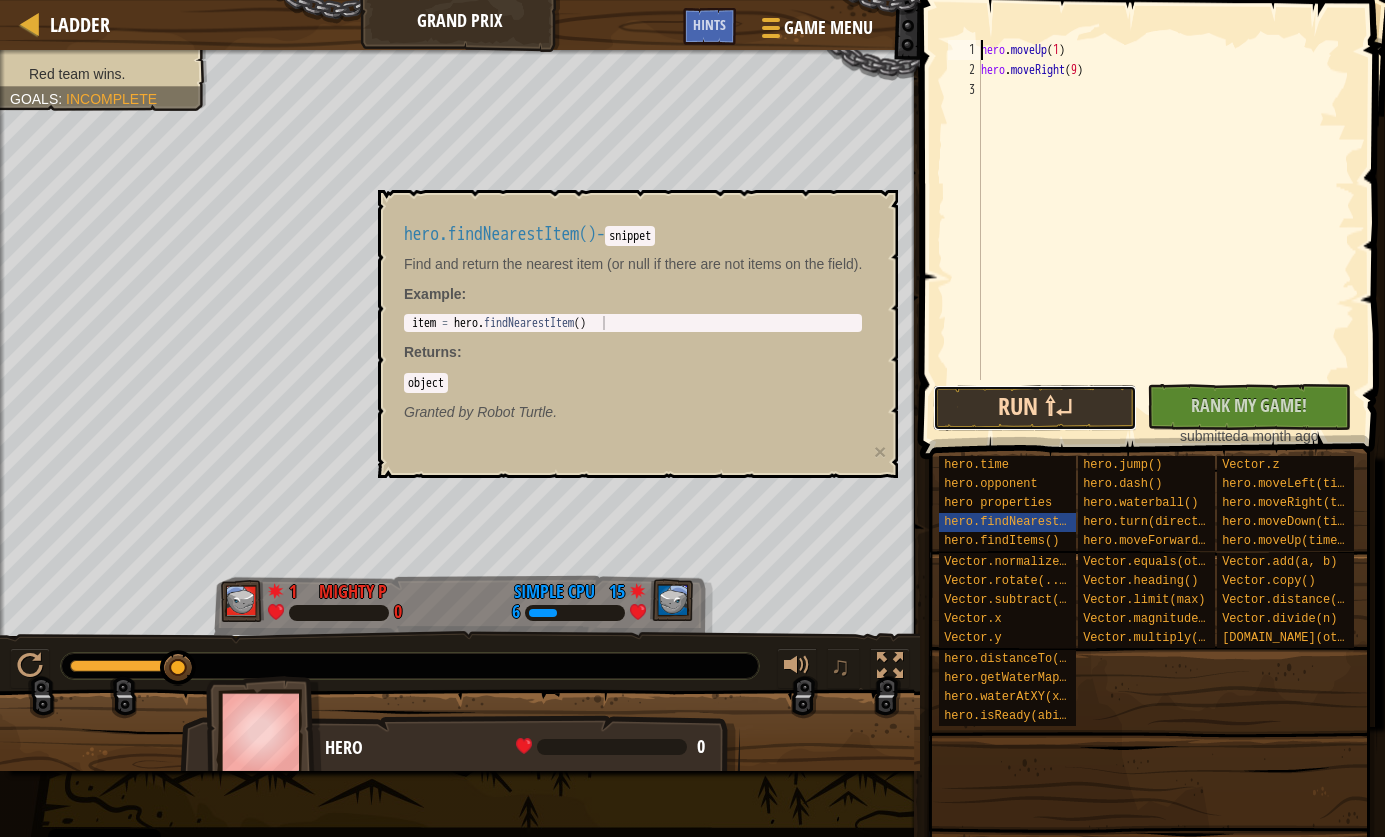 click on "Run ⇧↵" at bounding box center (1035, 408) 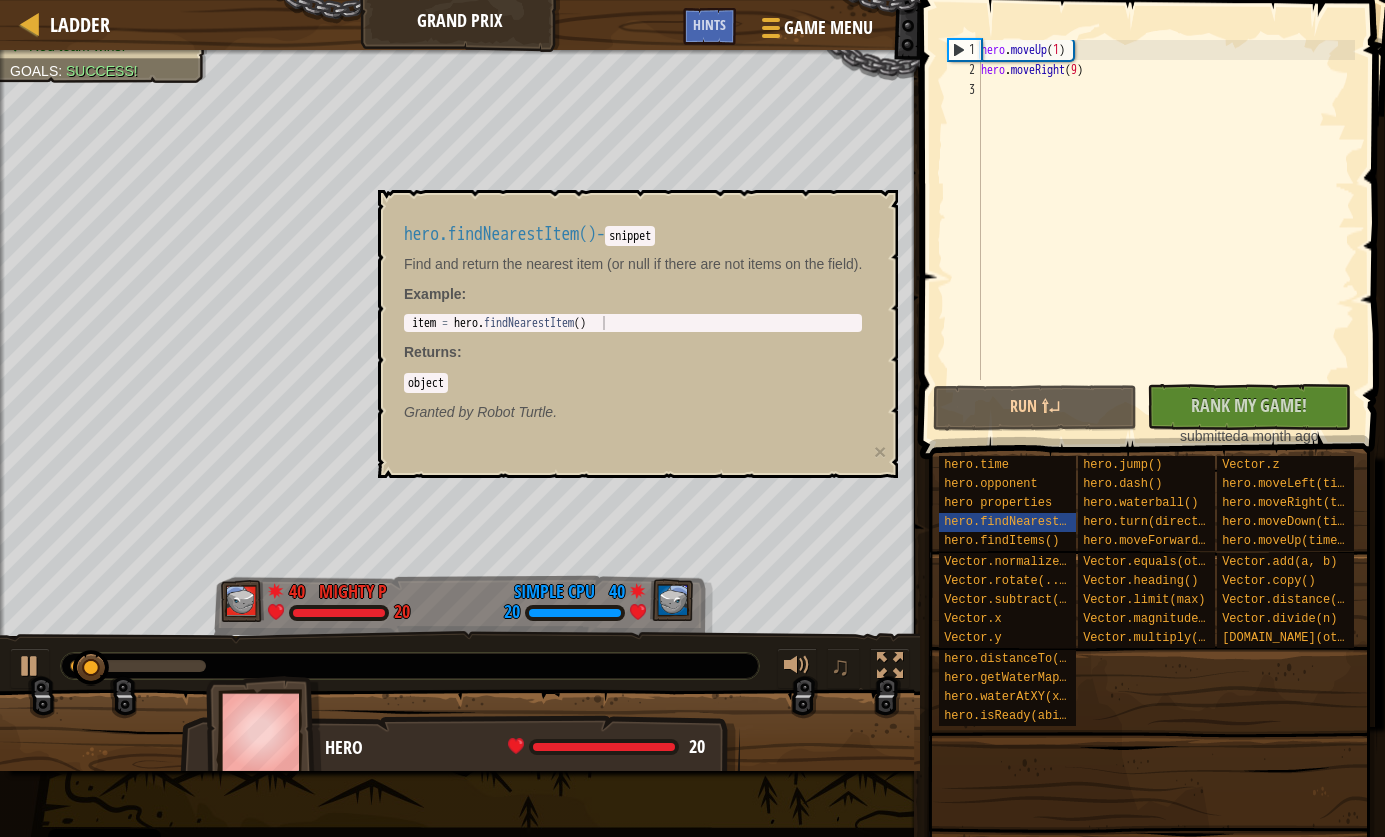 click on "snippet" at bounding box center (630, 236) 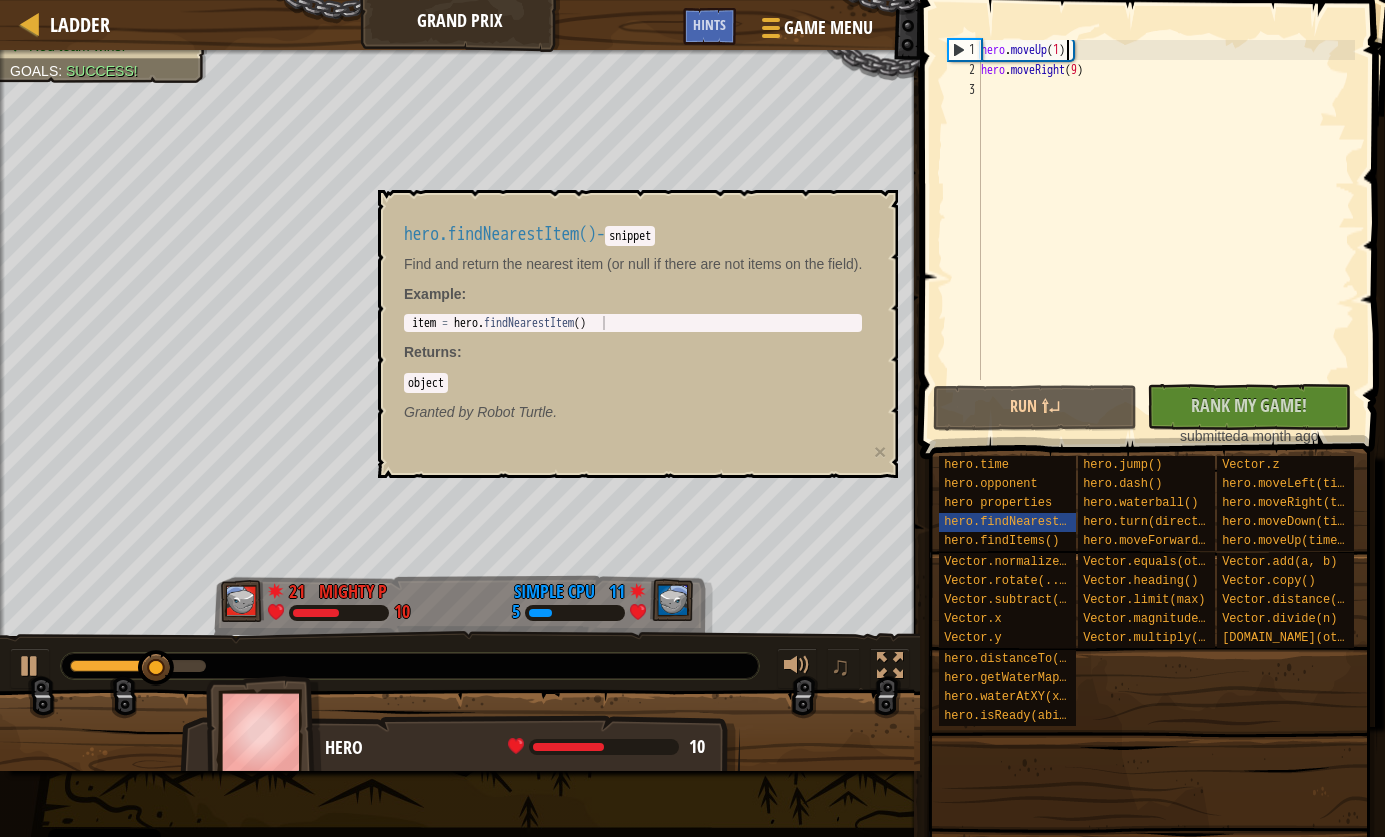 click on "hero . moveUp ( 1 ) hero . moveRight ( 9 )" at bounding box center [1166, 230] 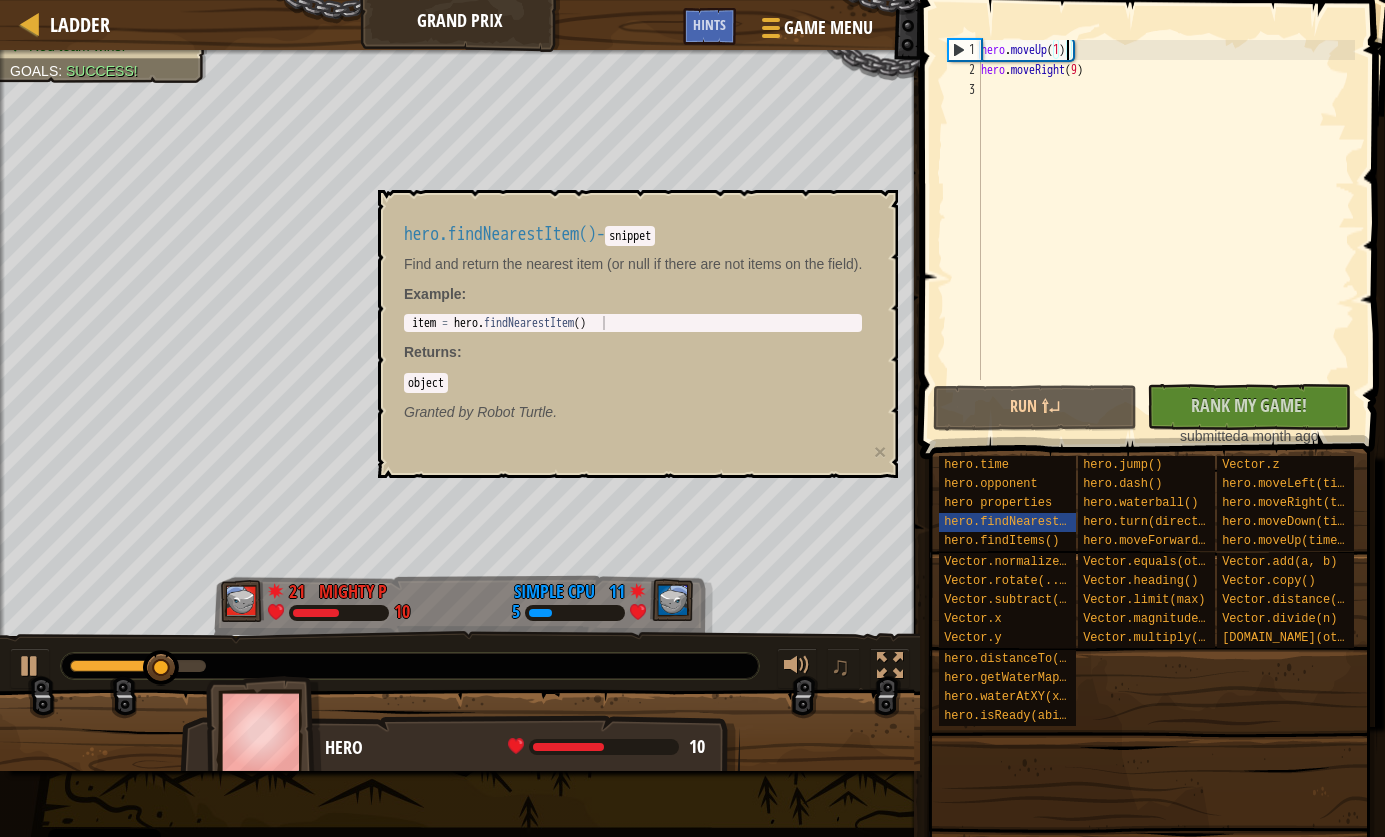 scroll, scrollTop: 9, scrollLeft: 7, axis: both 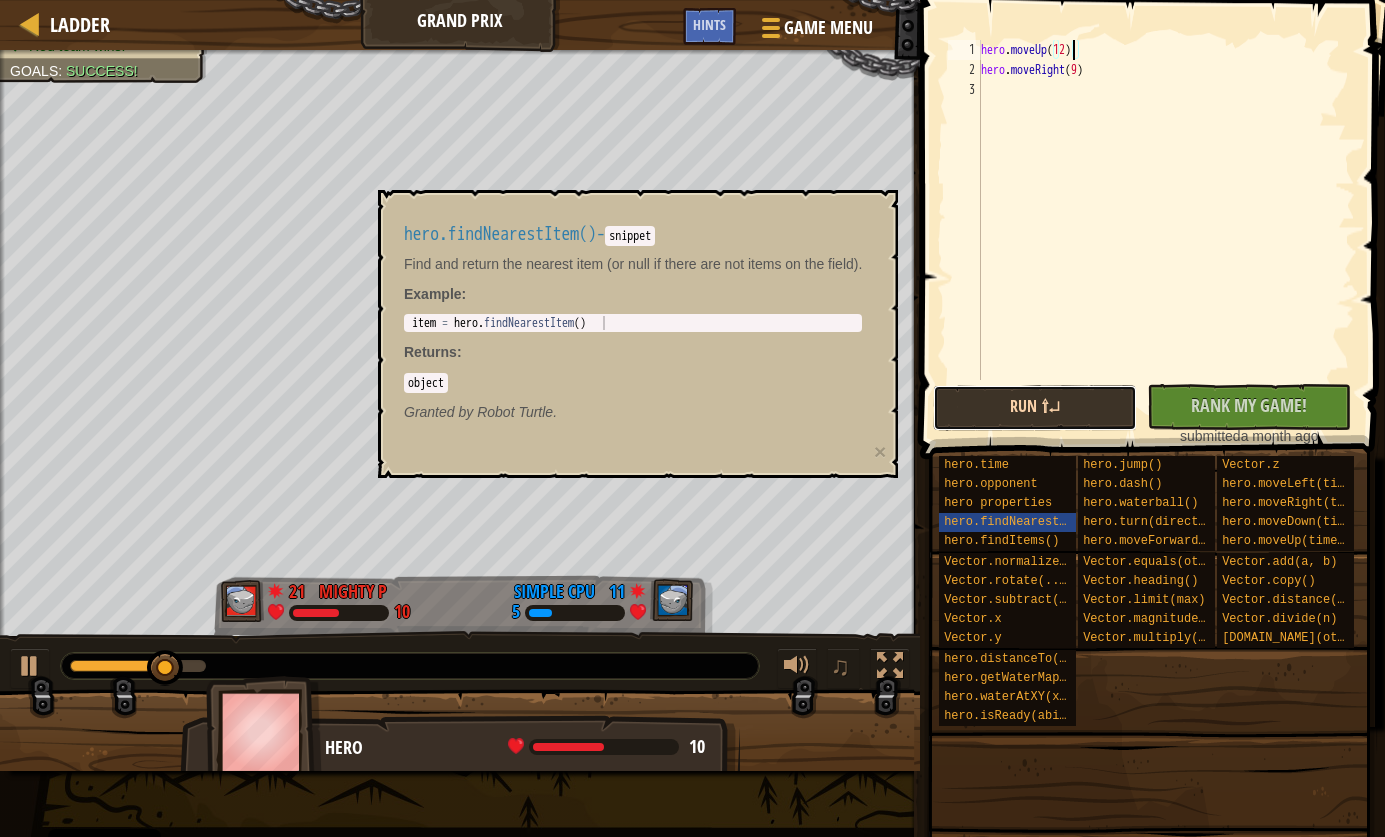 click on "Run ⇧↵" at bounding box center [1035, 408] 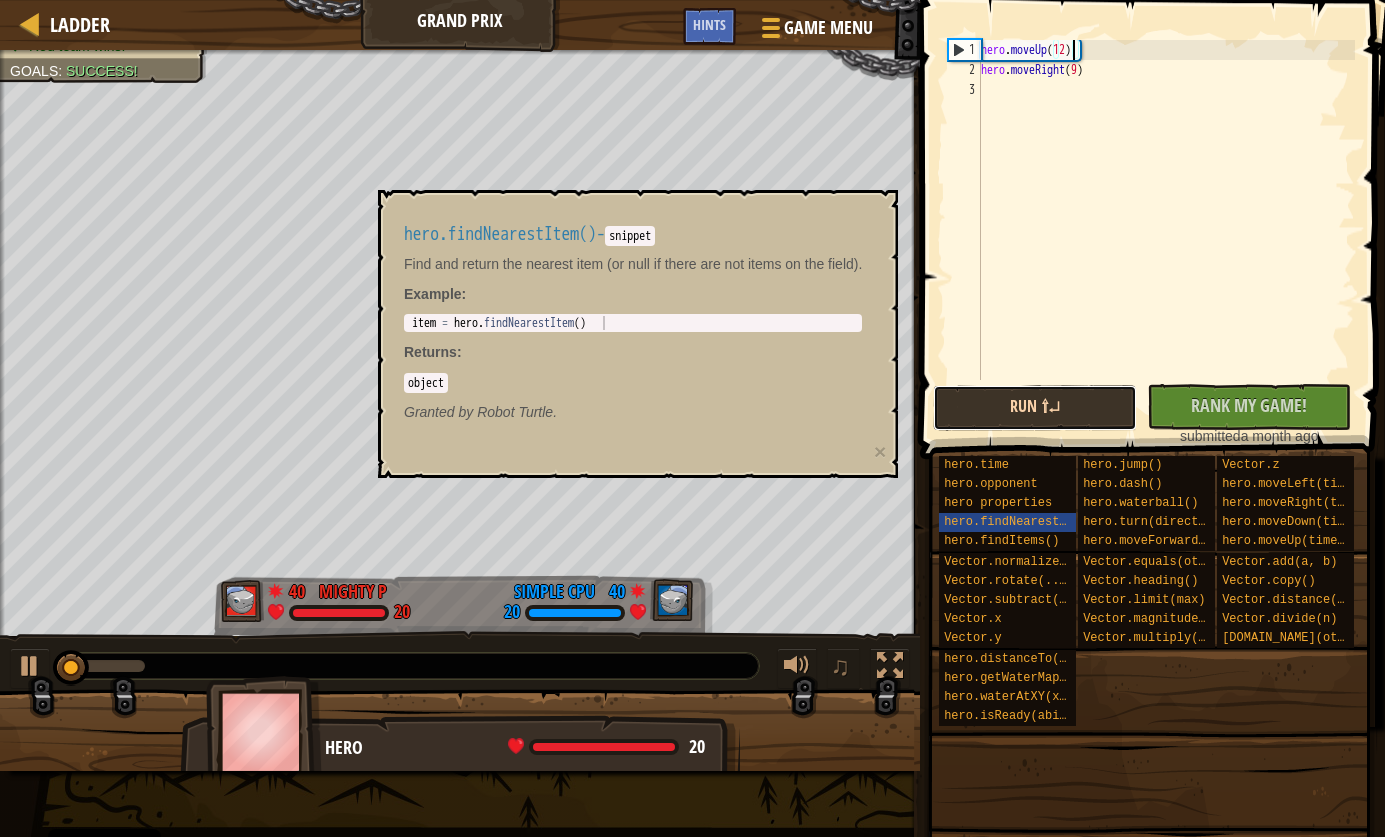 click on "Run ⇧↵" at bounding box center [1035, 408] 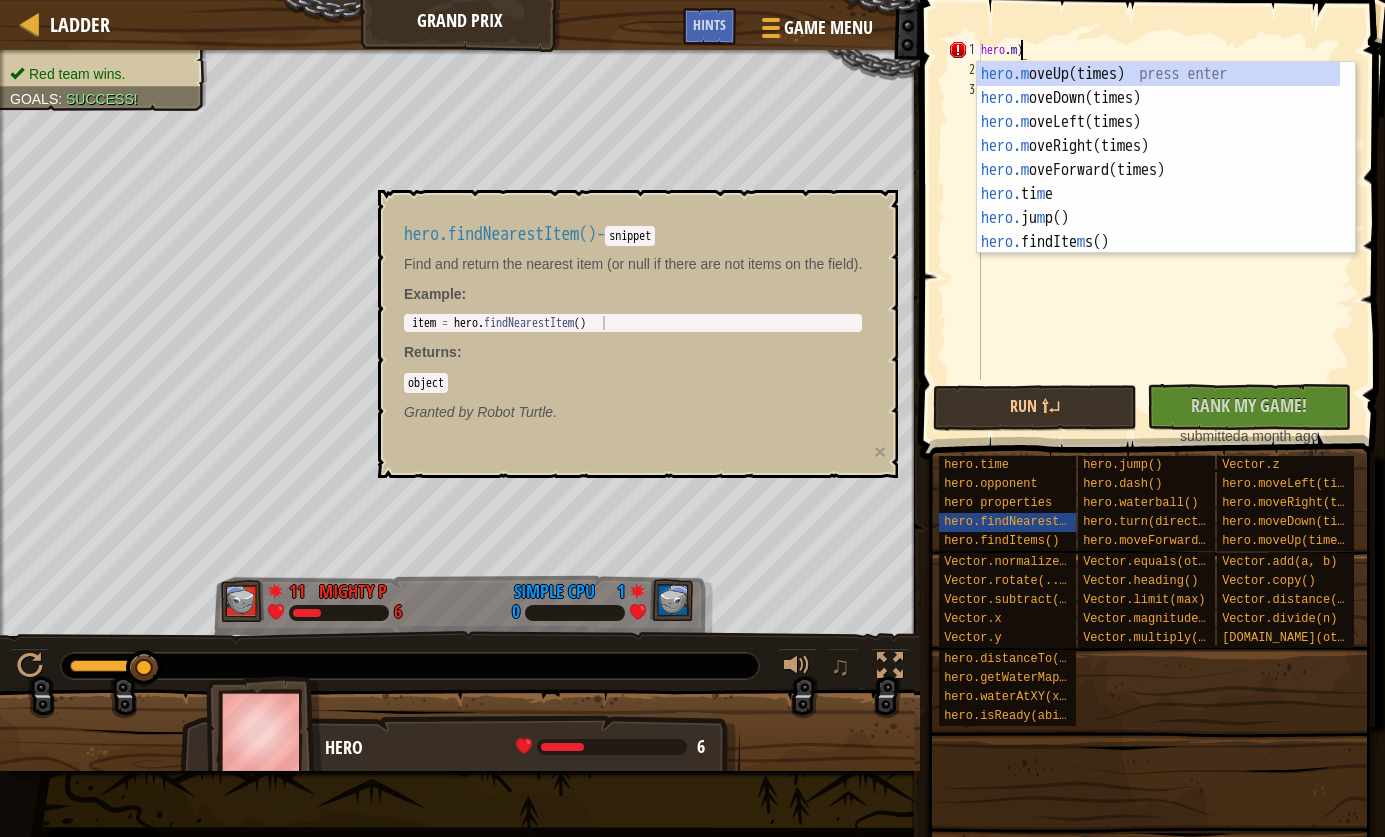 scroll, scrollTop: 9, scrollLeft: 2, axis: both 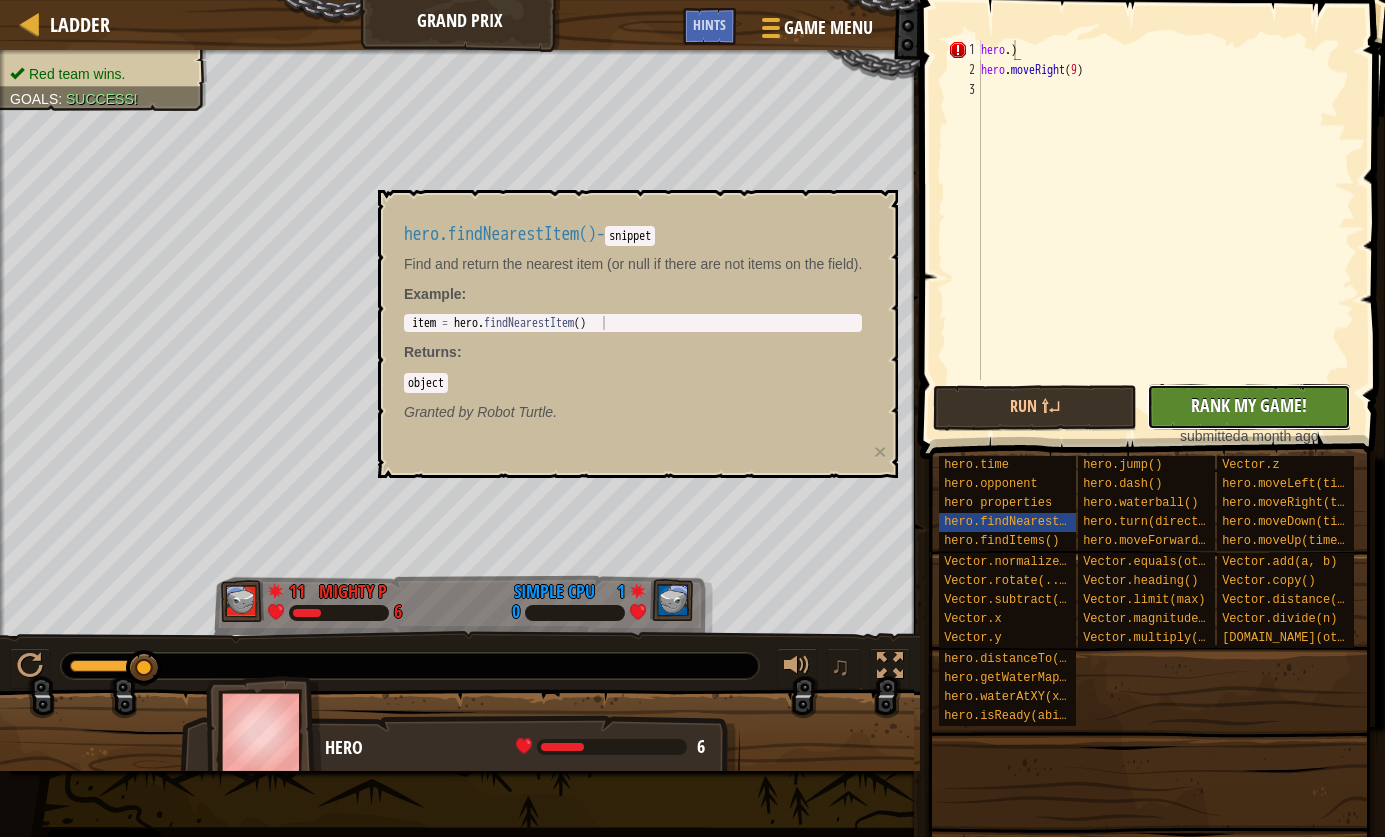 click on "Rank My Game!" at bounding box center [1249, 405] 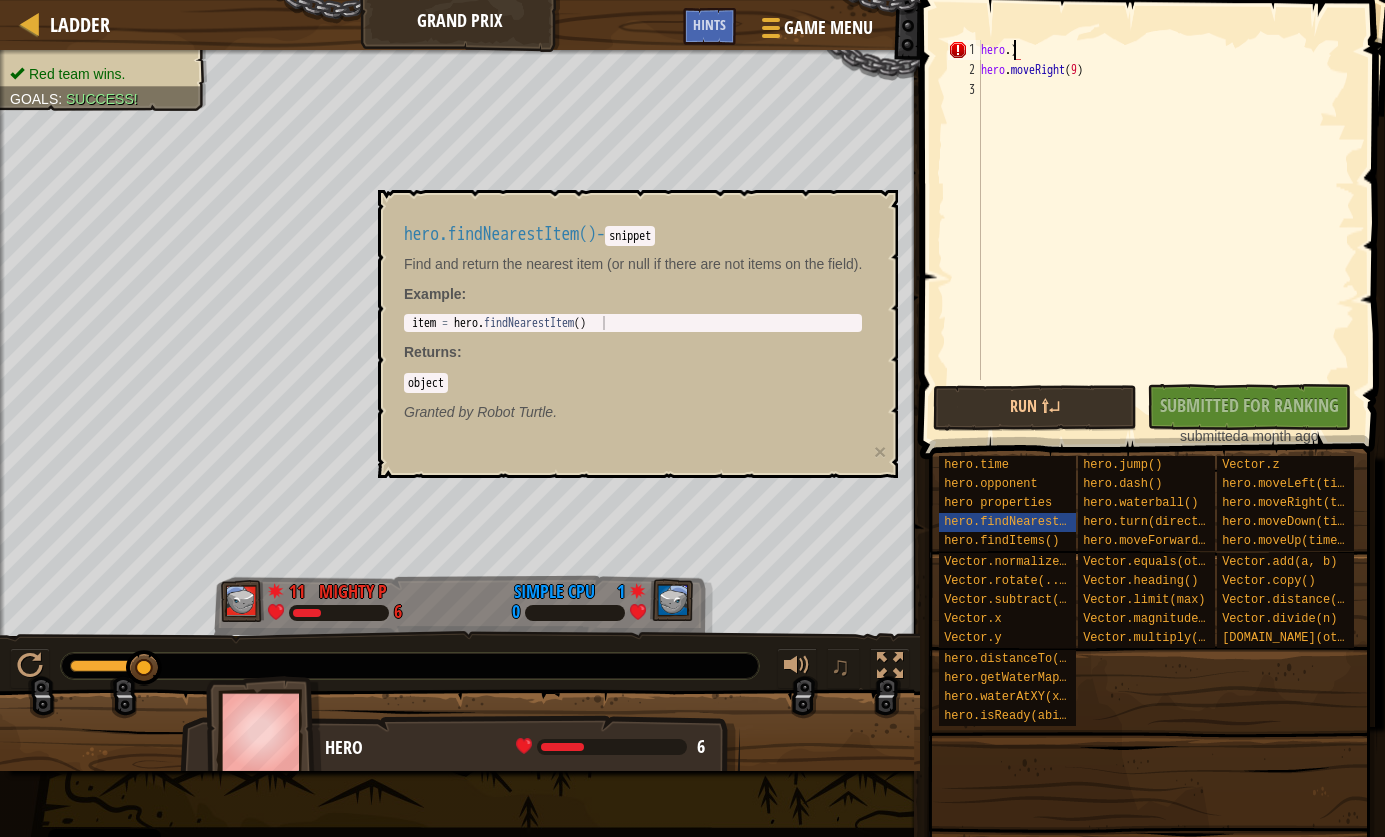 click on "hero . ) hero . moveRight ( 9 )" at bounding box center (1166, 230) 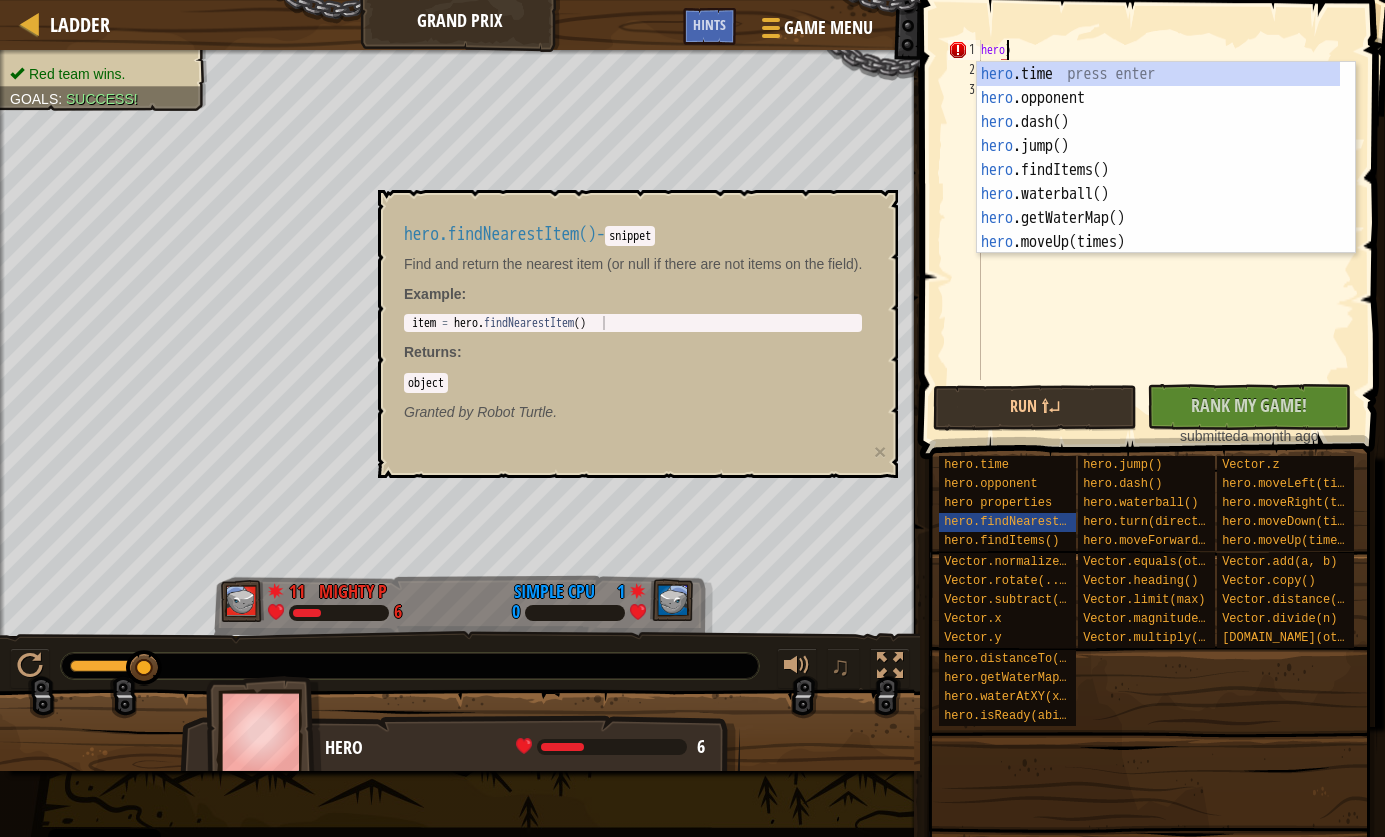 scroll, scrollTop: 9, scrollLeft: 1, axis: both 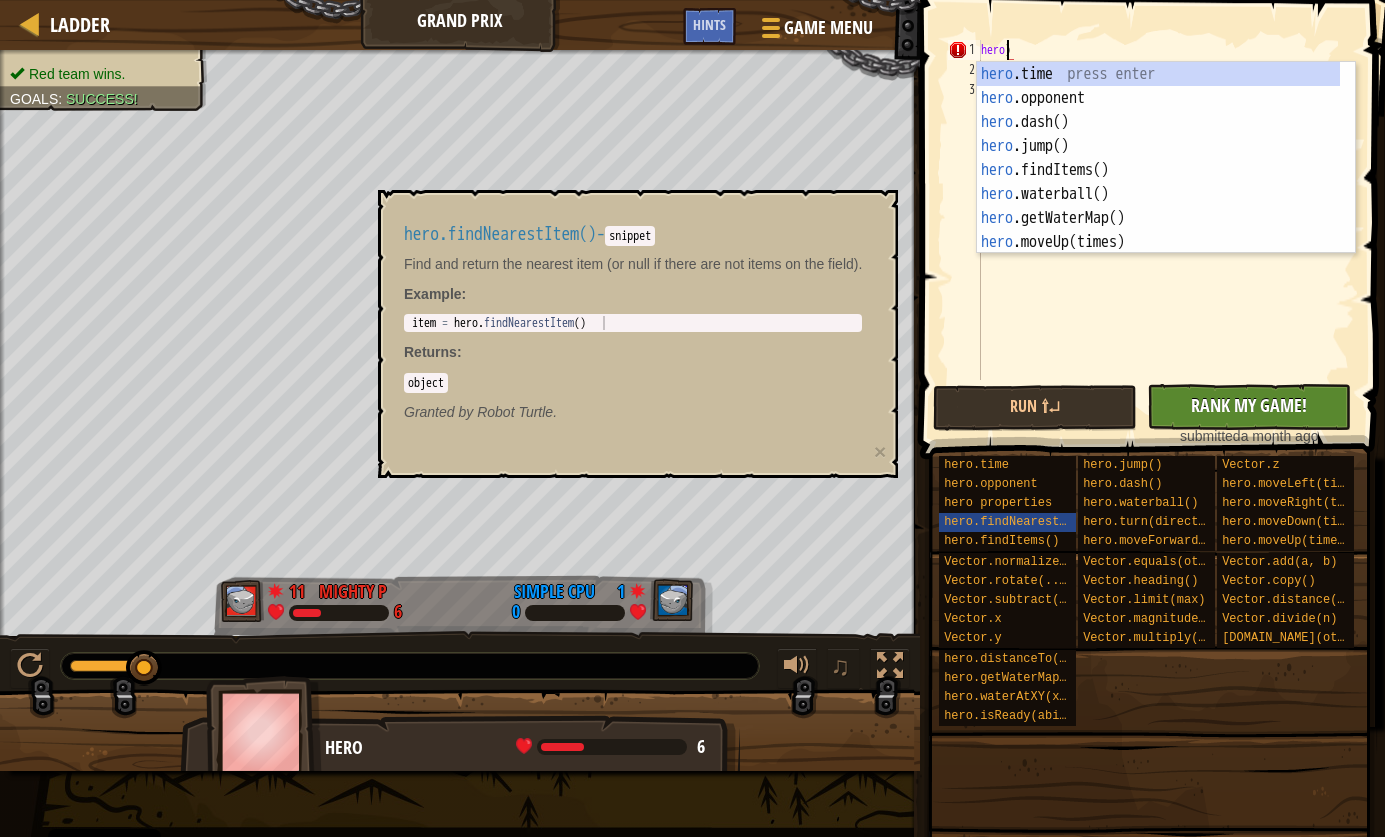 type on "hero)" 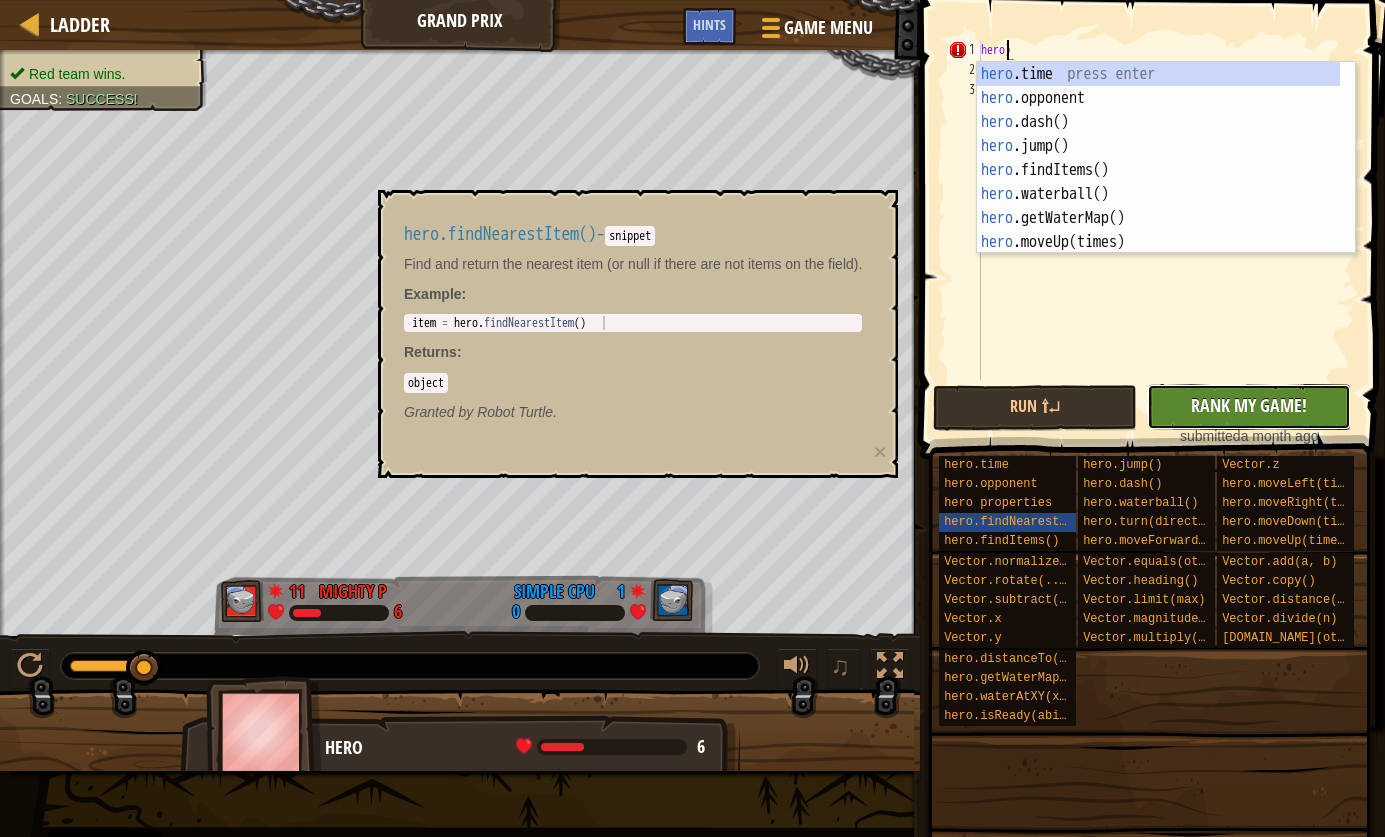 click on "No New Code to Rank Rank My Game! Submitting... Submitted for Ranking Failed to Rank Game Being Ranked" at bounding box center (1249, 407) 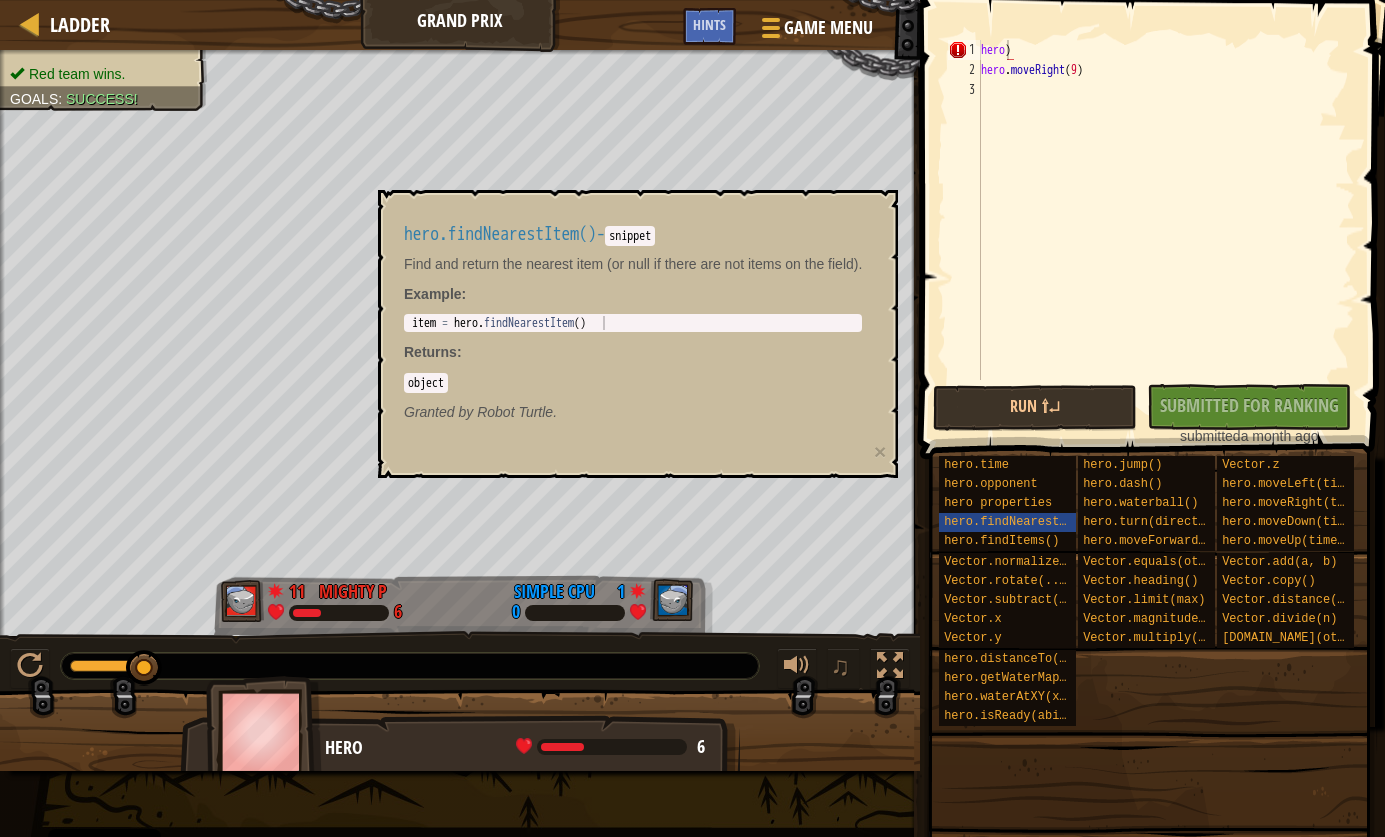 drag, startPoint x: 1031, startPoint y: 36, endPoint x: 945, endPoint y: 51, distance: 87.29834 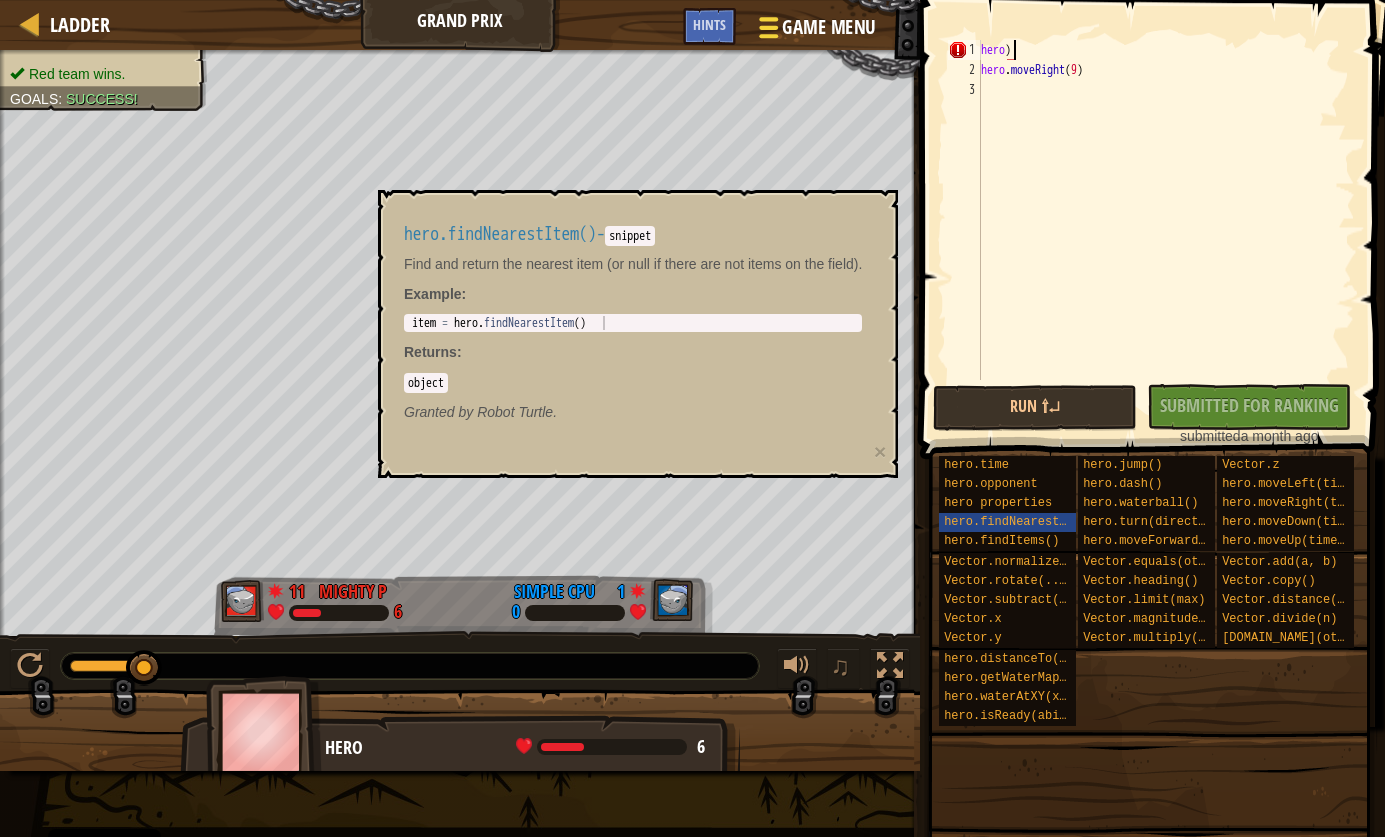 drag, startPoint x: 1021, startPoint y: 49, endPoint x: 825, endPoint y: 19, distance: 198.28262 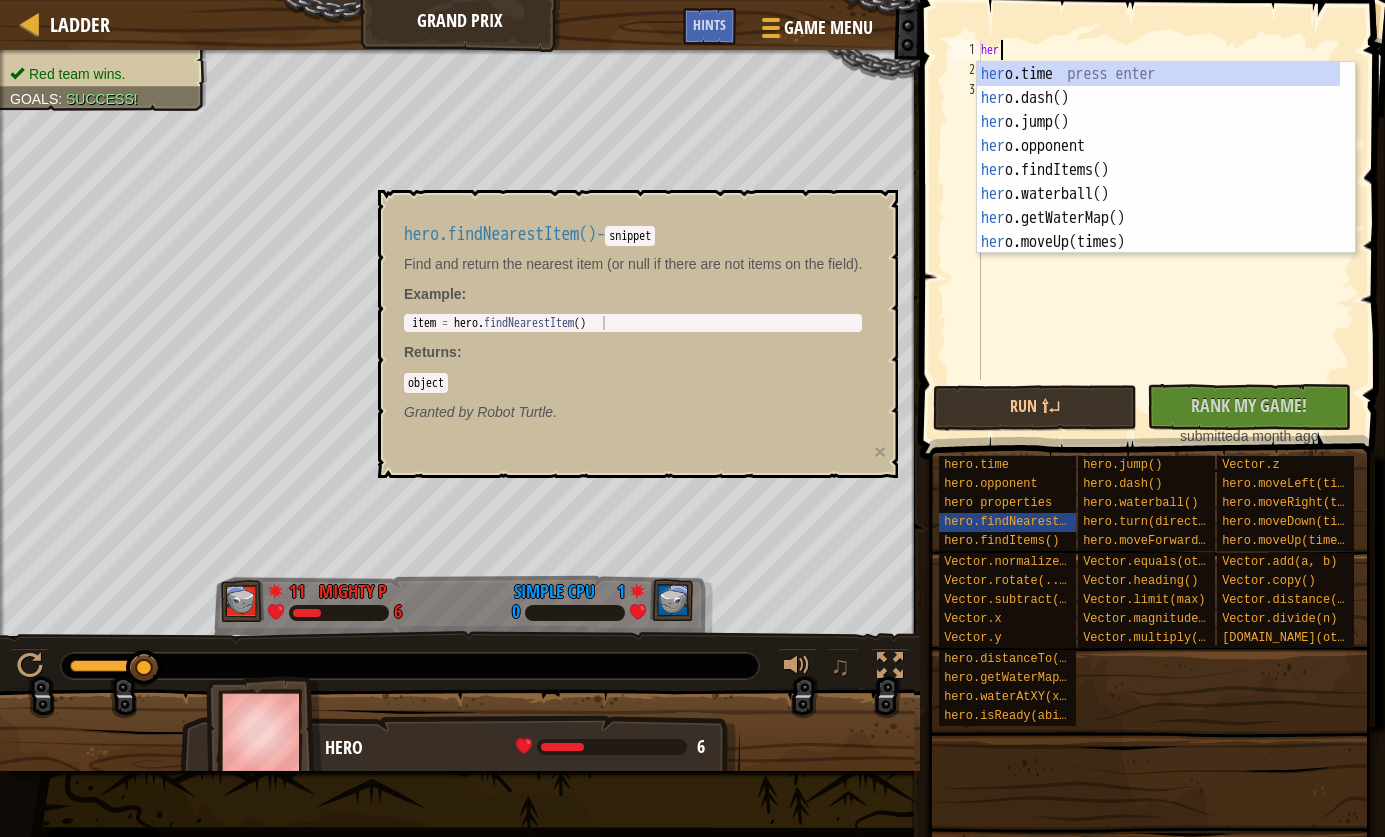 scroll, scrollTop: 9, scrollLeft: 0, axis: vertical 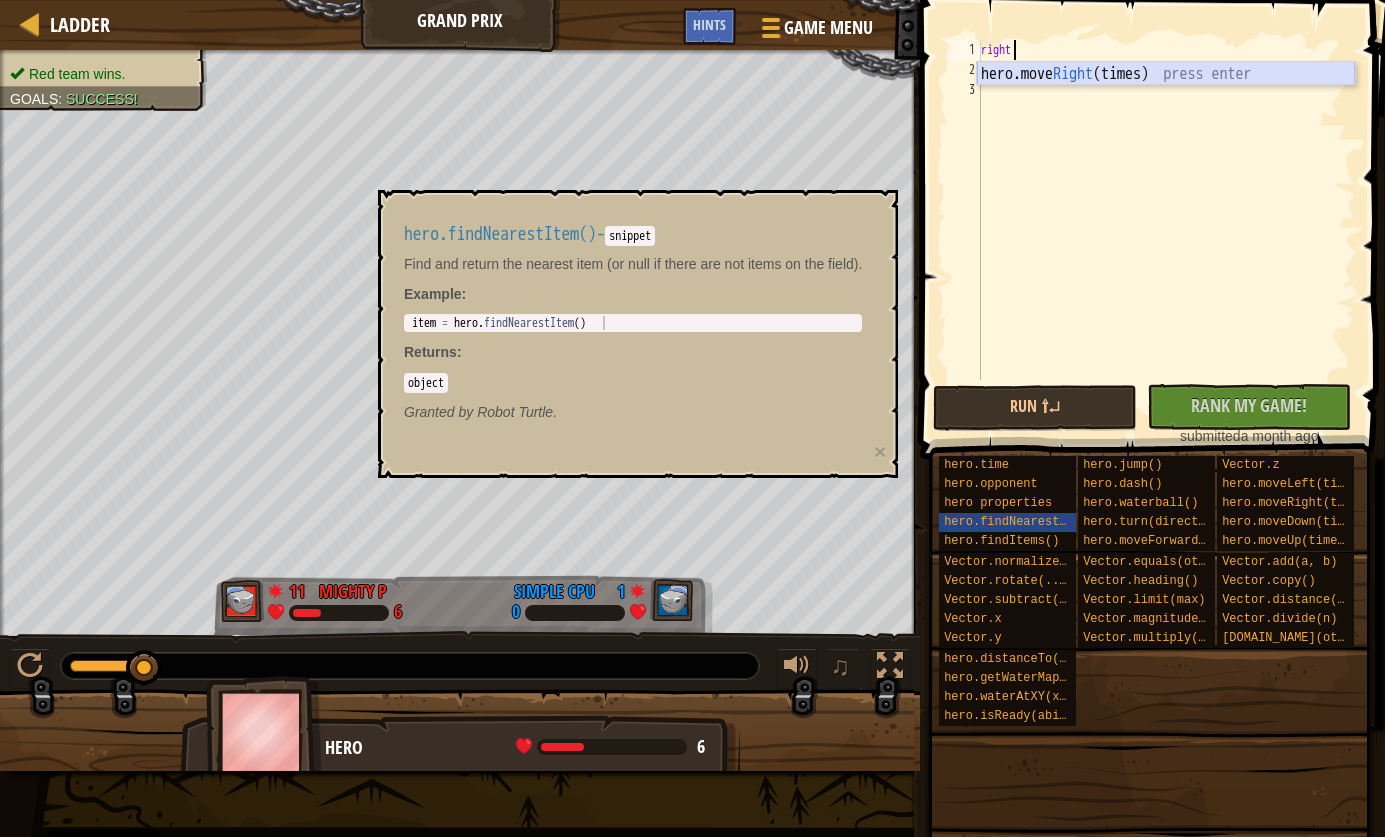 click on "hero.move Right (times) press enter" at bounding box center (1166, 98) 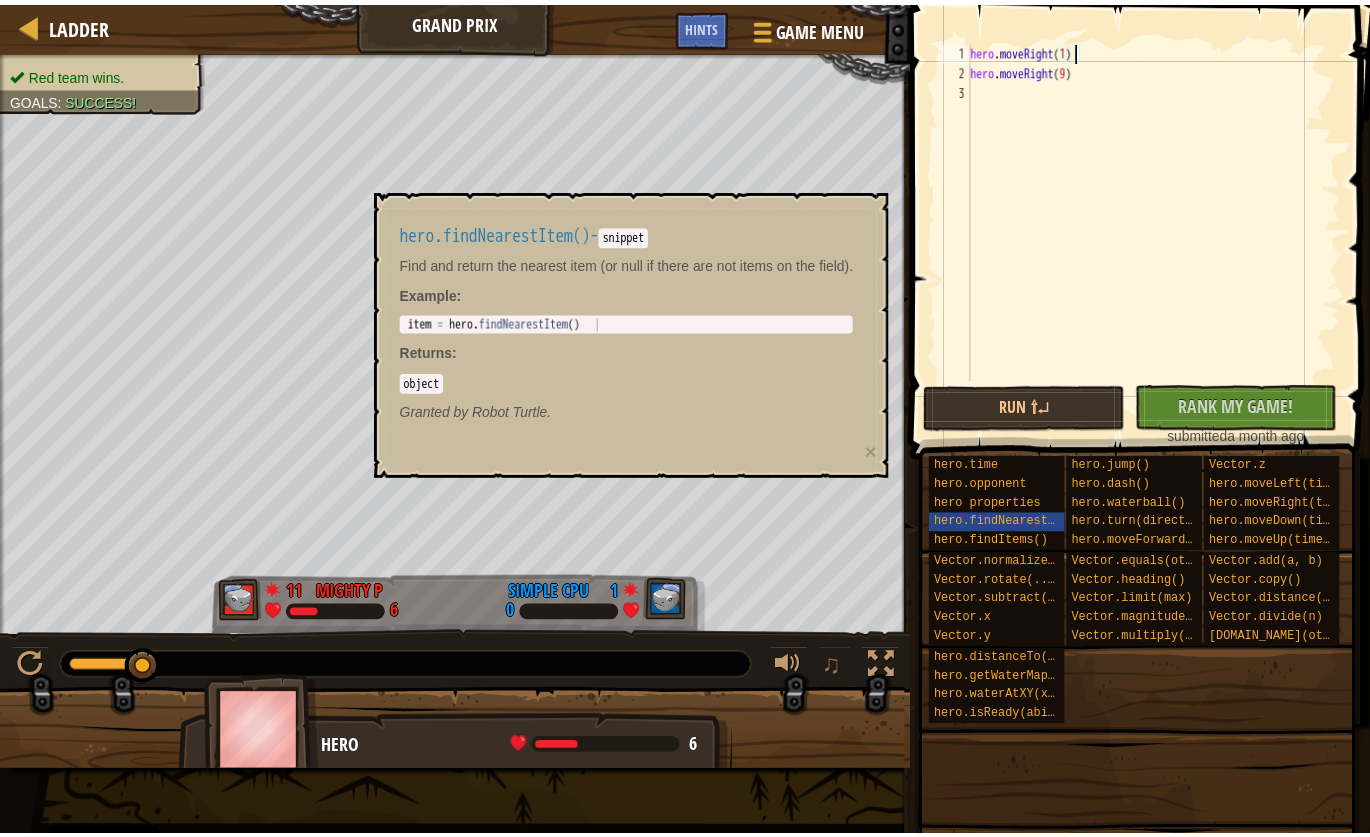 scroll, scrollTop: 9, scrollLeft: 8, axis: both 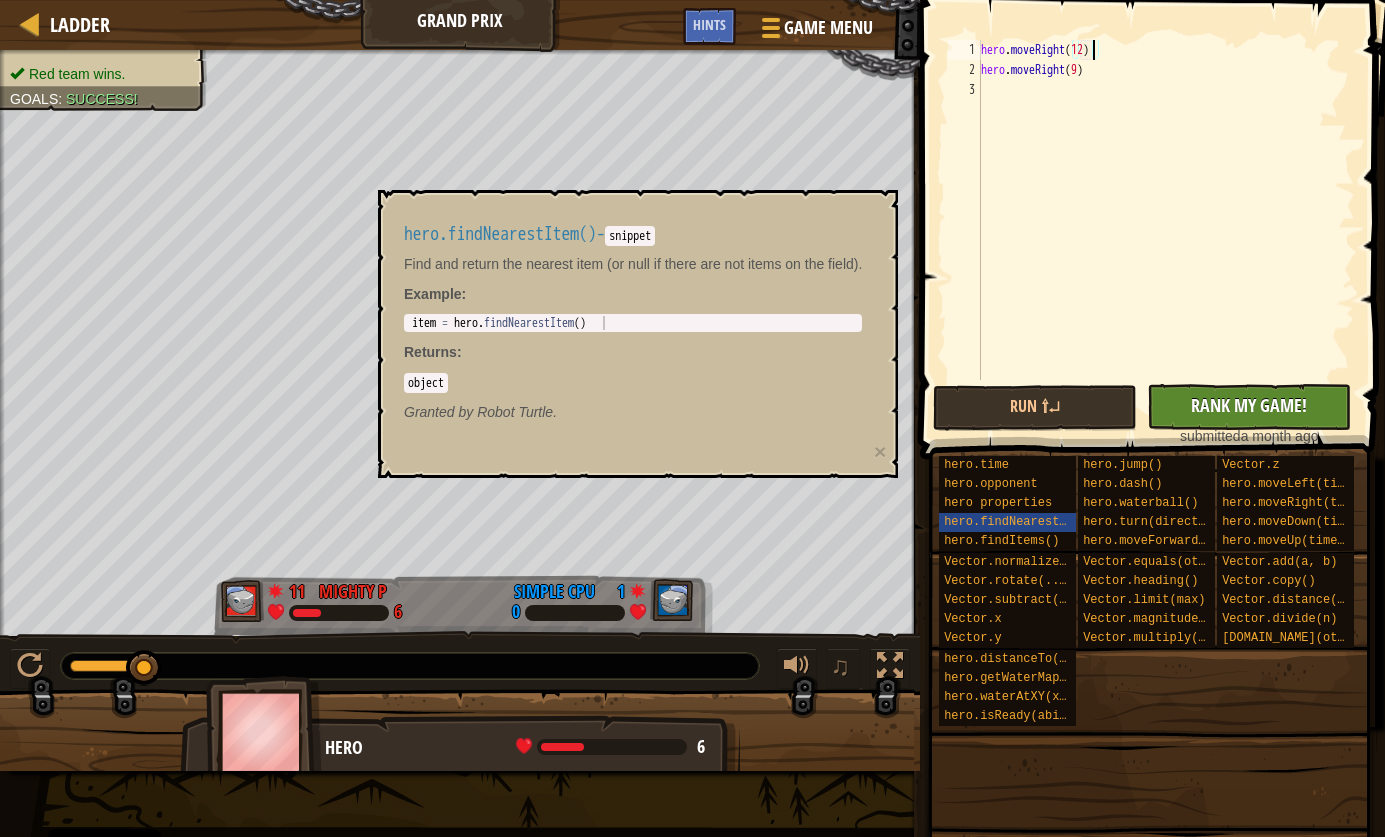 type on "hero.moveRight(12)" 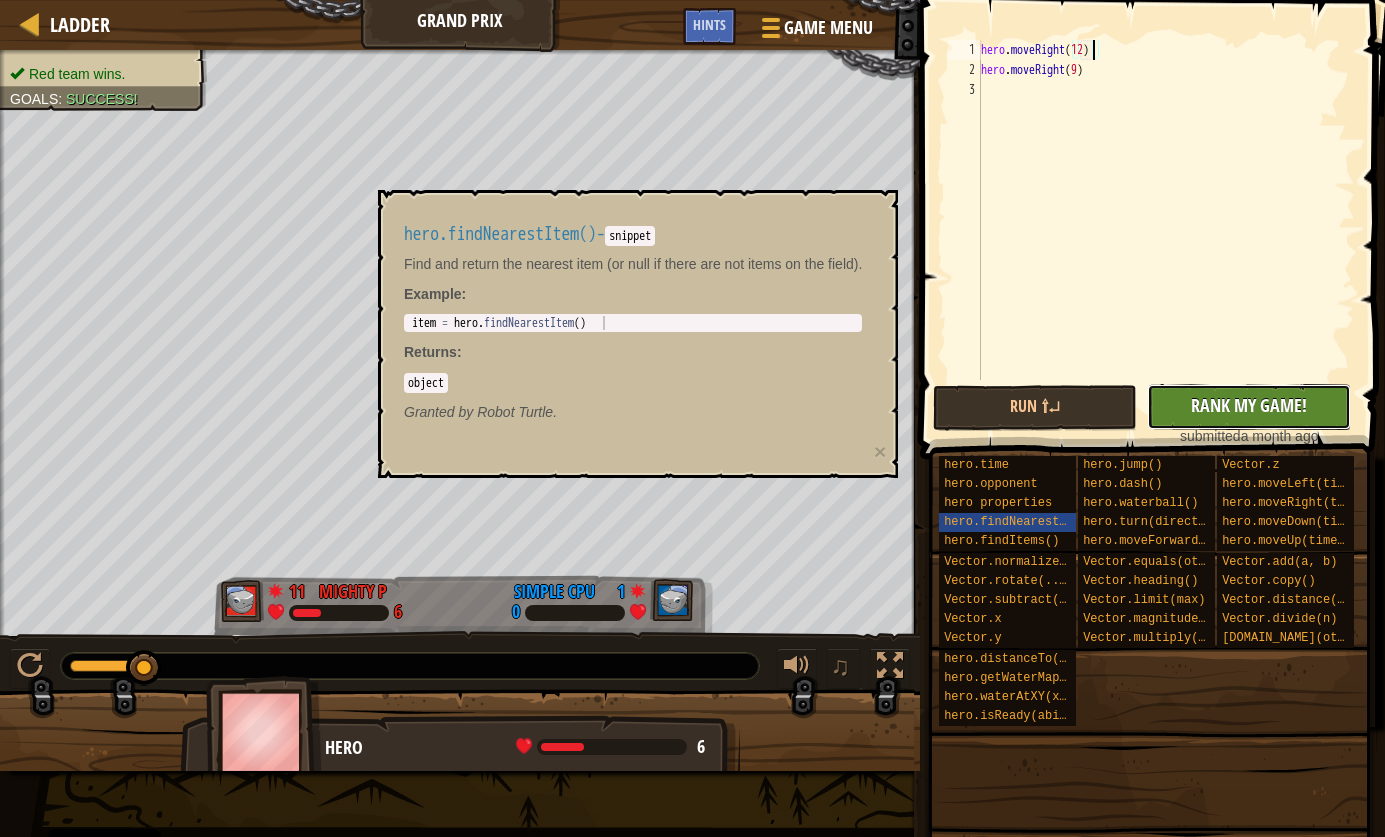 click on "Rank My Game!" at bounding box center [1249, 405] 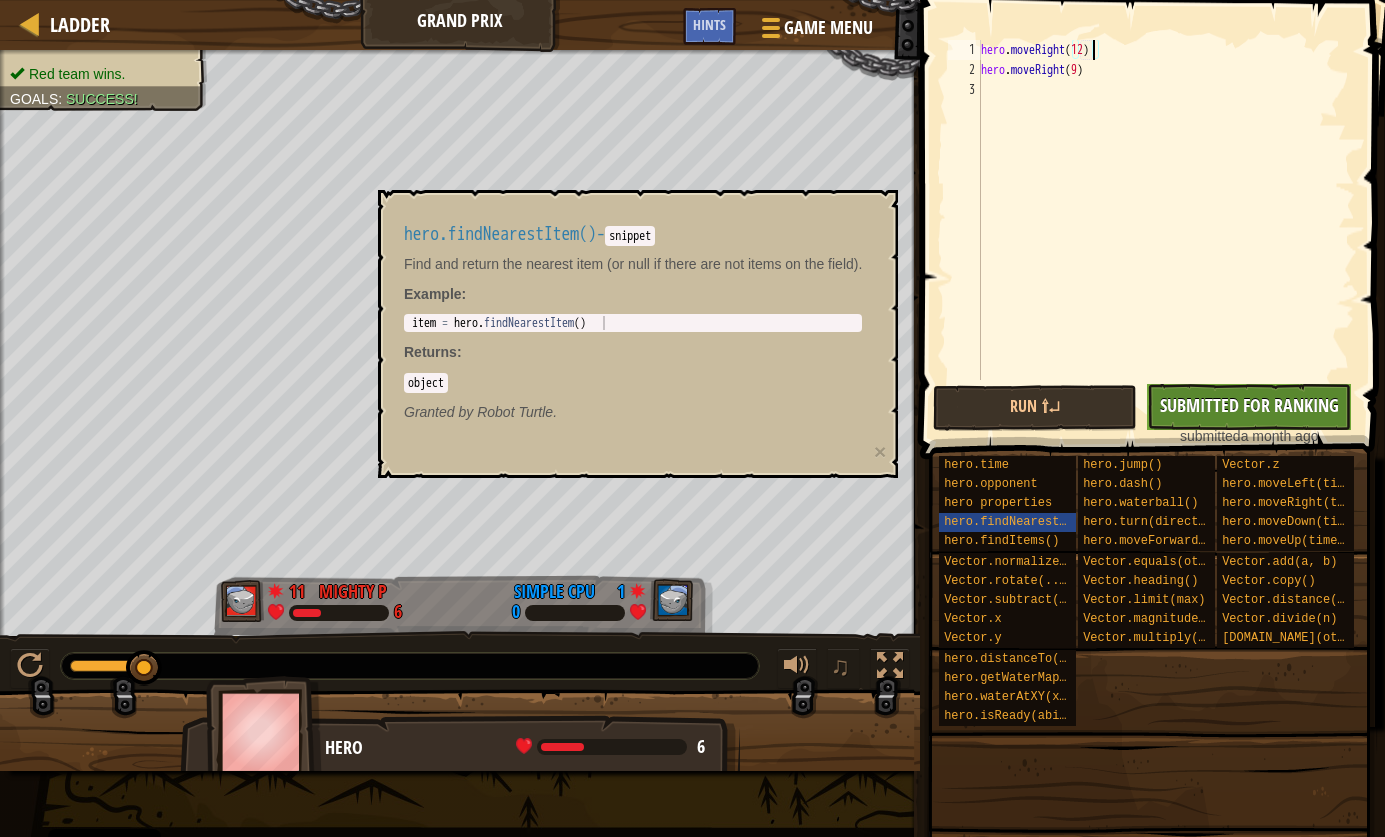 click on "Find and return the nearest item (or null if there are not items on the field)." at bounding box center [633, 264] 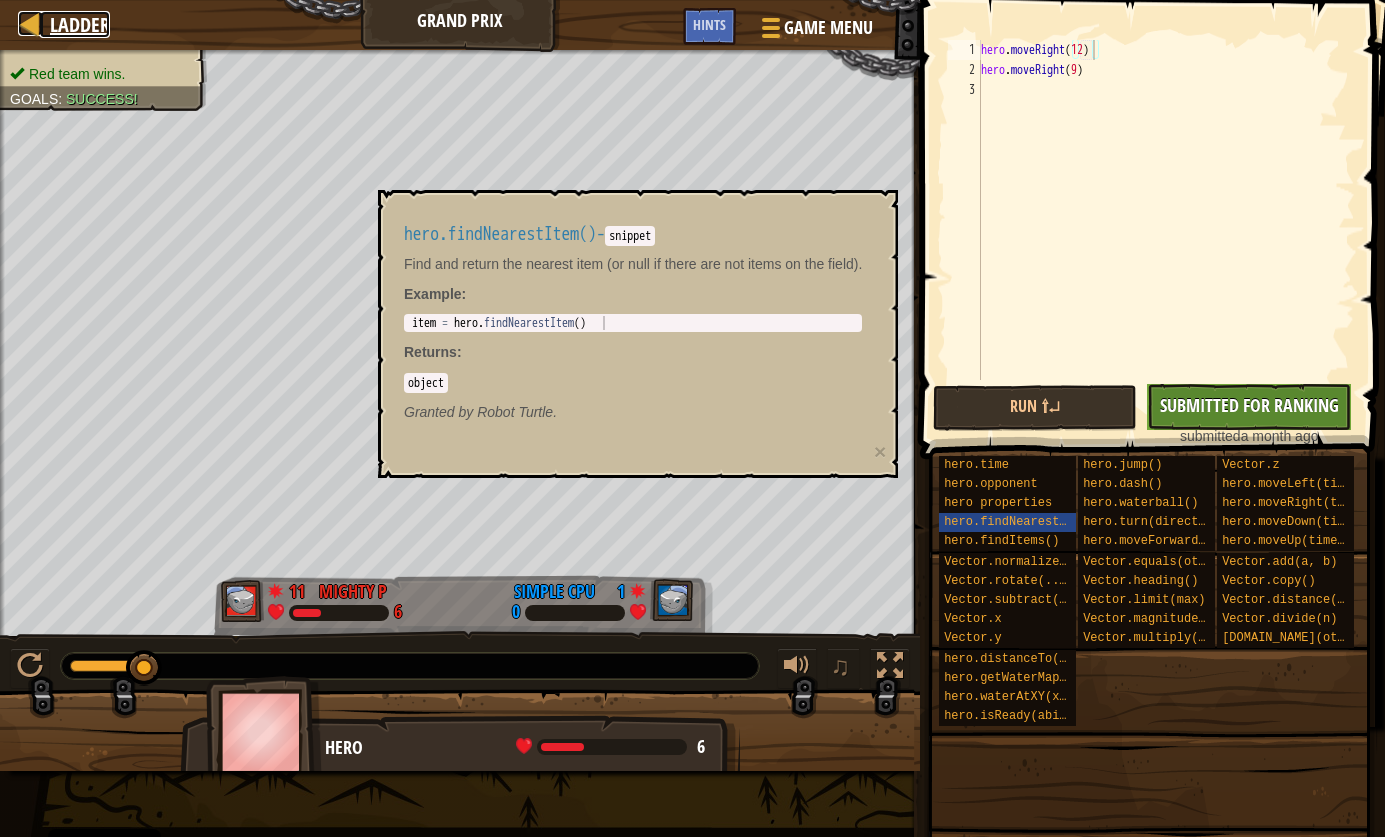 click at bounding box center (30, 23) 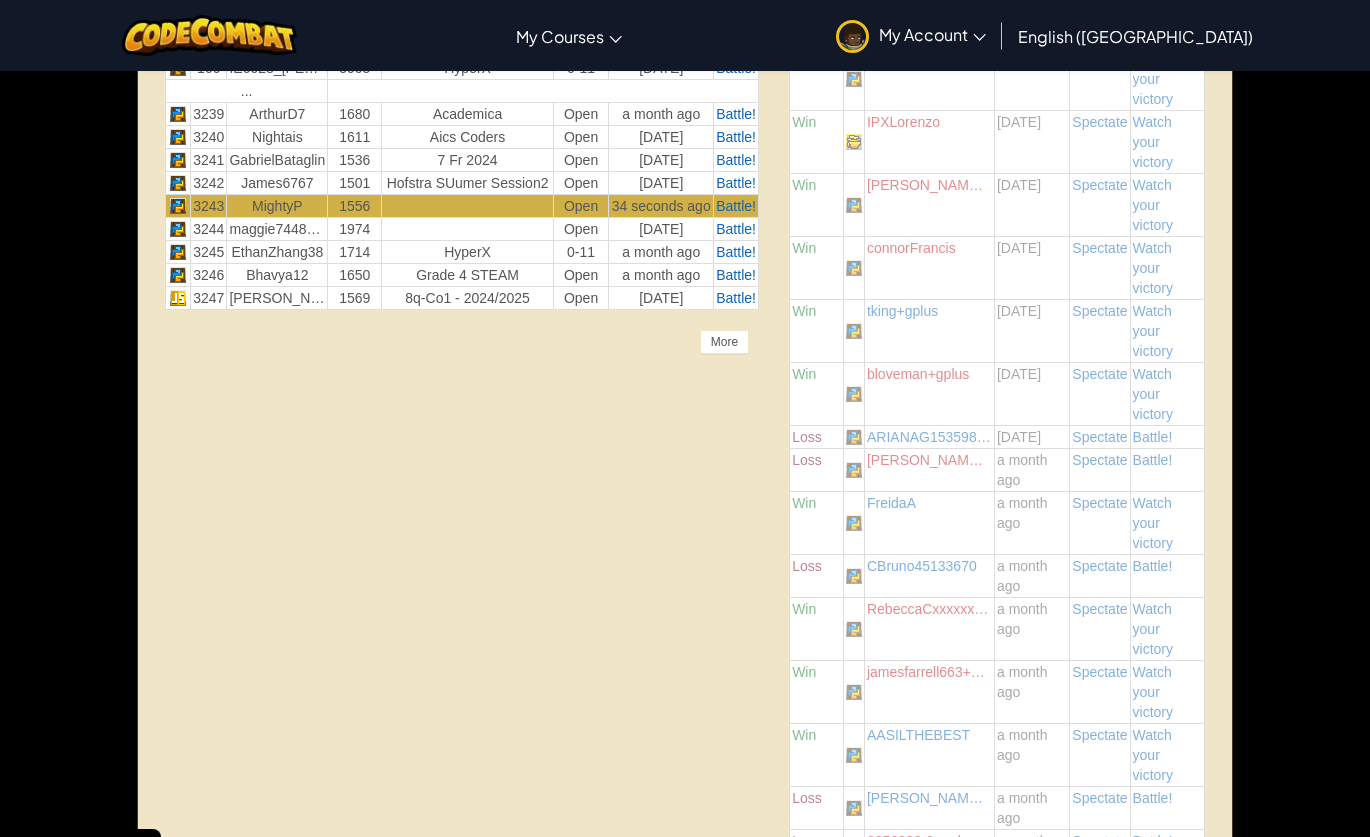 scroll, scrollTop: 2969, scrollLeft: 0, axis: vertical 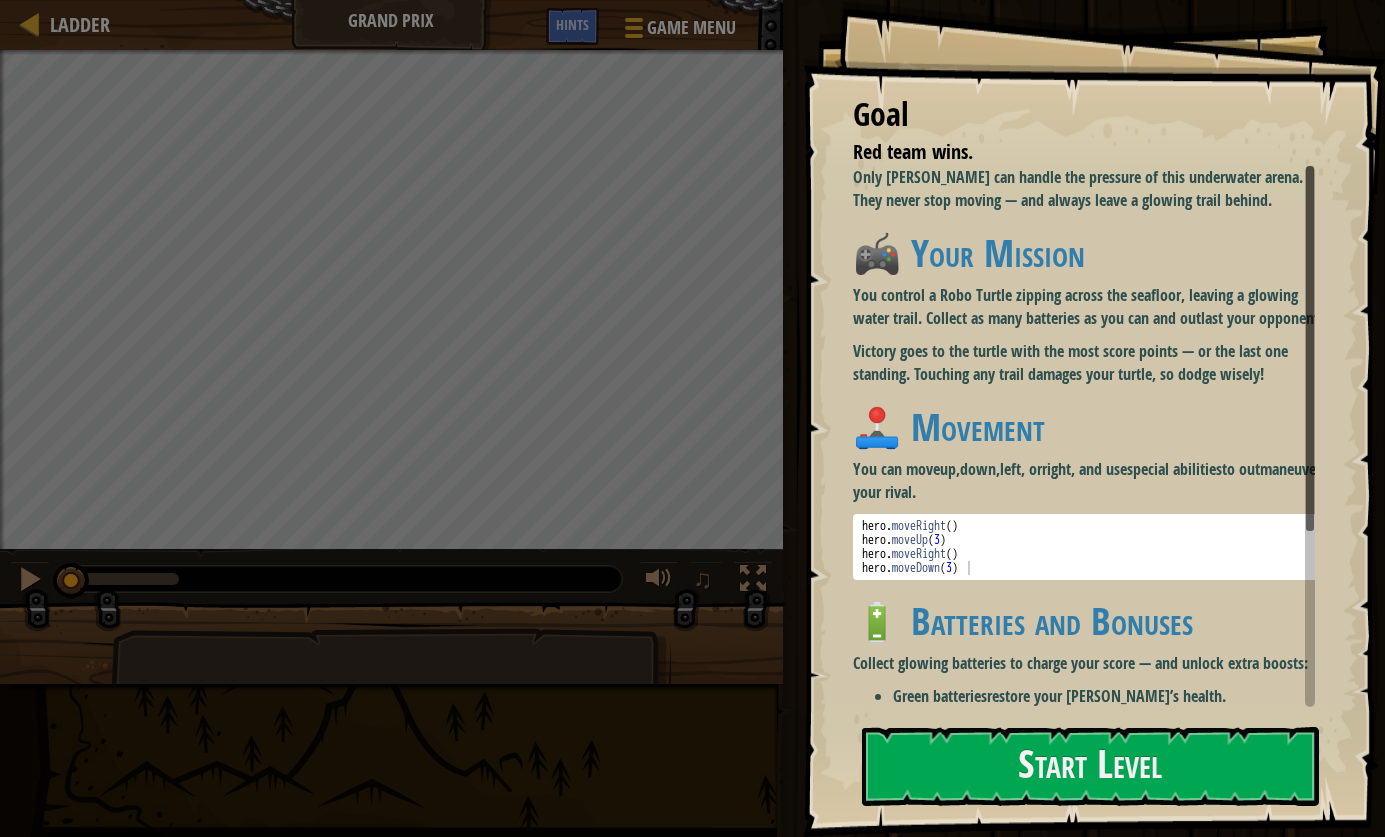 click on "Ladder Grand Prix Game Menu Done Hints 1     הההההההההההההההההההההההההההההההההההההההההההההההההההההההההההההההההההההההההההההההההההההההההההההההההההההההההההההההההההההההההההההההההההההההההההההההההההההההההההההההההההההההההההההההההההההההההההההההההההההההההההההההההההההההההההההההההההההההההההההההההההההההההההההההה XXXXXXXXXXXXXXXXXXXXXXXXXXXXXXXXXXXXXXXXXXXXXXXXXXXXXXXXXXXXXXXXXXXXXXXXXXXXXXXXXXXXXXXXXXXXXXXXXXXXXXXXXXXXXXXXXXXXXXXXXXXXXXXXXXXXXXXXXXXXXXXXXXXXXXXXXXXXXXXXXXXXXXXXXXXXXXXXXXXXXXXXXXXXXXXXXXXXXXXXXXXXXXXXXXXXXXXXXXXXXXXXXXXXXXXXXXXXXXXXXXXXXXXXXXXXXXXX Solution × Run ⇧↵ No New Code to Rank Rank My Game! Submitting... Submitted for Ranking Failed to Rank Game Being Ranked submitted  a minute ago × Fix Your Code Need help? Ask the AI Red team wins. : :" at bounding box center (692, 418) 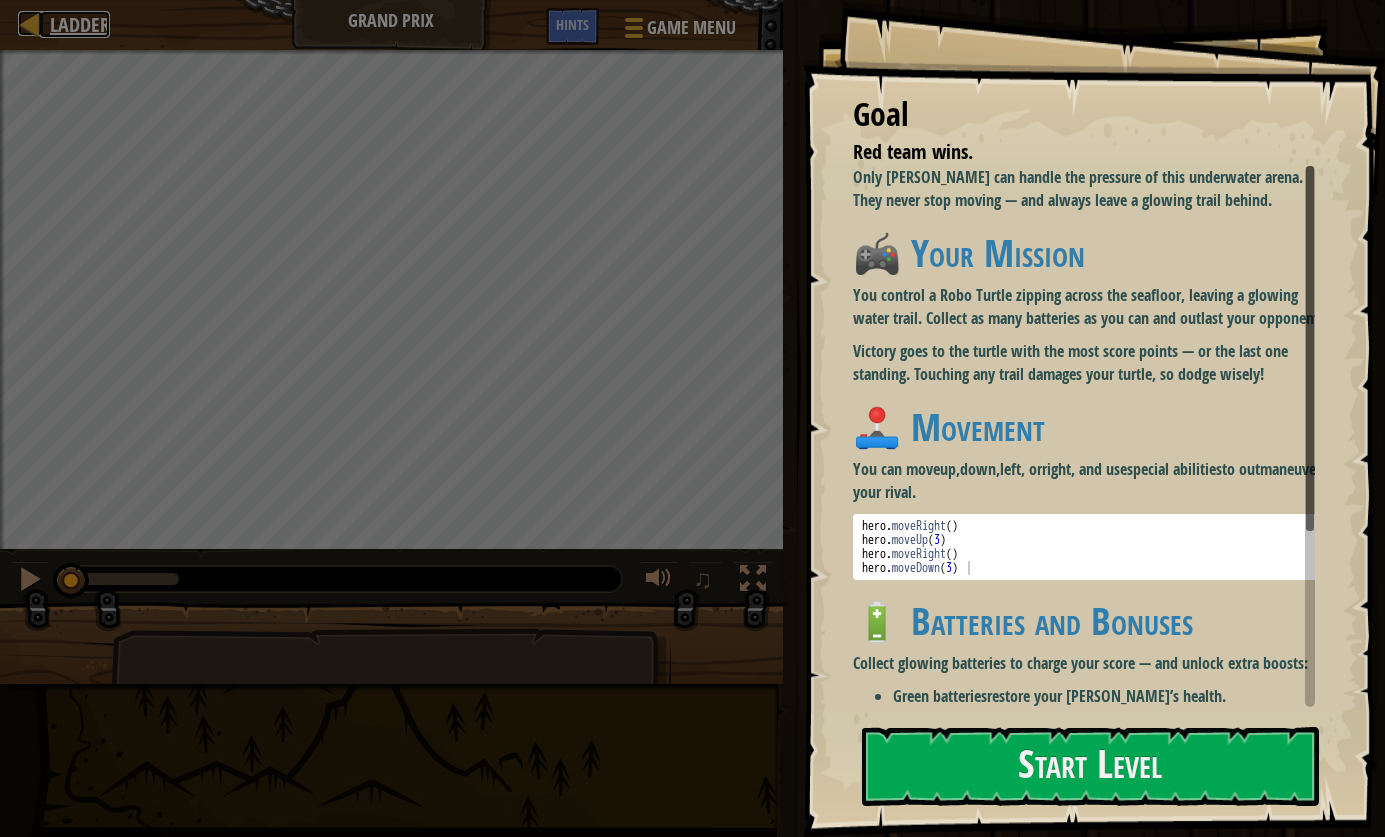 click on "Ladder" at bounding box center [80, 24] 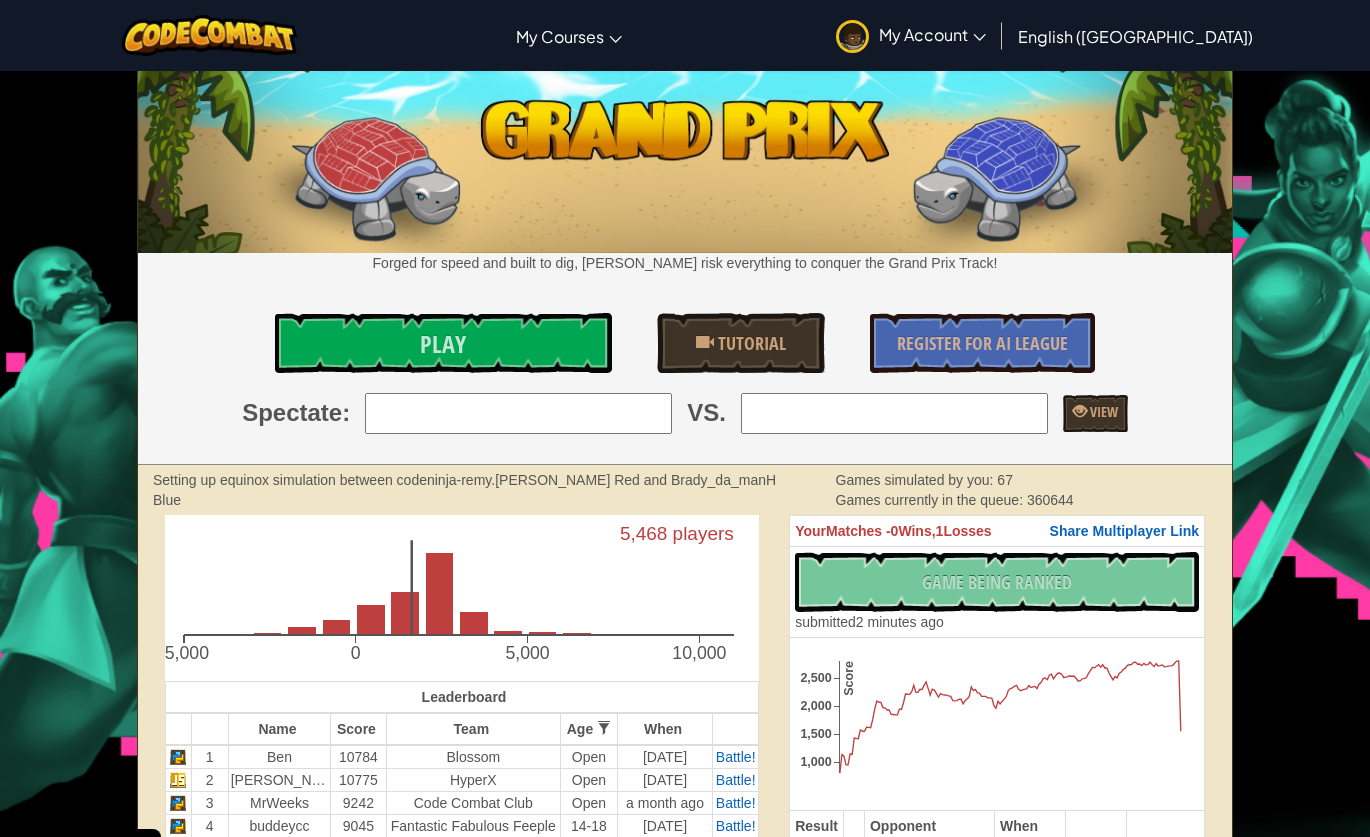 click on "Toggle navigation My Courses CodeCombat Classroom Ozaria Classroom AI League Esports CodeCombat Worlds on Roblox My Account mighty p Profile Settings Notifications Log Out English ([GEOGRAPHIC_DATA]) English ([GEOGRAPHIC_DATA]) English ([GEOGRAPHIC_DATA]) 简体中文 繁體中文 русский español (ES) español ([GEOGRAPHIC_DATA]) français Português ([GEOGRAPHIC_DATA]) Português ([GEOGRAPHIC_DATA]) العربية azərbaycan dili български език Català čeština dansk Deutsch ([GEOGRAPHIC_DATA]) Deutsch ([GEOGRAPHIC_DATA]) Deutsch ([GEOGRAPHIC_DATA]) Eesti Ελληνικά Esperanto Filipino فارسی Galego 한국어 ʻŌlelo Hawaiʻi עברית hrvatski jezik magyar Bahasa Indonesia Italiano қазақ тілі lietuvių kalba latviešu te reo Māori Македонски मानक हिन्दी Монгол хэл Bahasa Melayu မြန်မာစကား Nederlands ([GEOGRAPHIC_DATA]) Nederlands ([GEOGRAPHIC_DATA]) 日本語 Norsk Bokmål Norsk Nynorsk O'zbekcha Polski limba română српски slovenčina slovenščina suomi Svenska ไทย Türkçe українська" at bounding box center (685, 35) 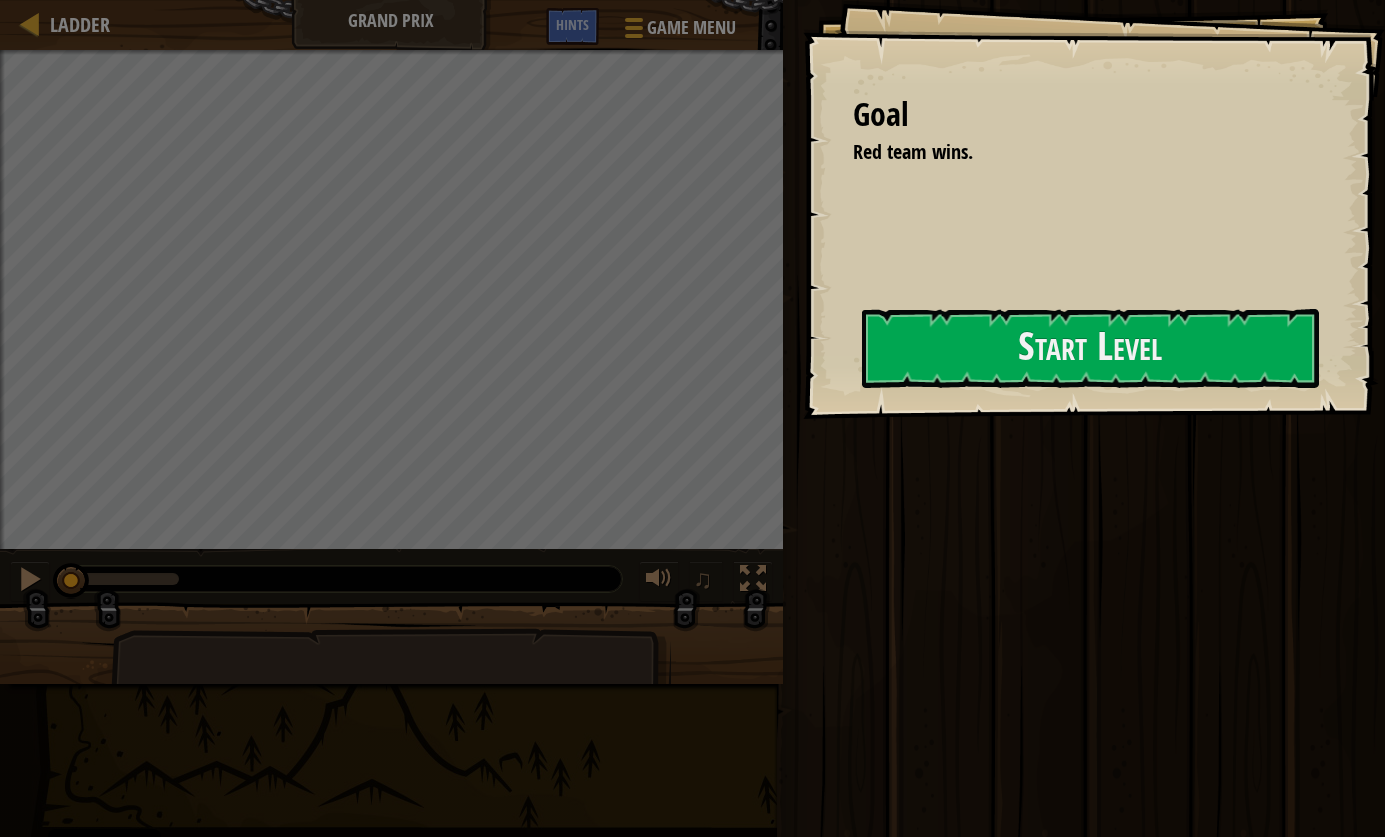 click at bounding box center [391, 652] 